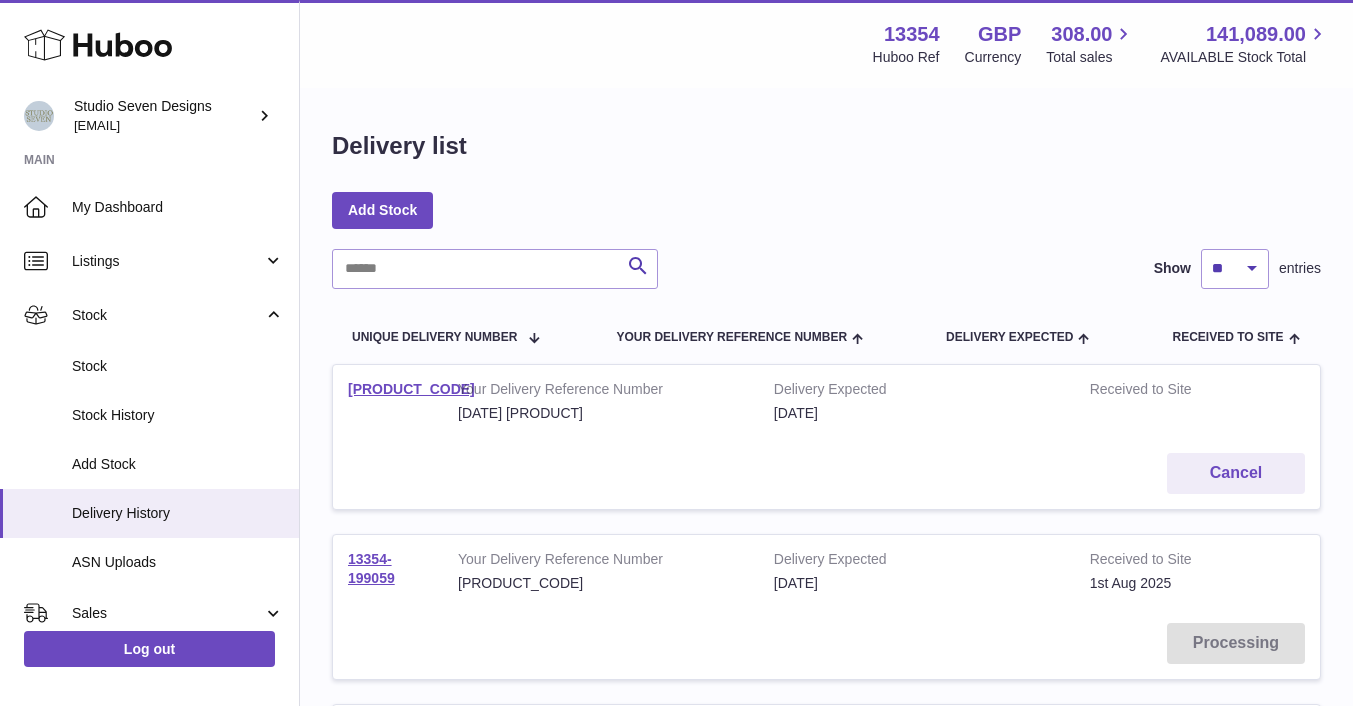scroll, scrollTop: 1271, scrollLeft: 0, axis: vertical 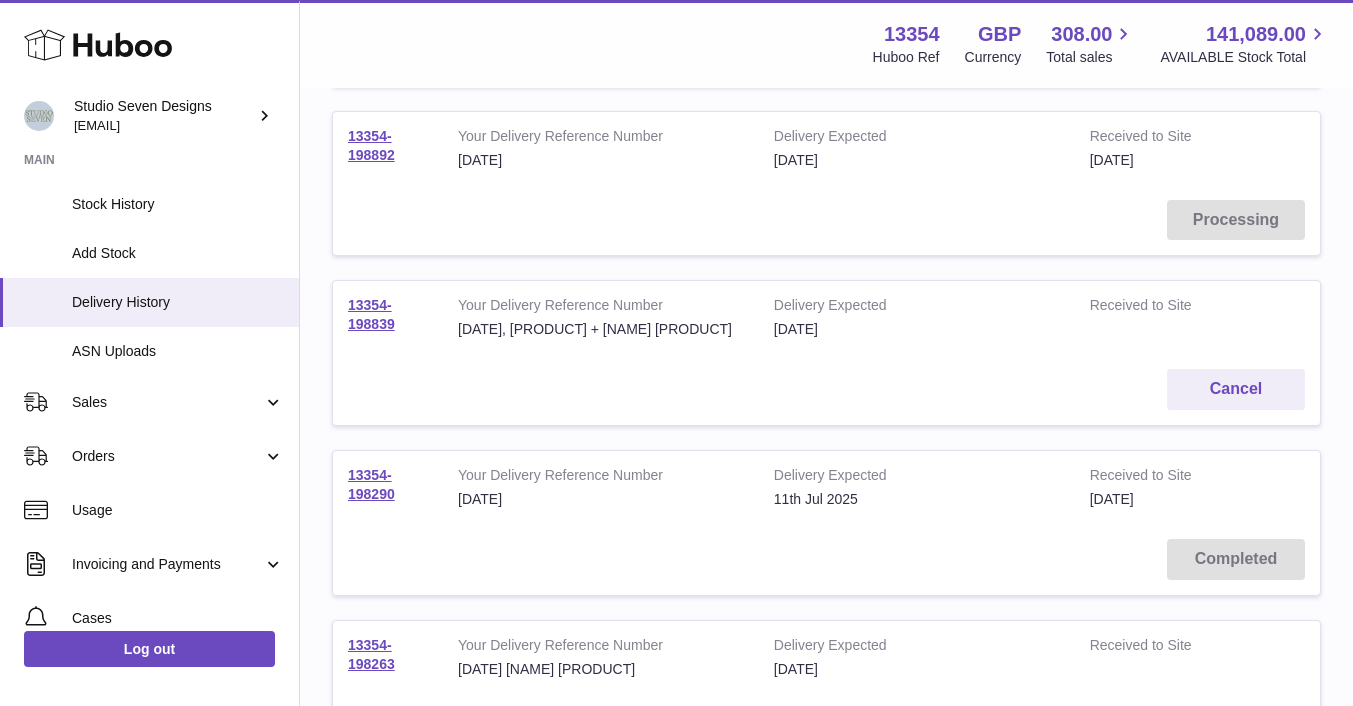 click on "Orders" at bounding box center (167, 456) 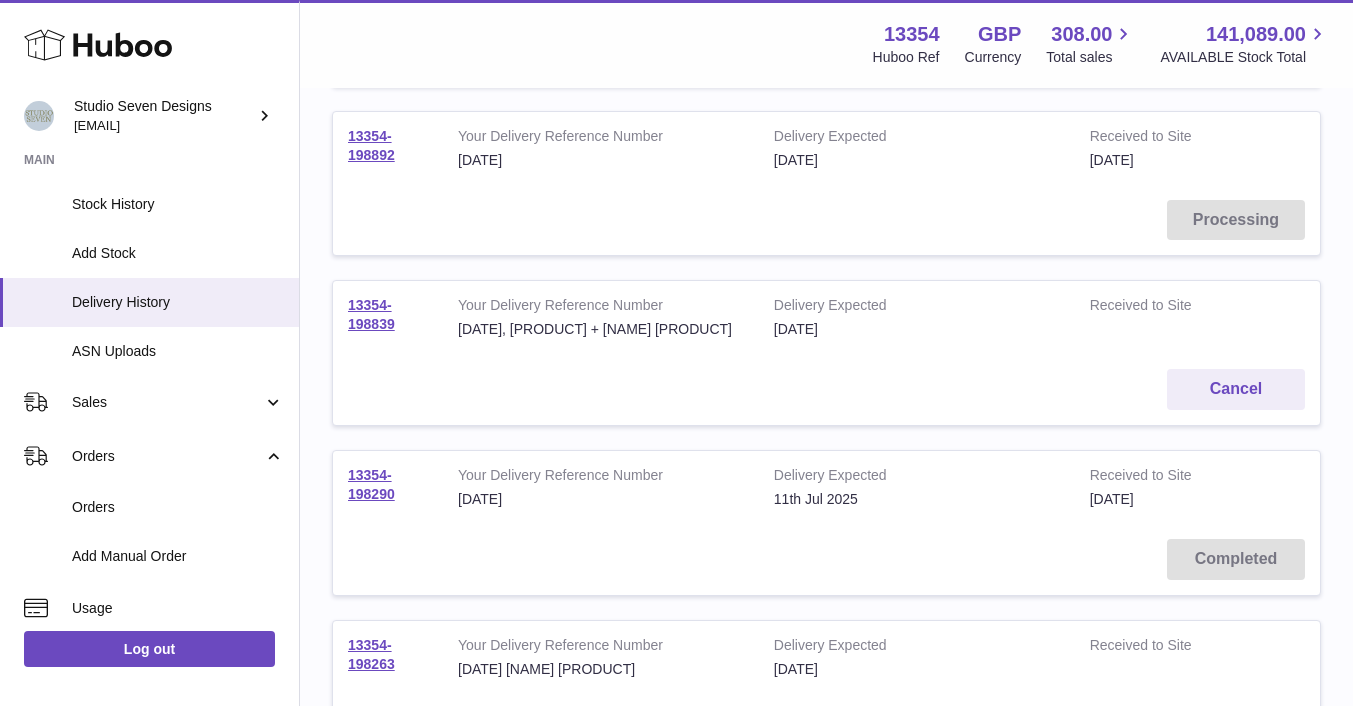 click on "Orders" at bounding box center (178, 507) 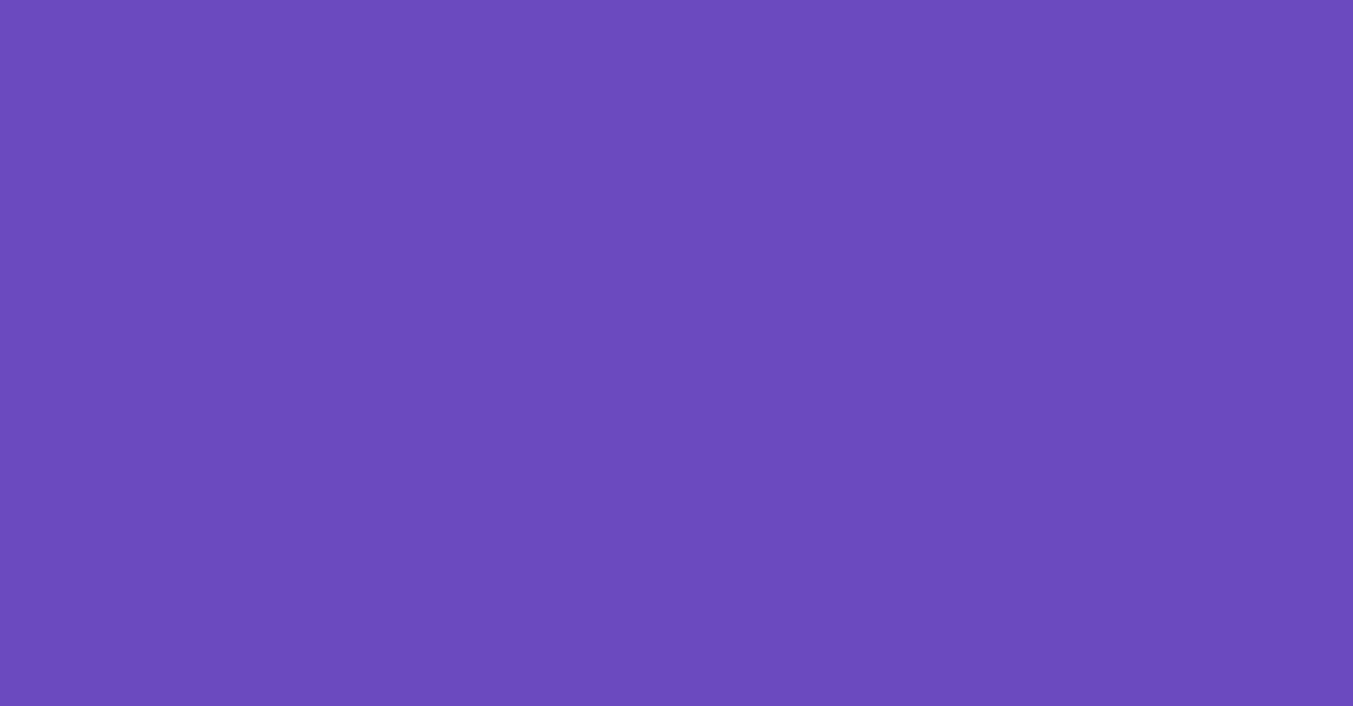 scroll, scrollTop: 0, scrollLeft: 0, axis: both 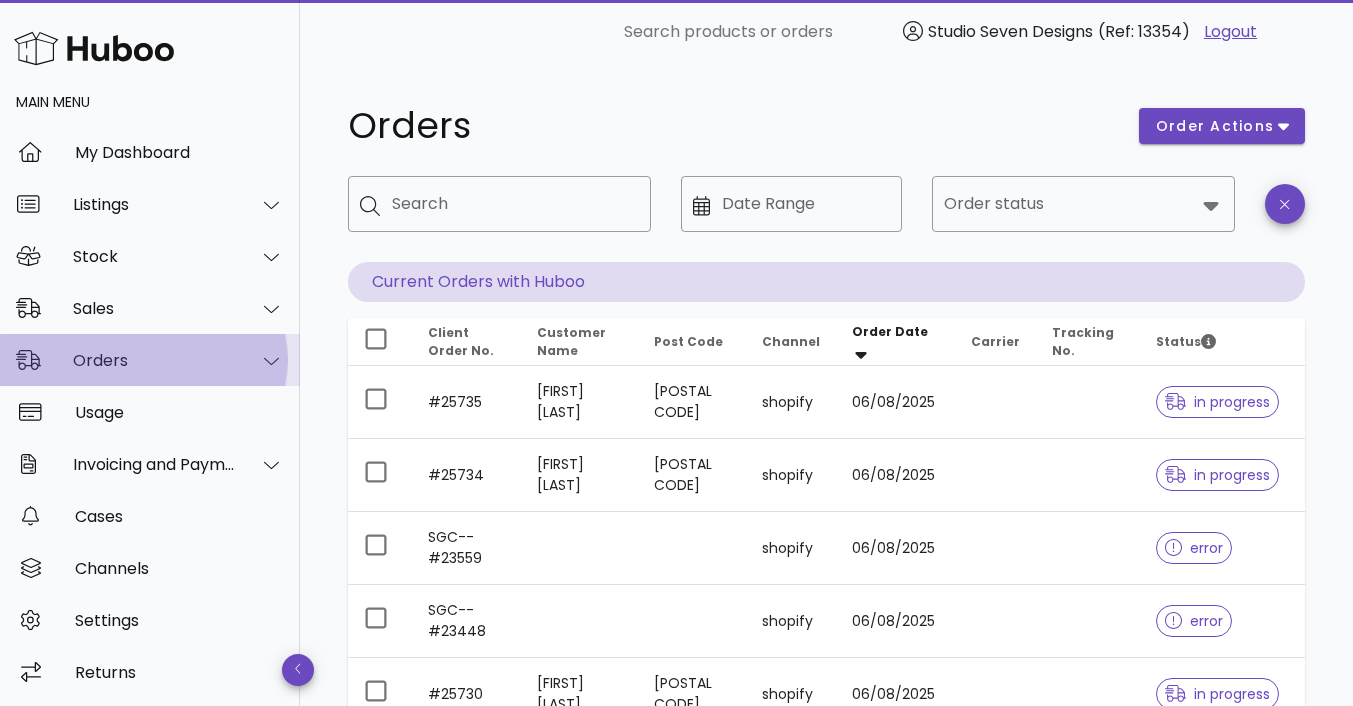 click at bounding box center (260, 361) 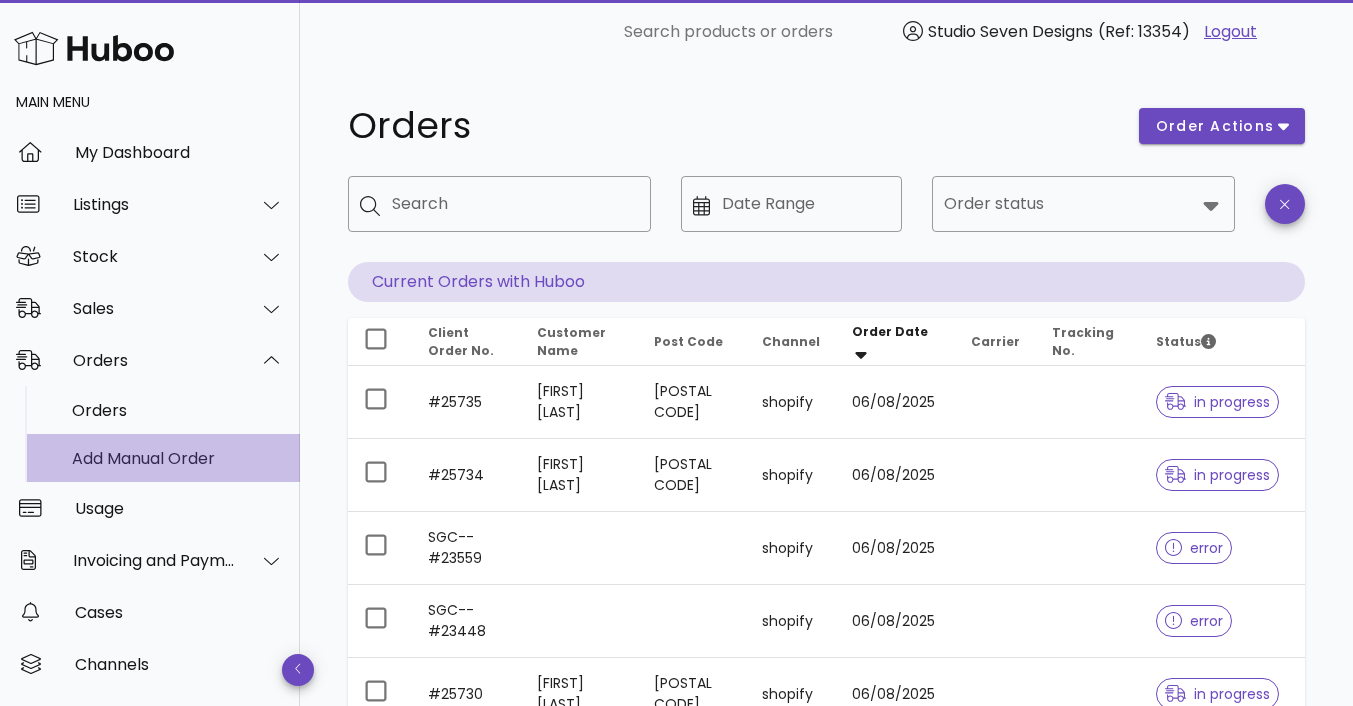 click on "Add Manual Order" at bounding box center (178, 458) 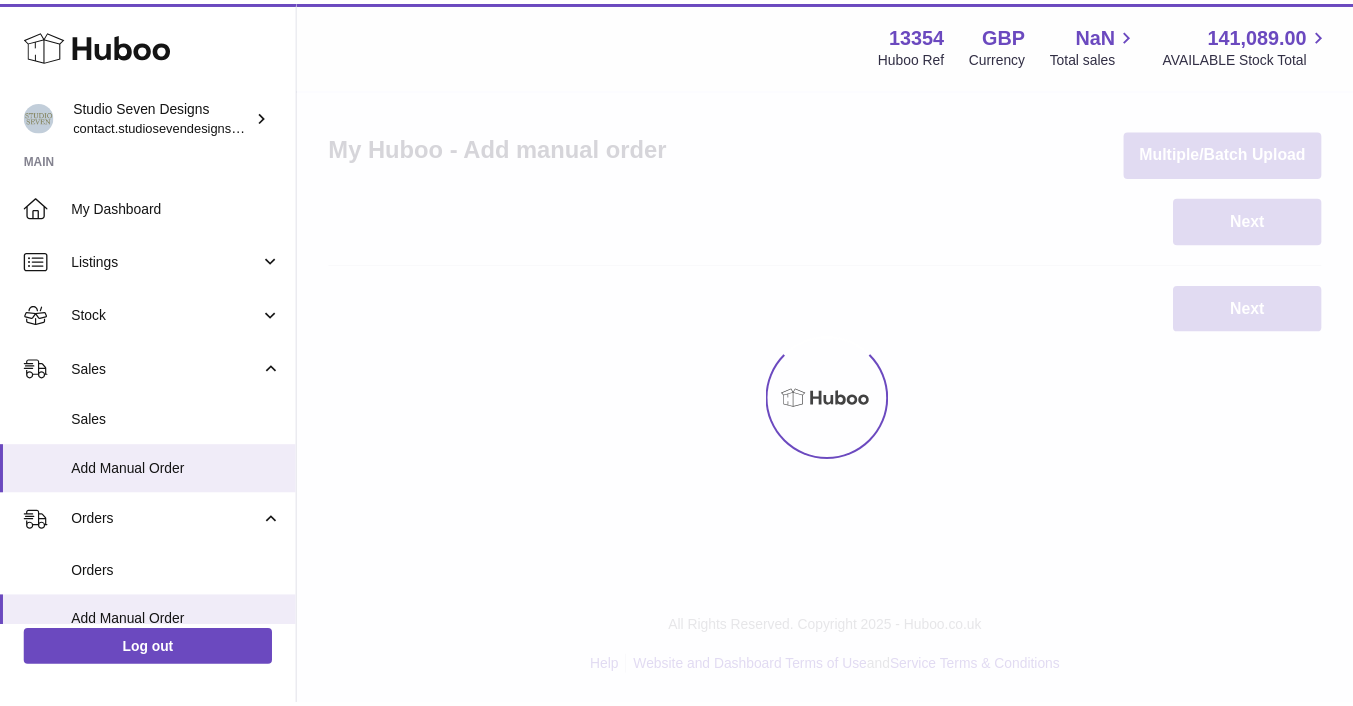 scroll, scrollTop: 0, scrollLeft: 0, axis: both 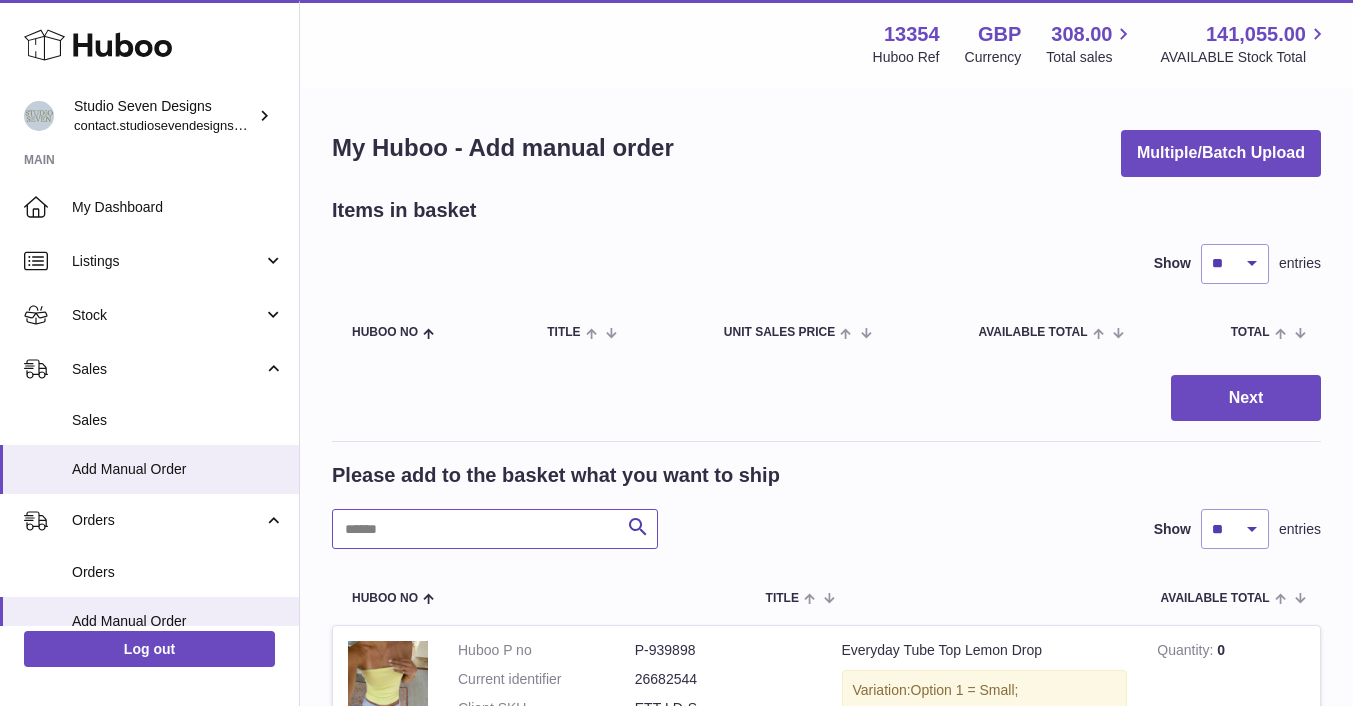 click at bounding box center [495, 529] 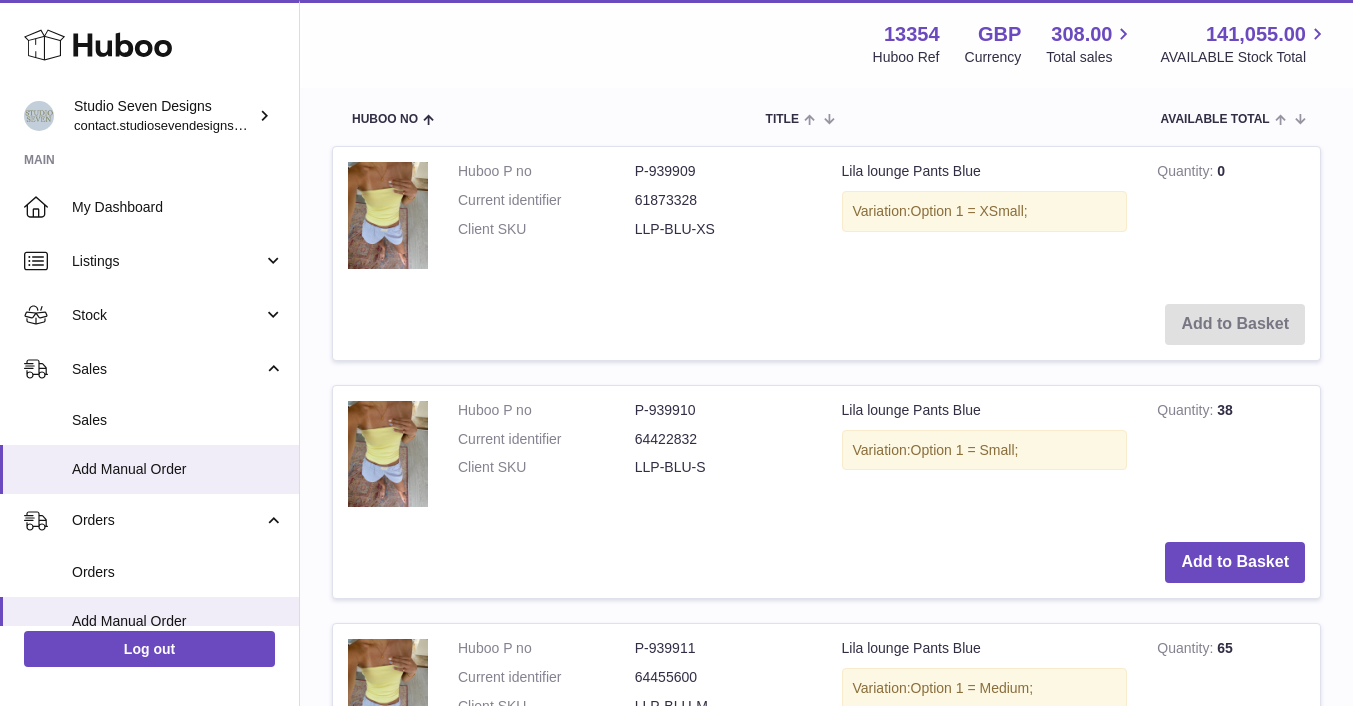 scroll, scrollTop: 487, scrollLeft: 0, axis: vertical 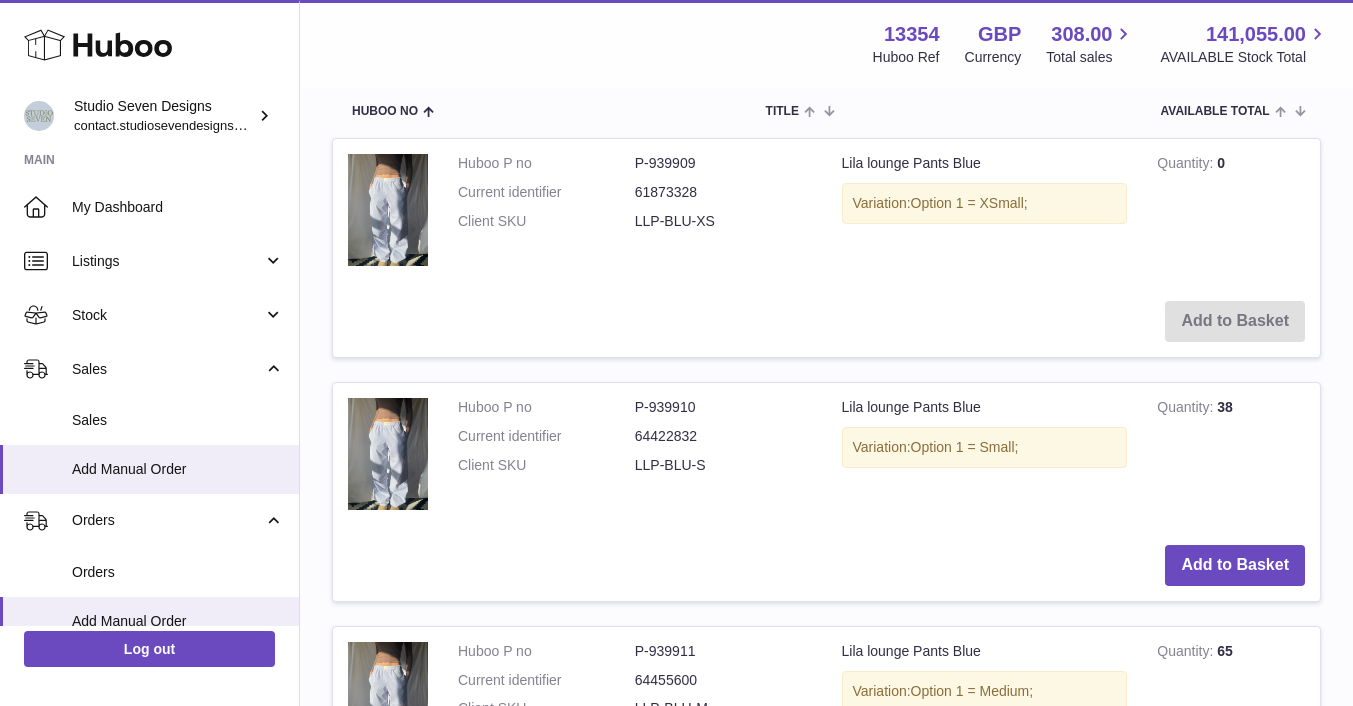 type on "****" 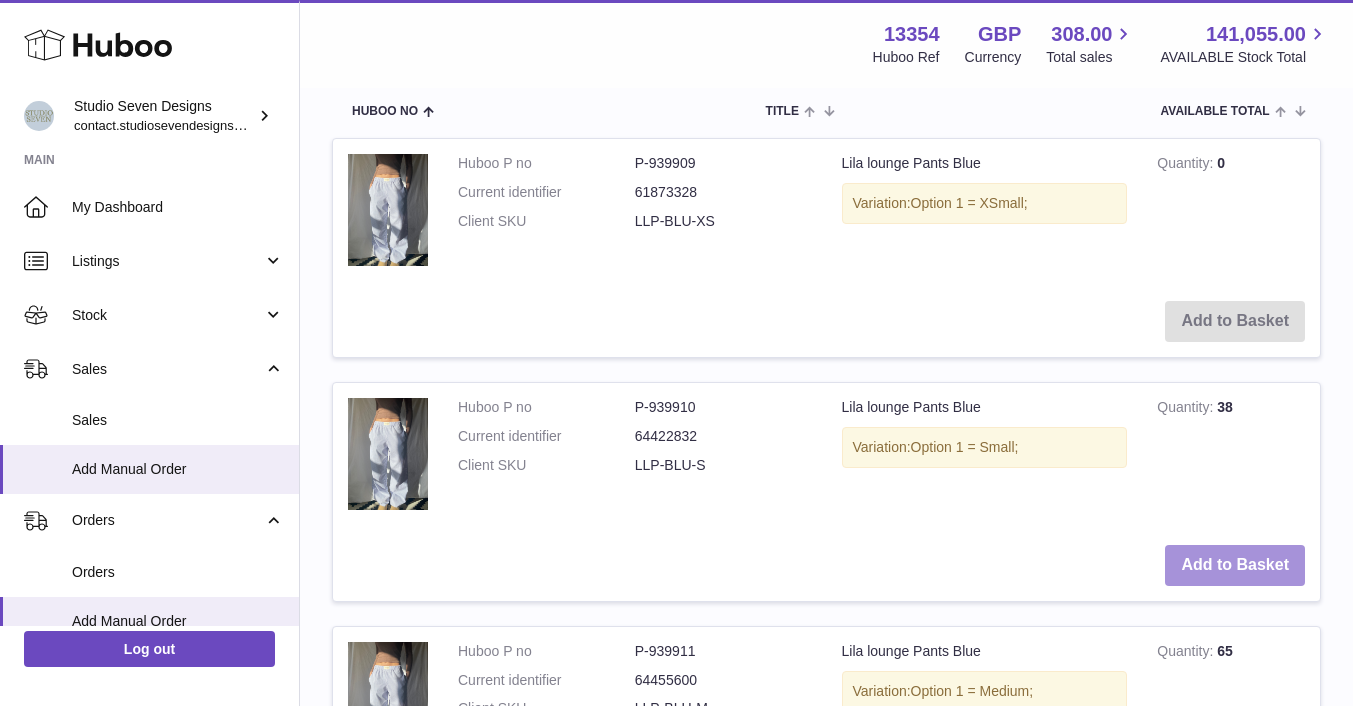 click on "Add to Basket" at bounding box center [1235, 565] 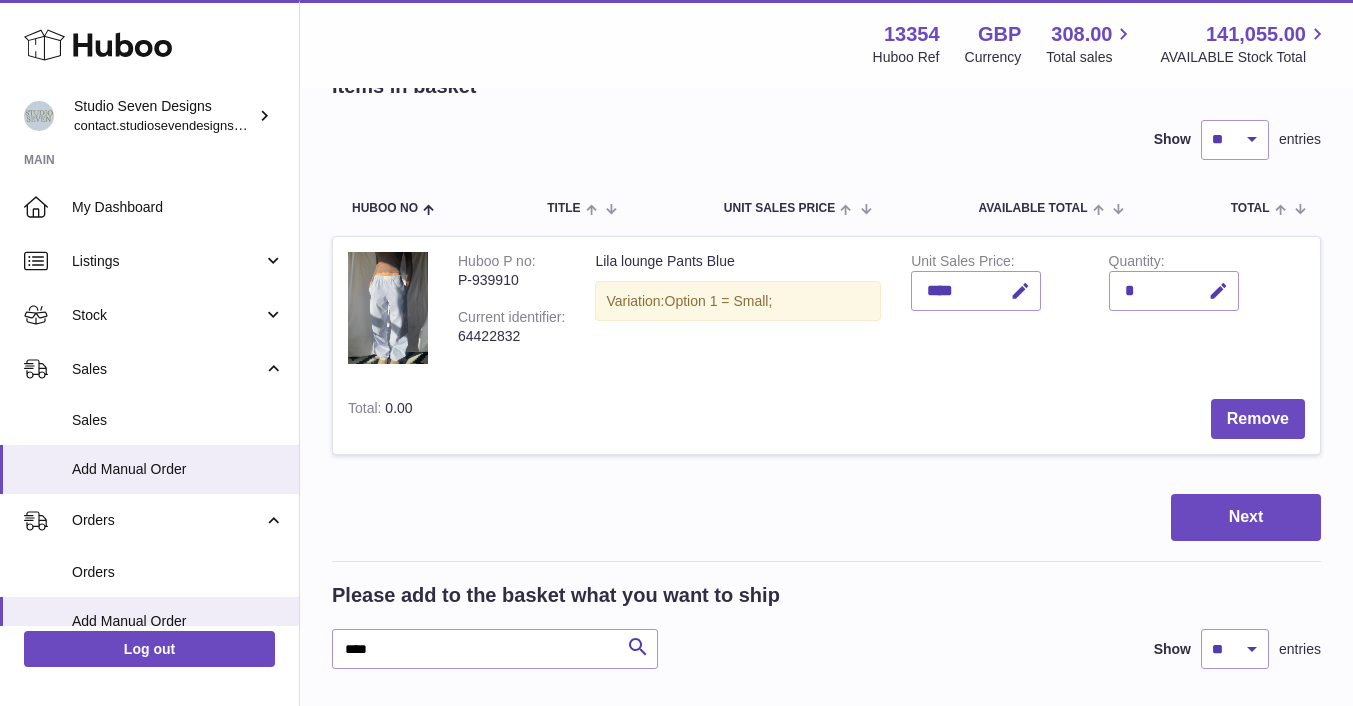 scroll, scrollTop: 0, scrollLeft: 0, axis: both 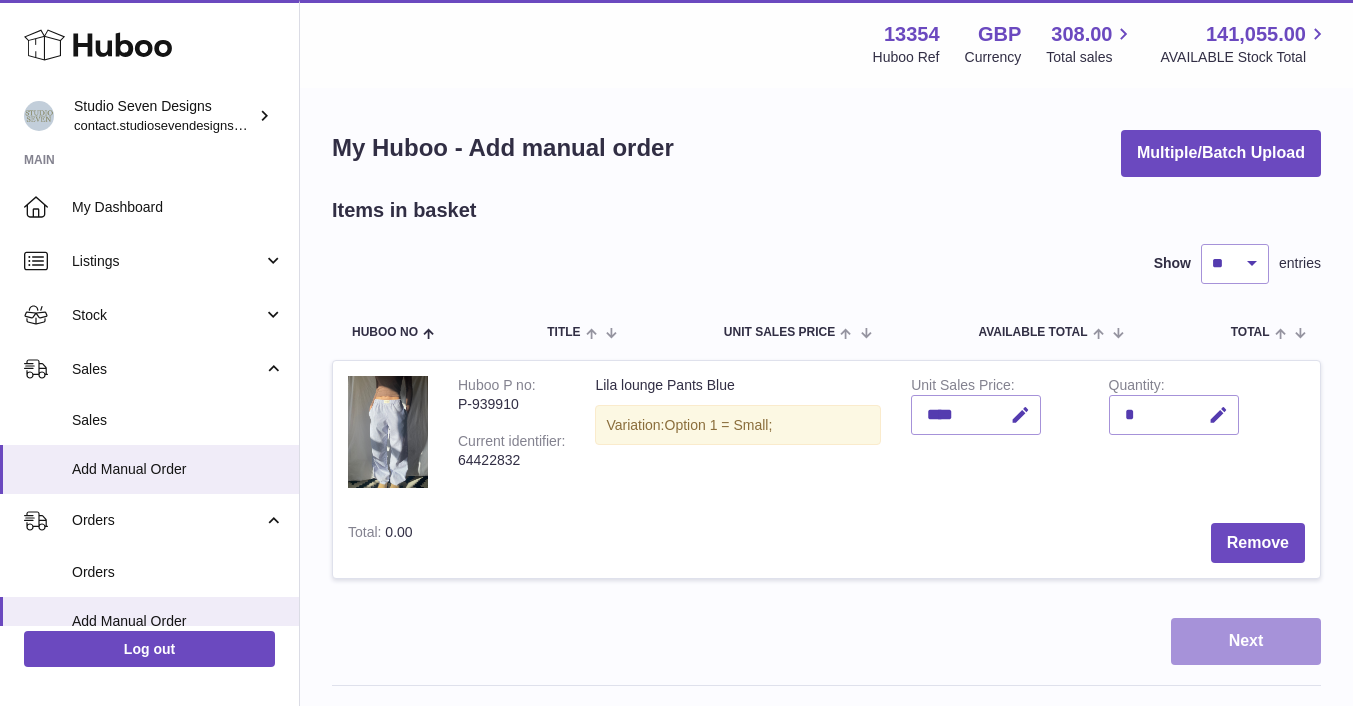 click on "Next" at bounding box center (1246, 641) 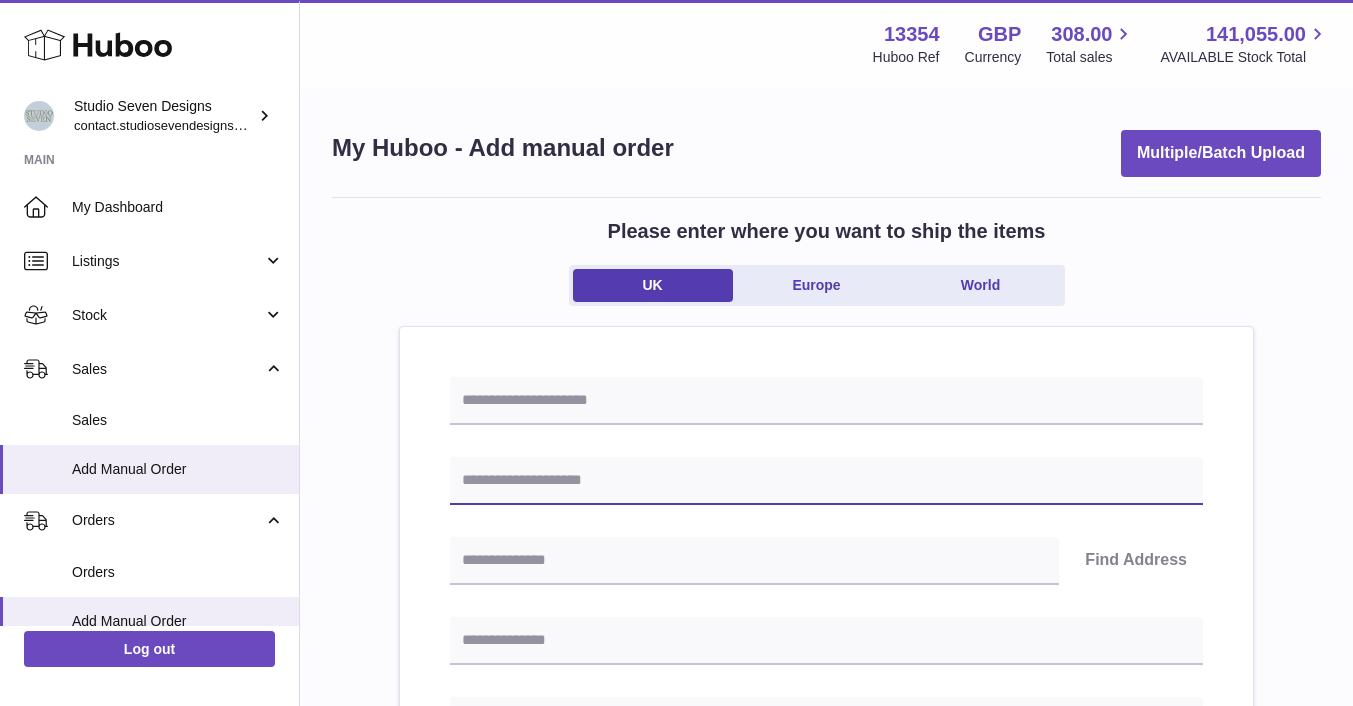 click at bounding box center (826, 481) 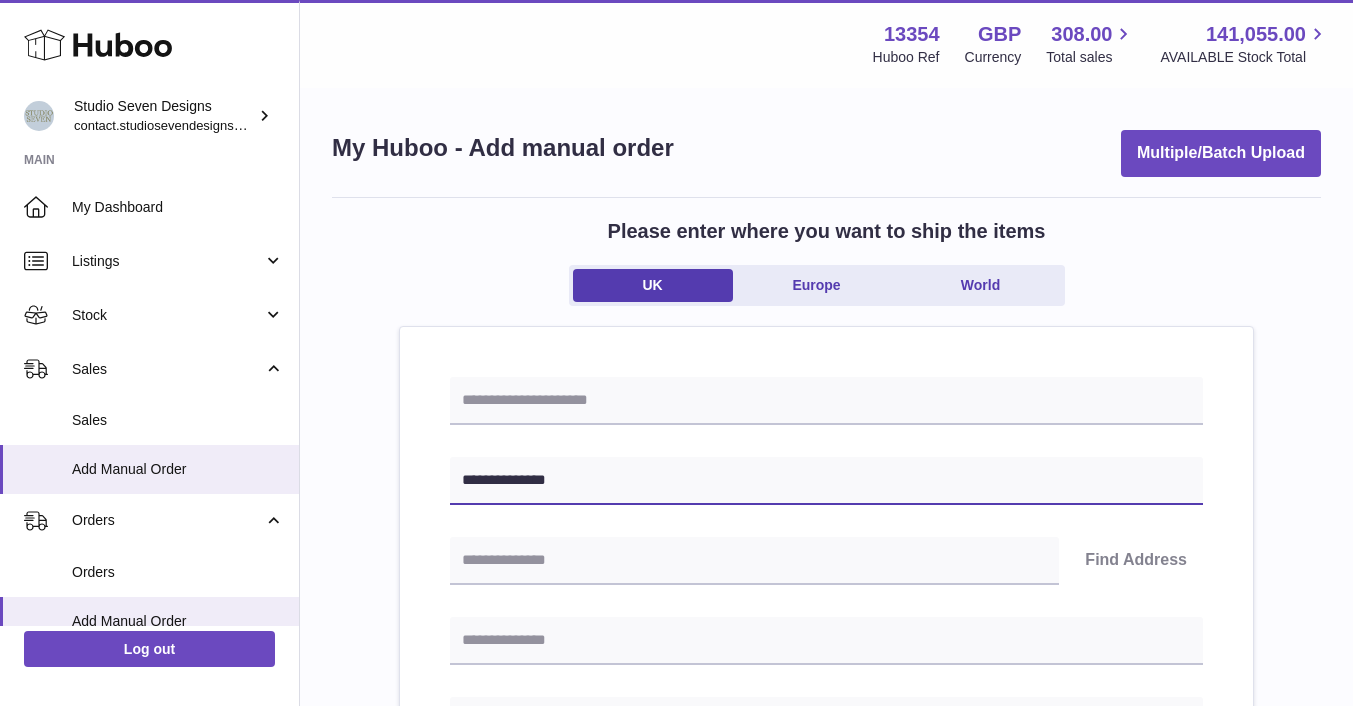 type on "**********" 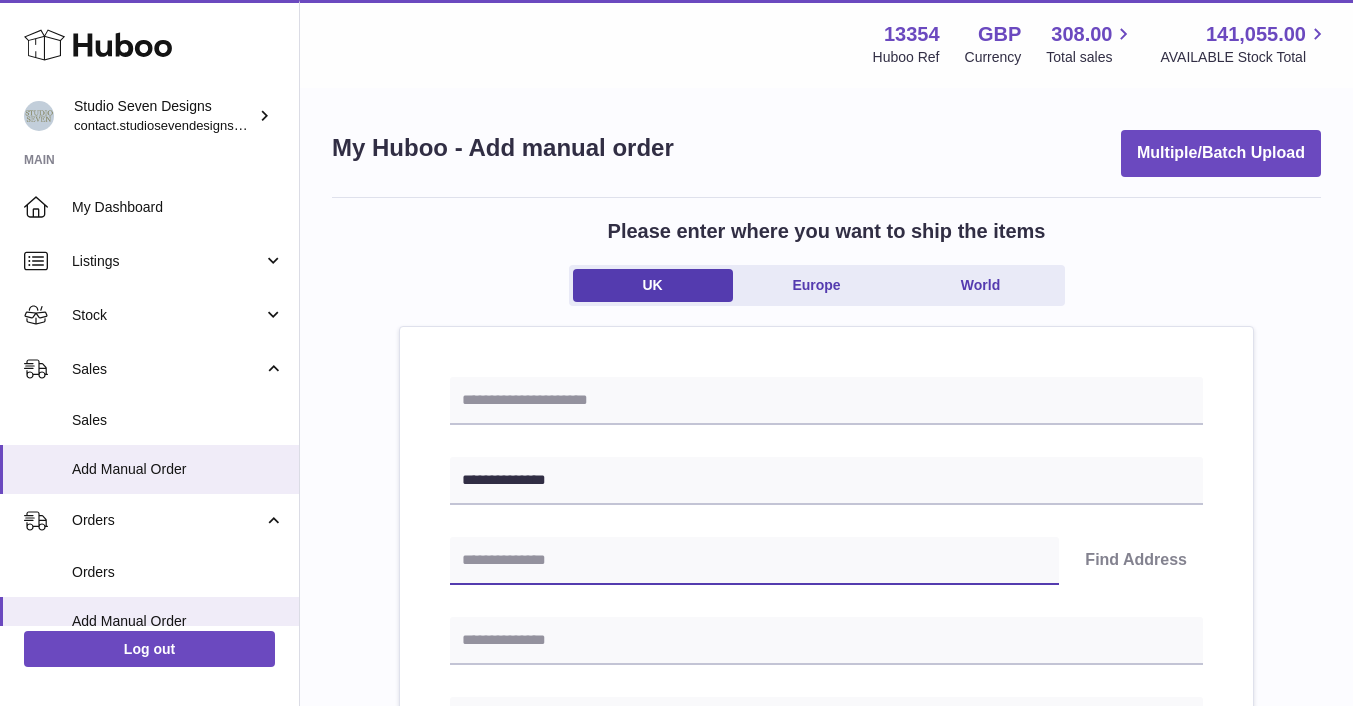 click at bounding box center [754, 561] 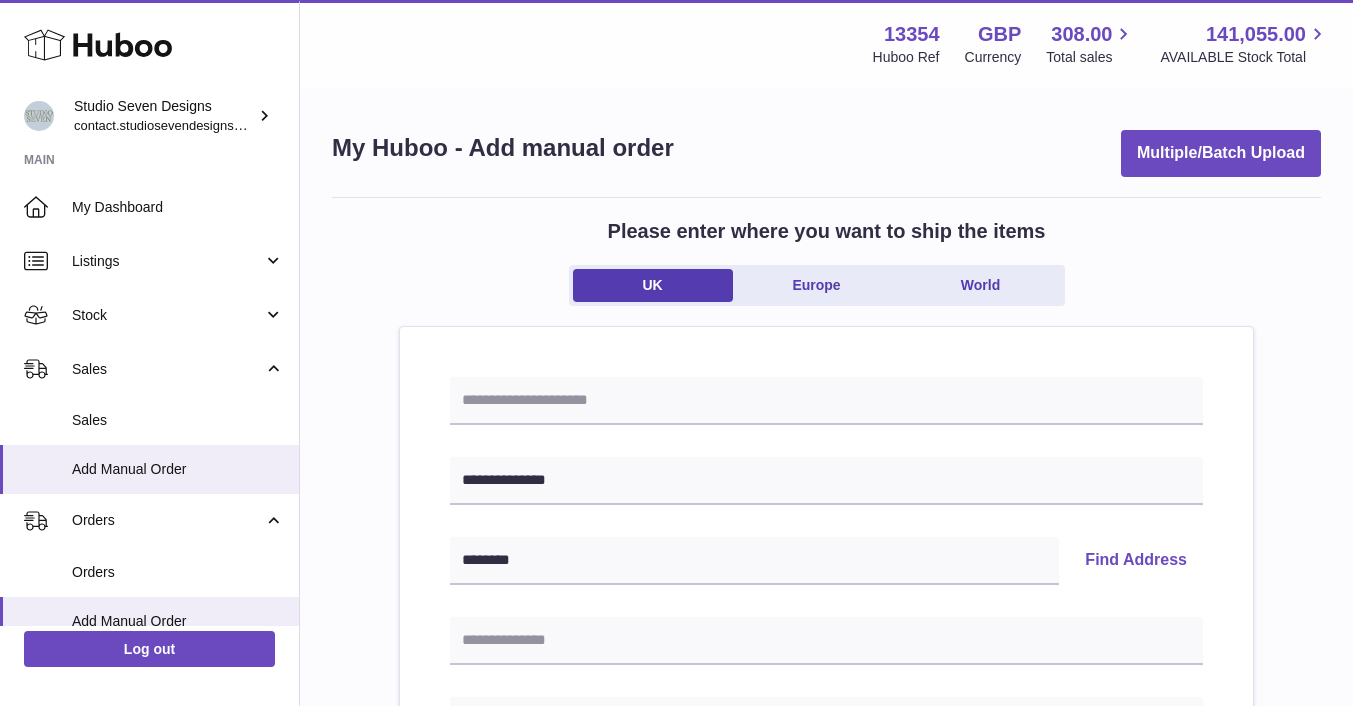 click on "Find Address" at bounding box center (1136, 561) 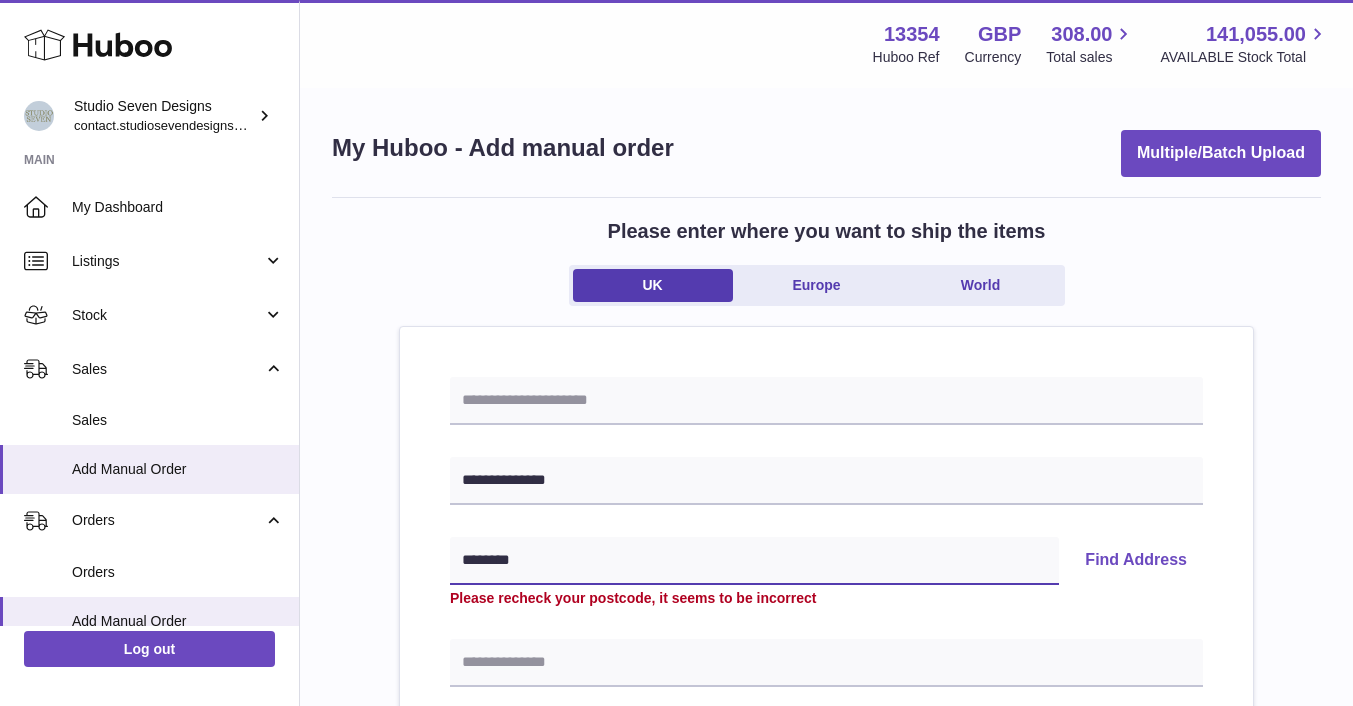click on "********" at bounding box center [754, 561] 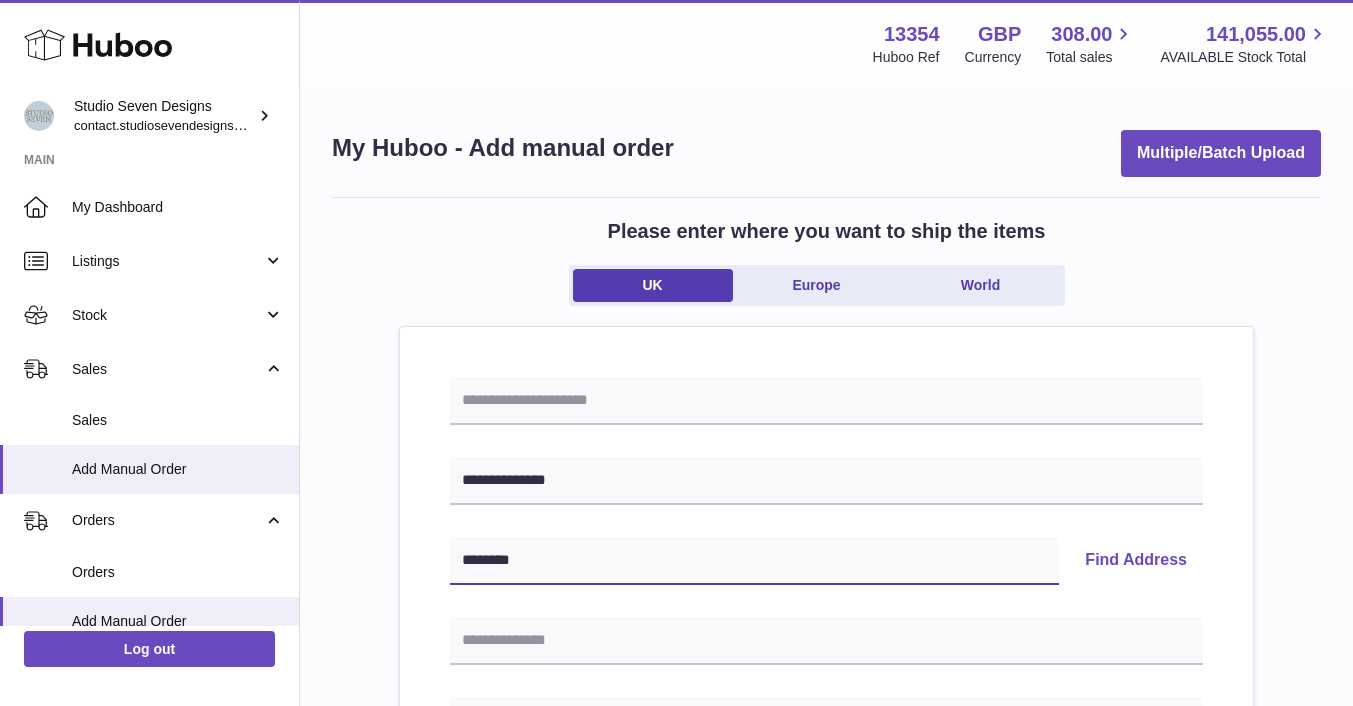 type on "********" 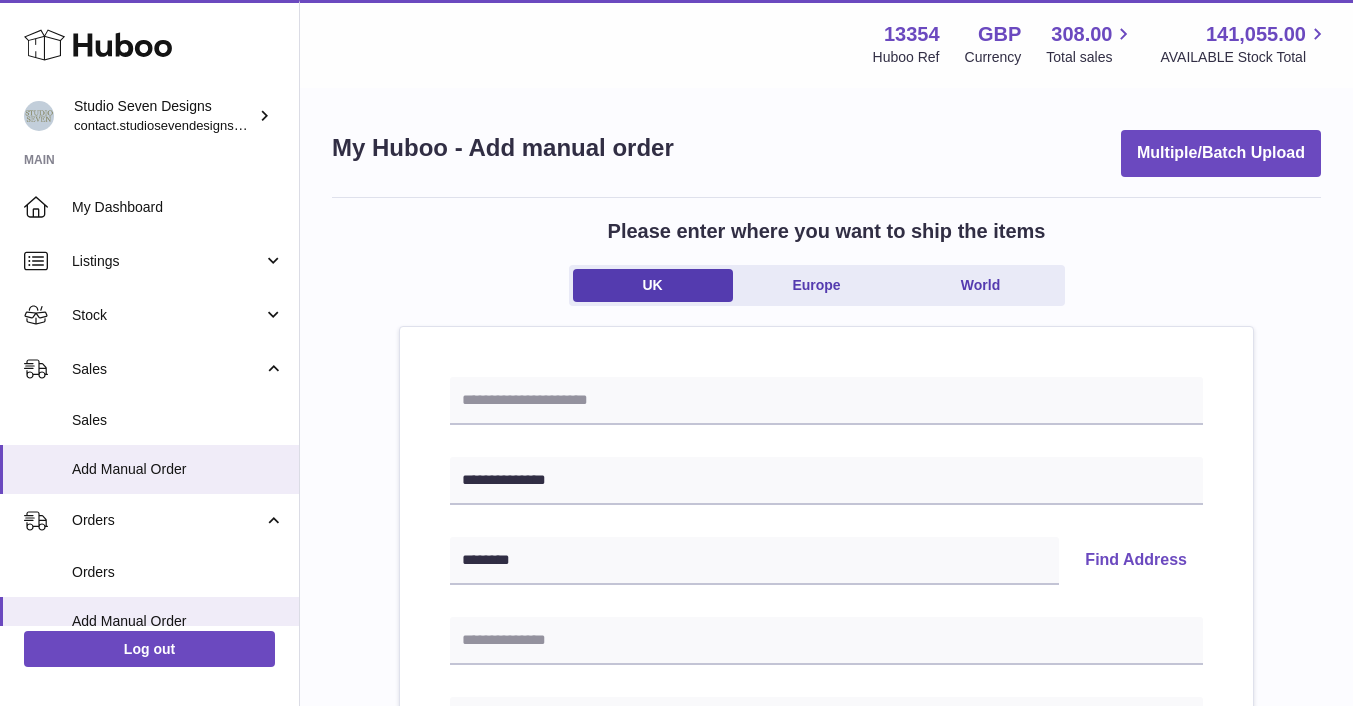click on "Find Address" at bounding box center (1136, 561) 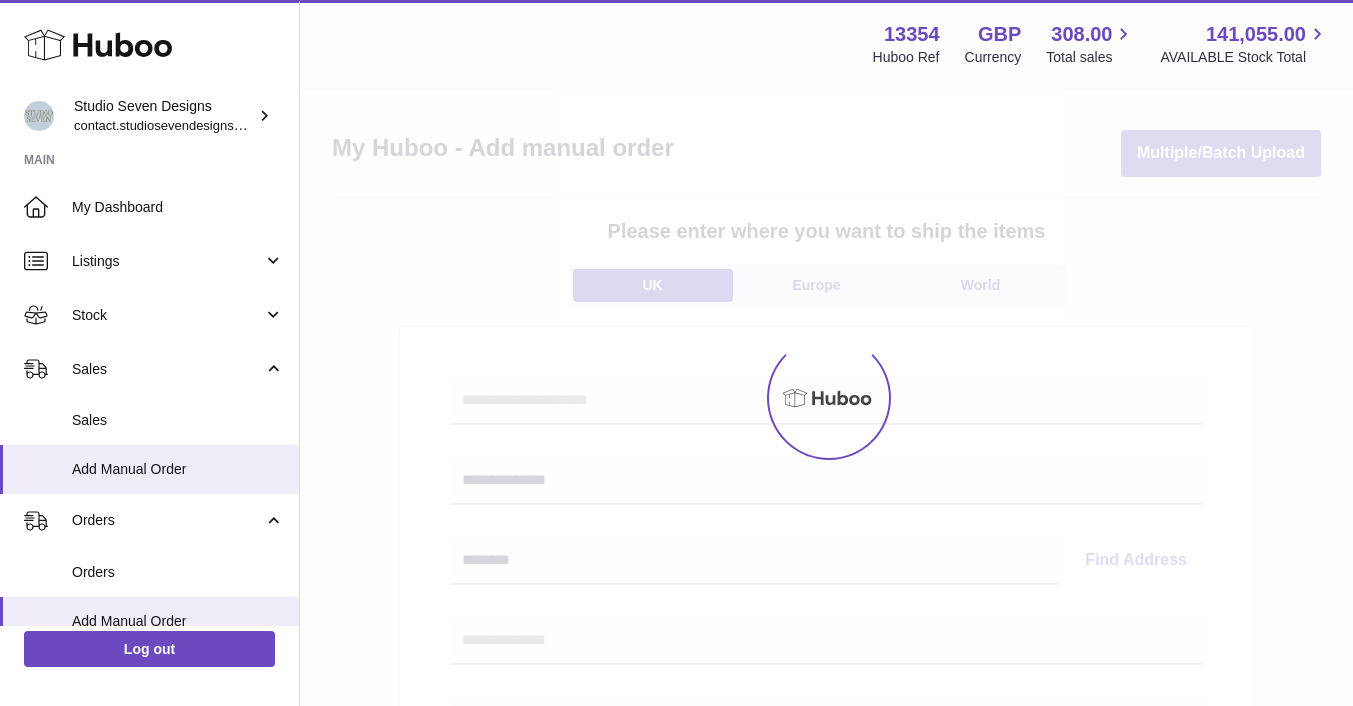 select 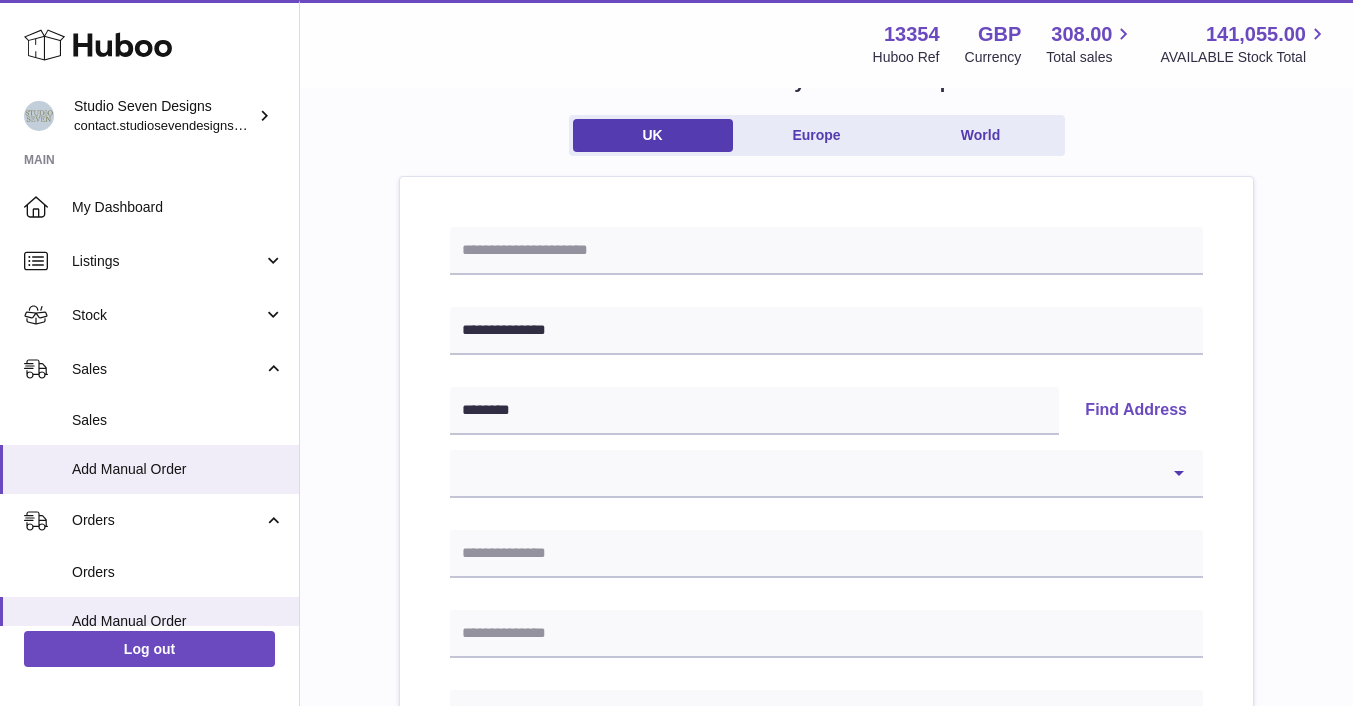 scroll, scrollTop: 151, scrollLeft: 0, axis: vertical 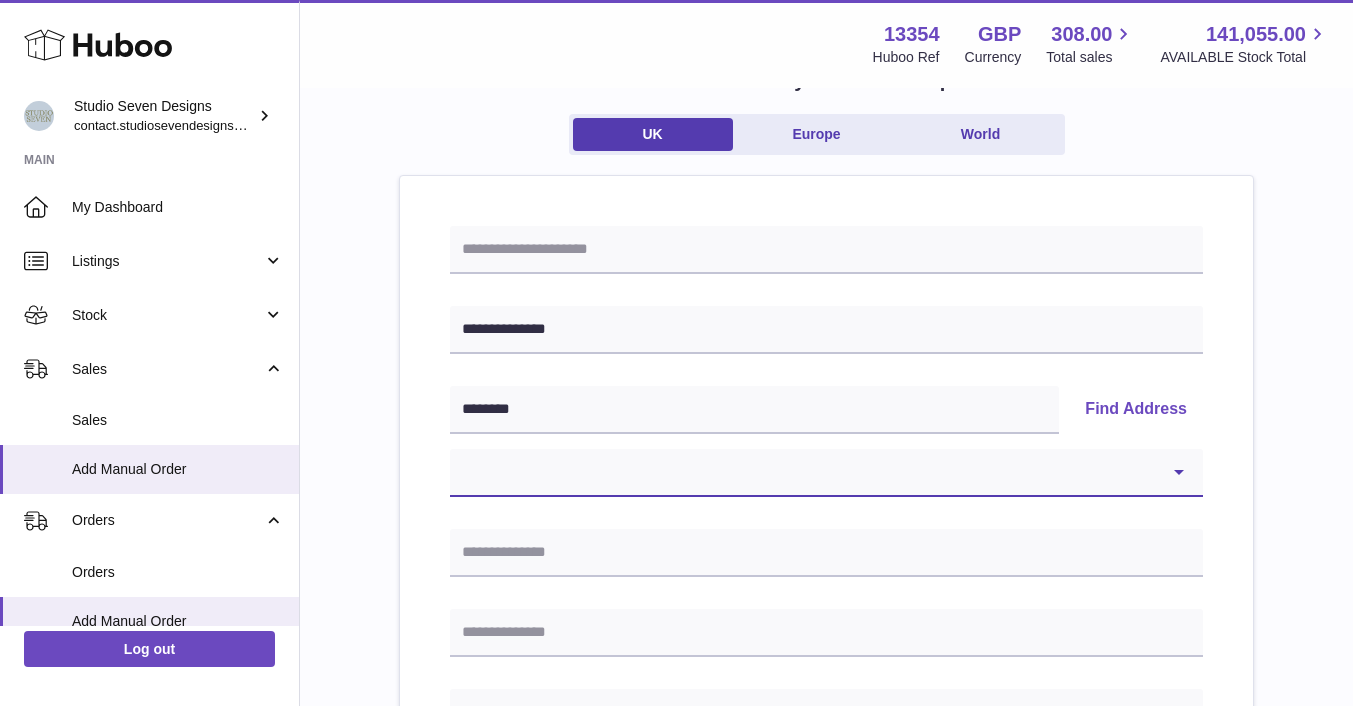 click on "**********" at bounding box center [826, 473] 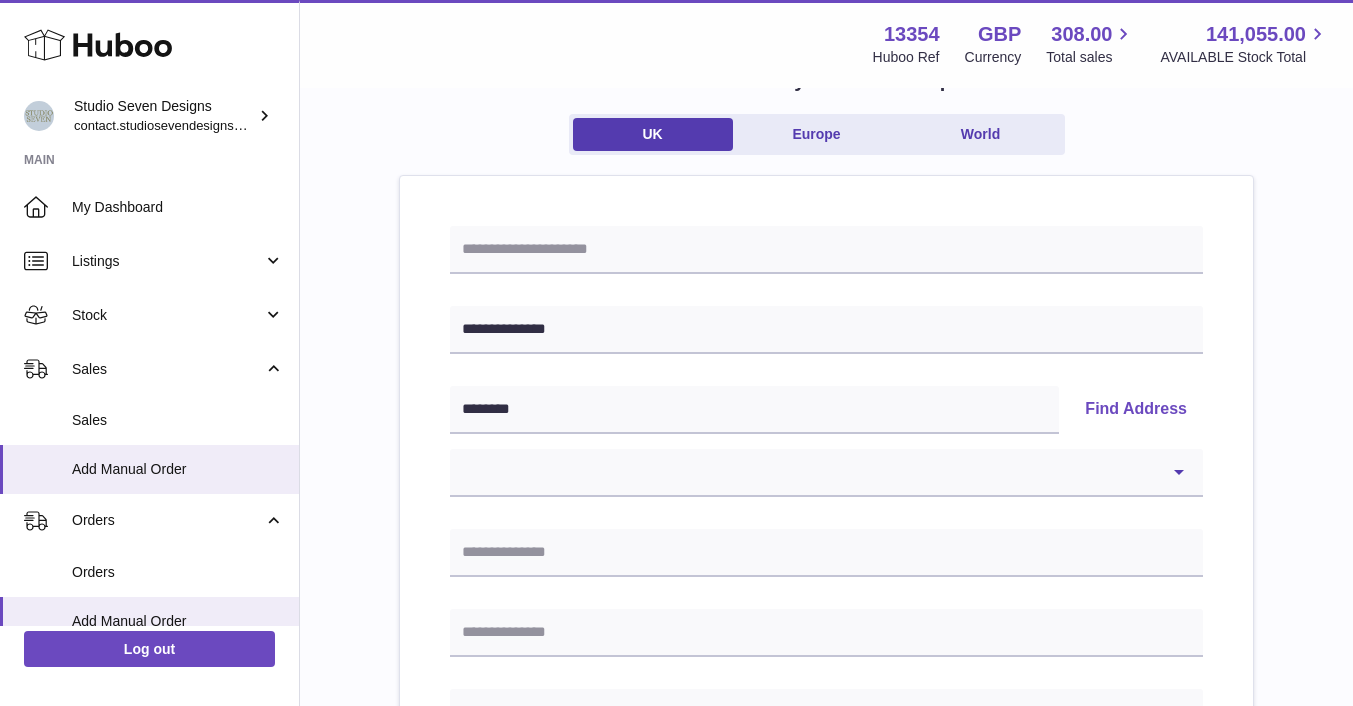 click on "**********" at bounding box center [826, 838] 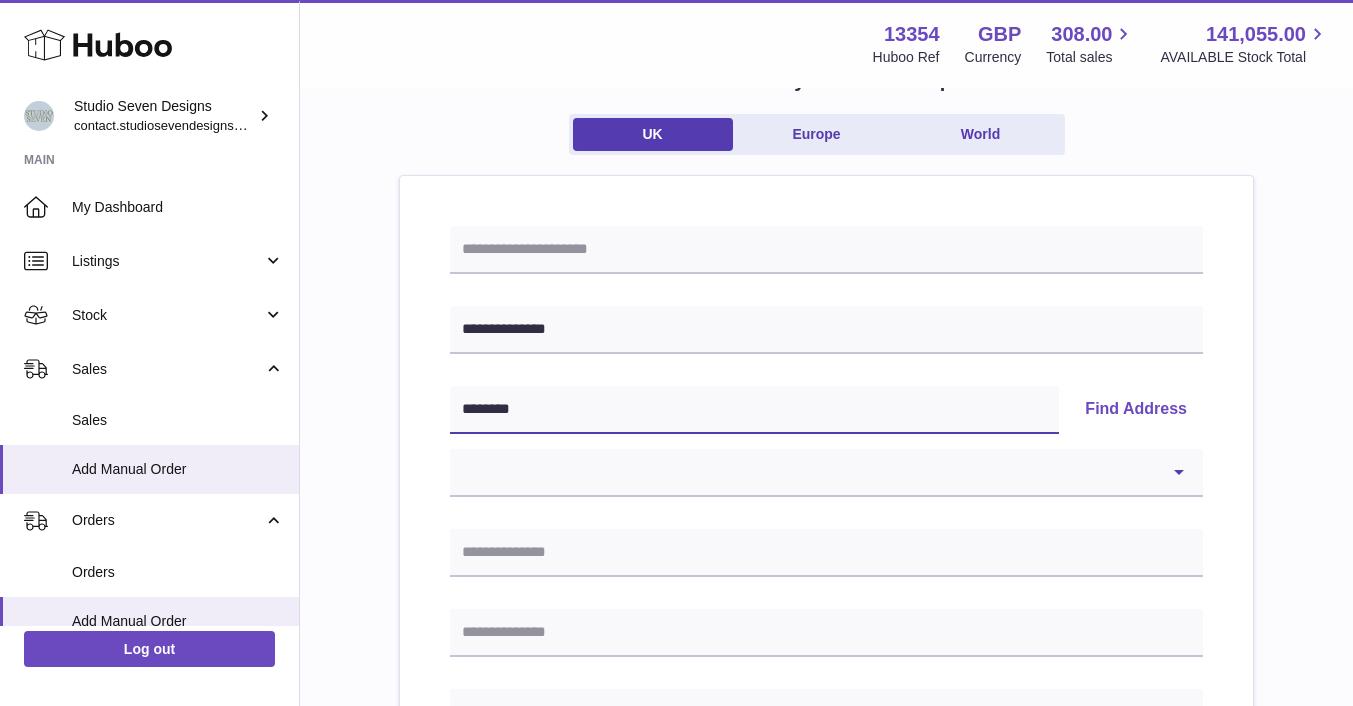 click on "********" at bounding box center (754, 410) 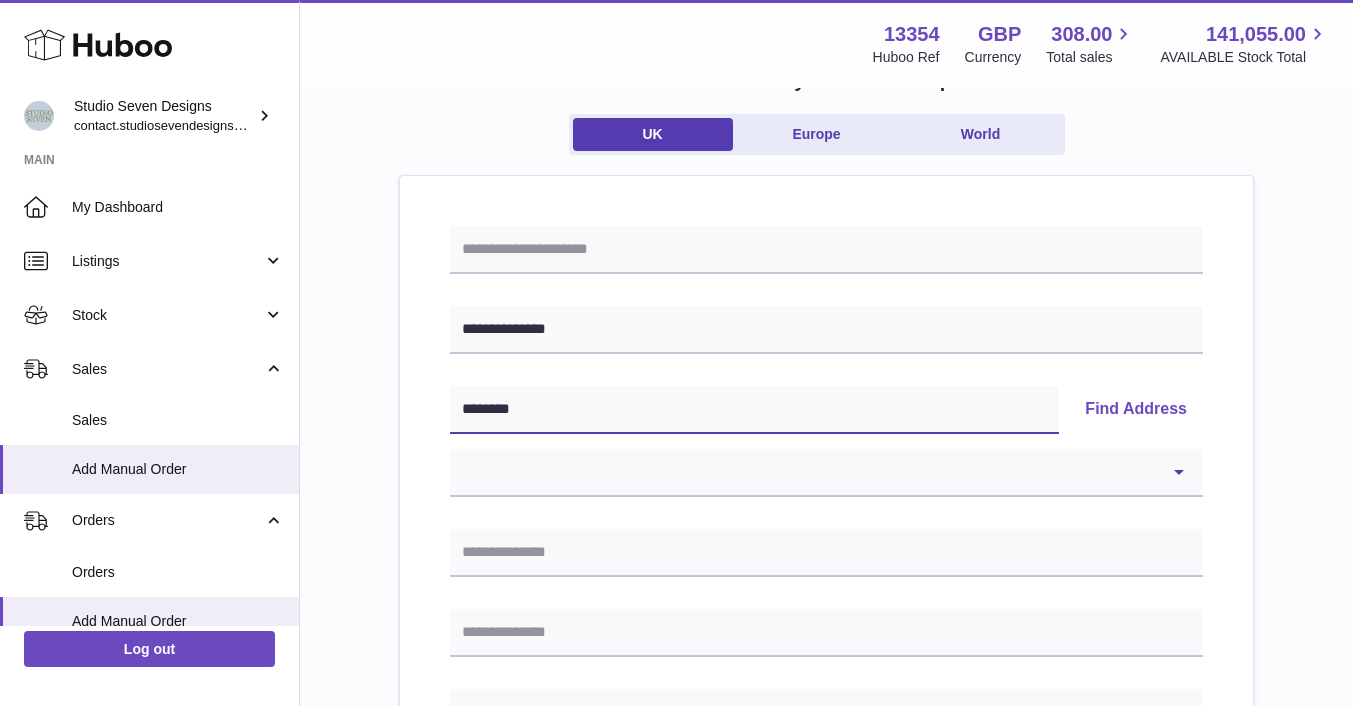 click on "********" at bounding box center [754, 410] 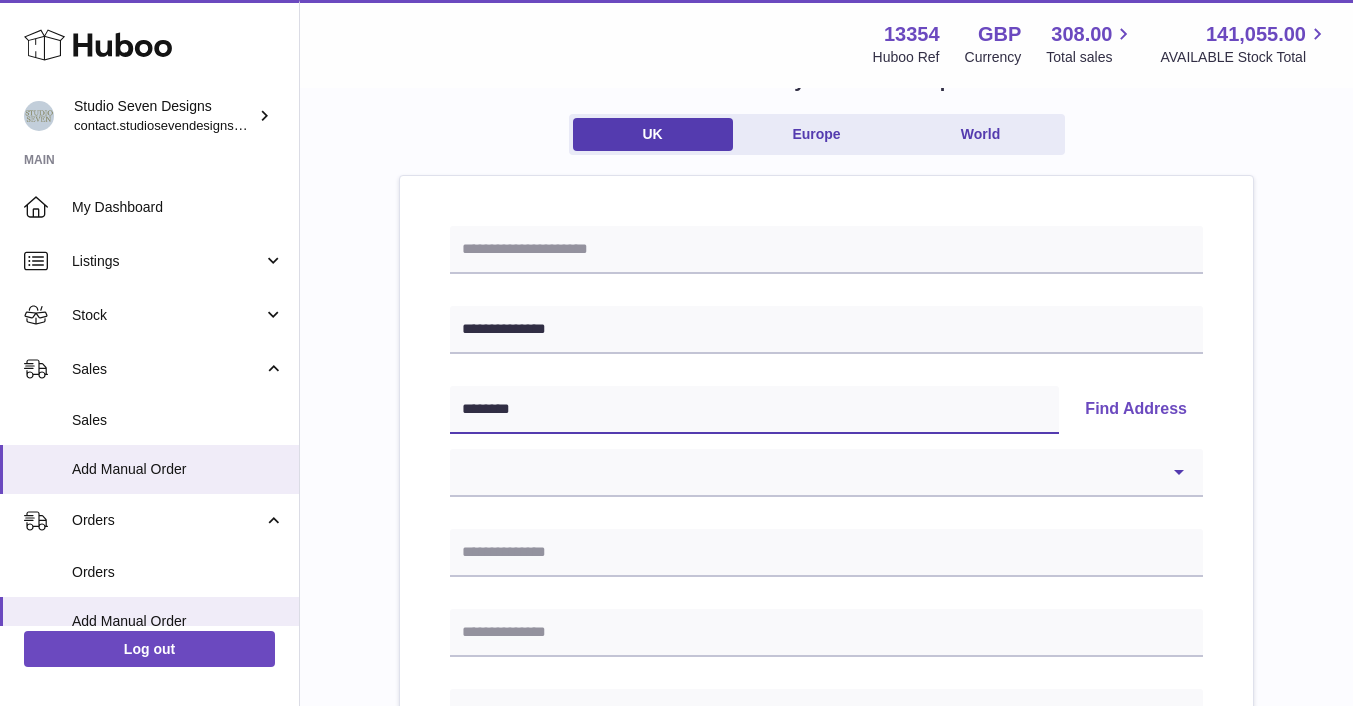 type on "*******" 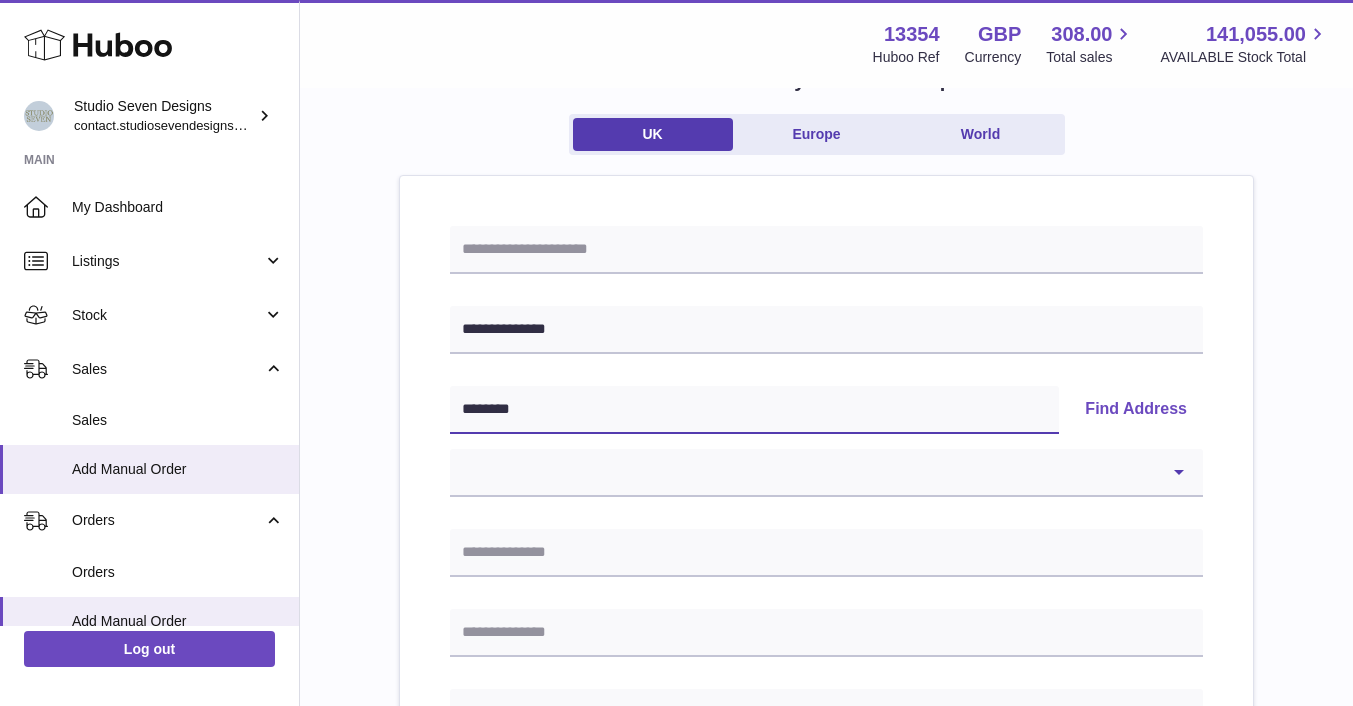 select 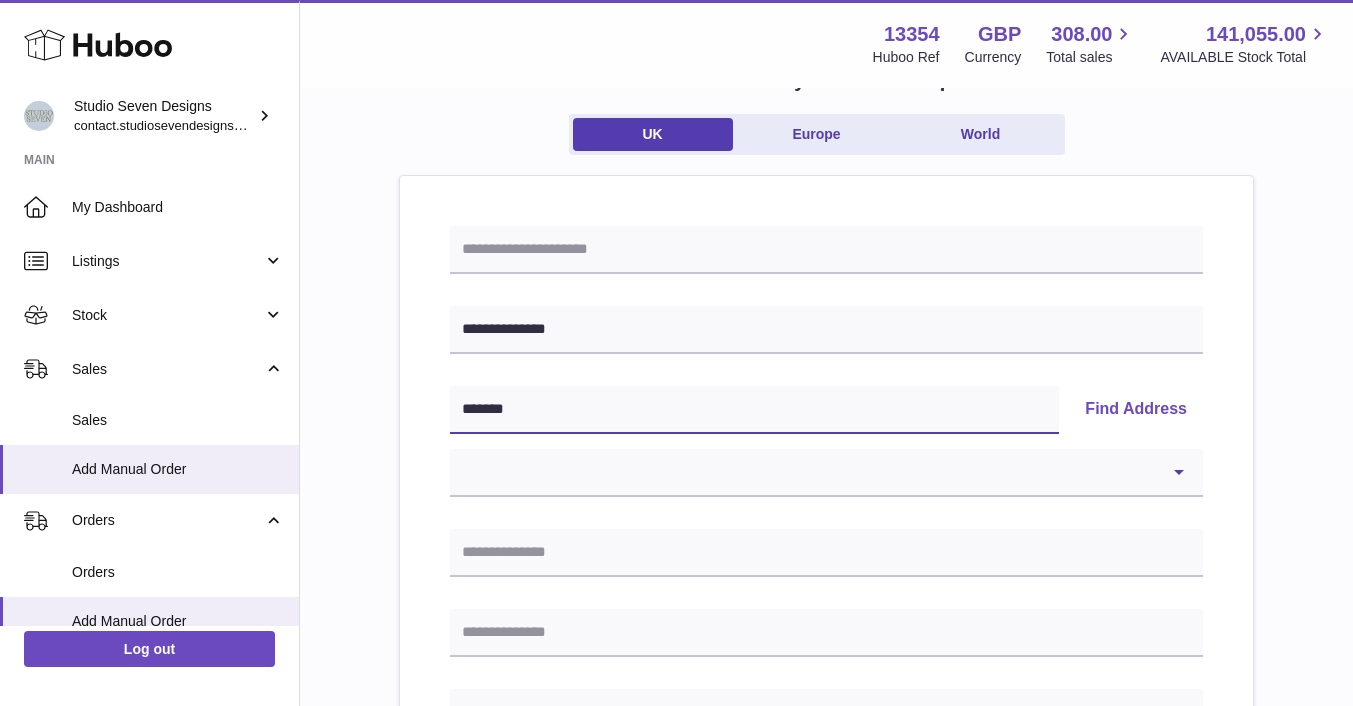 type on "********" 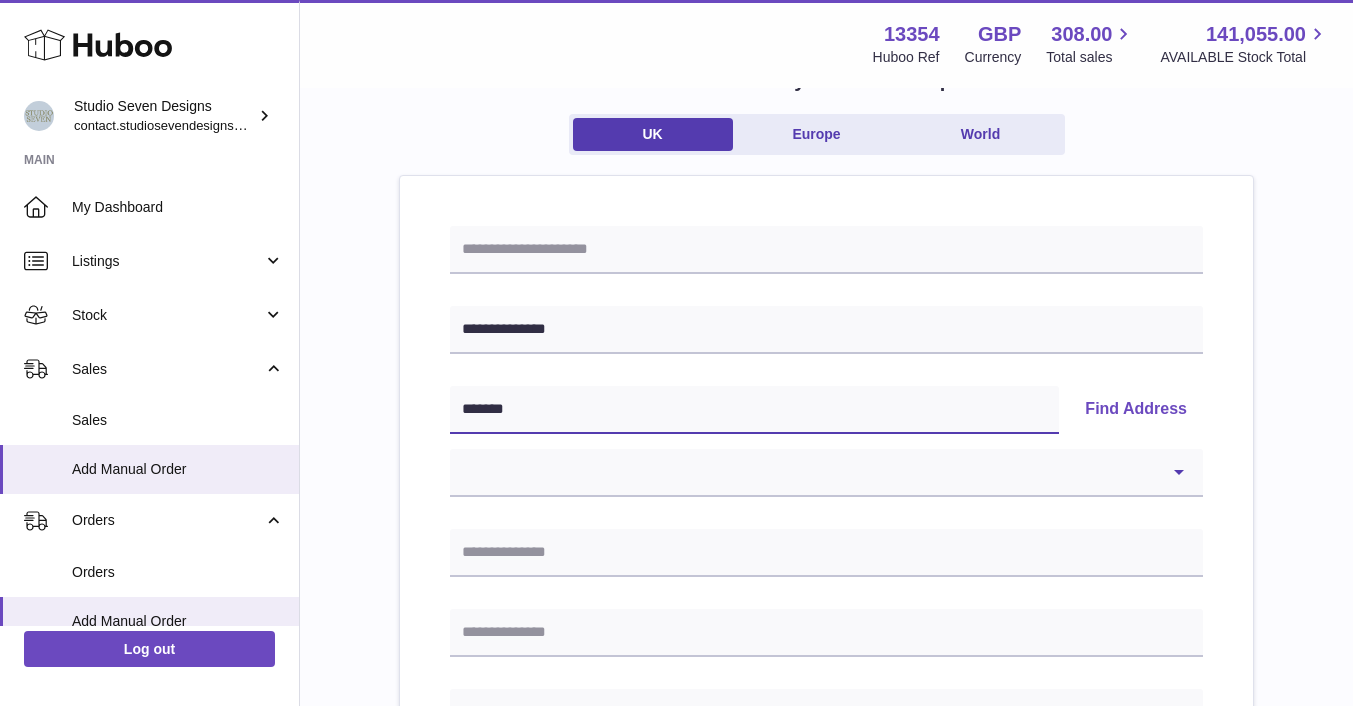 select 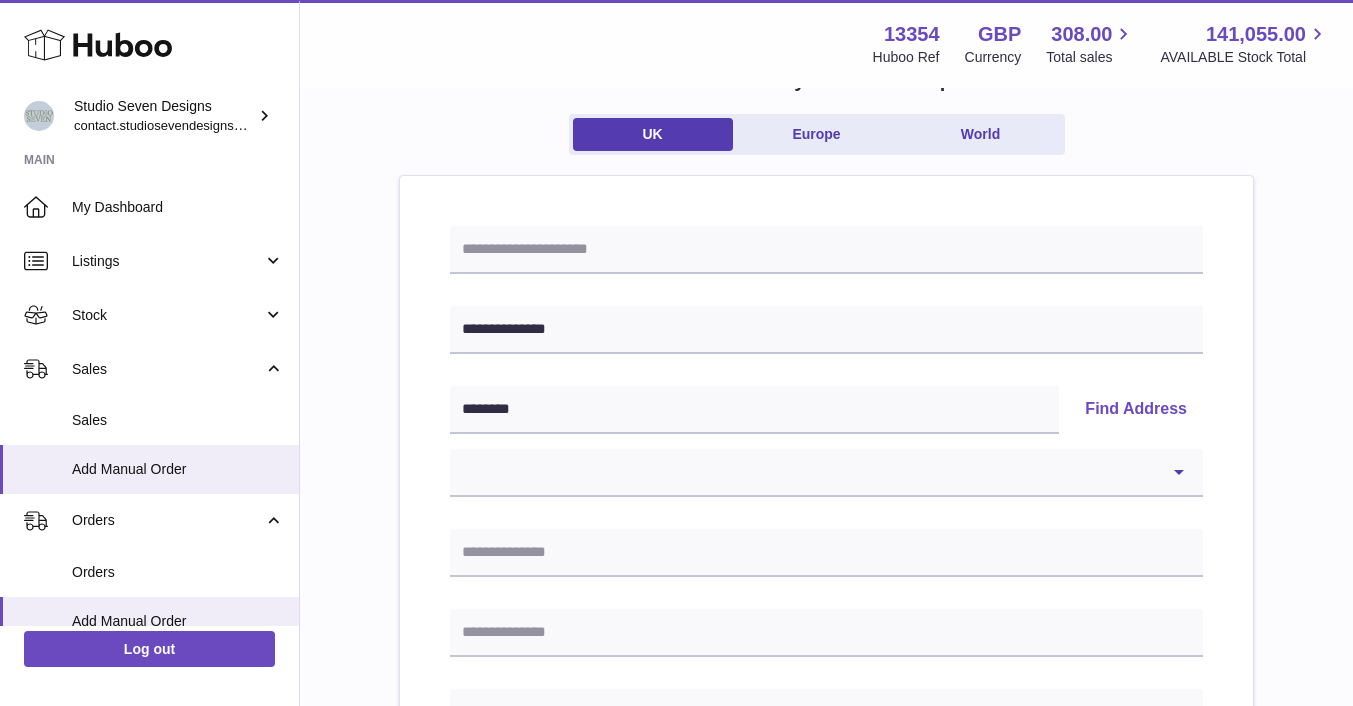click on "Find Address" at bounding box center (1136, 410) 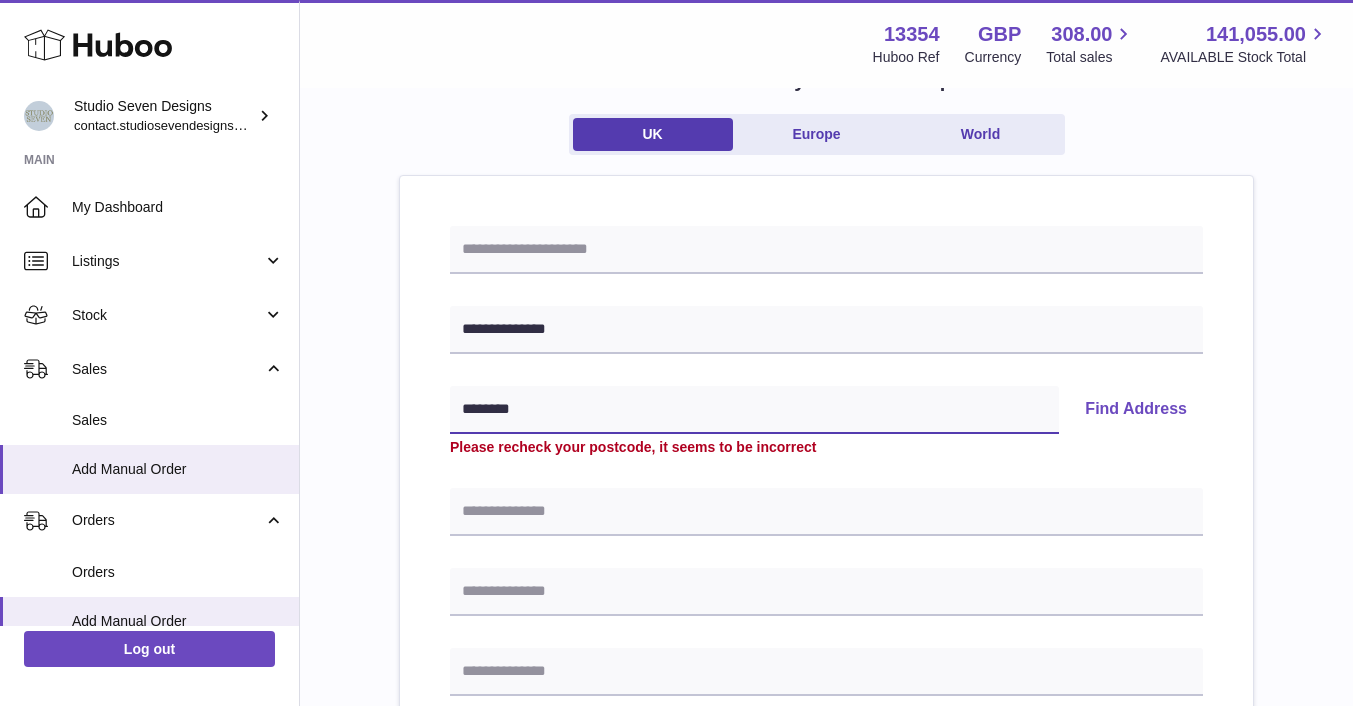 click on "********" at bounding box center (754, 410) 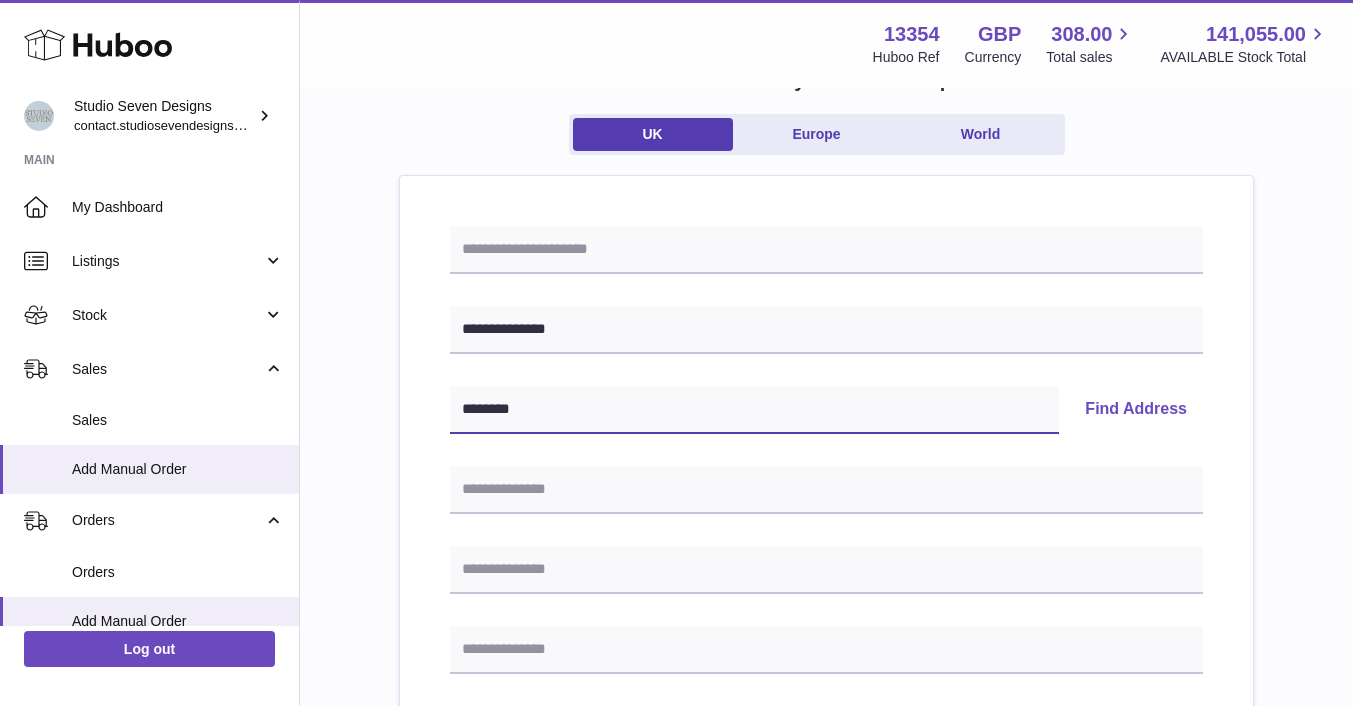 click on "********" at bounding box center [754, 410] 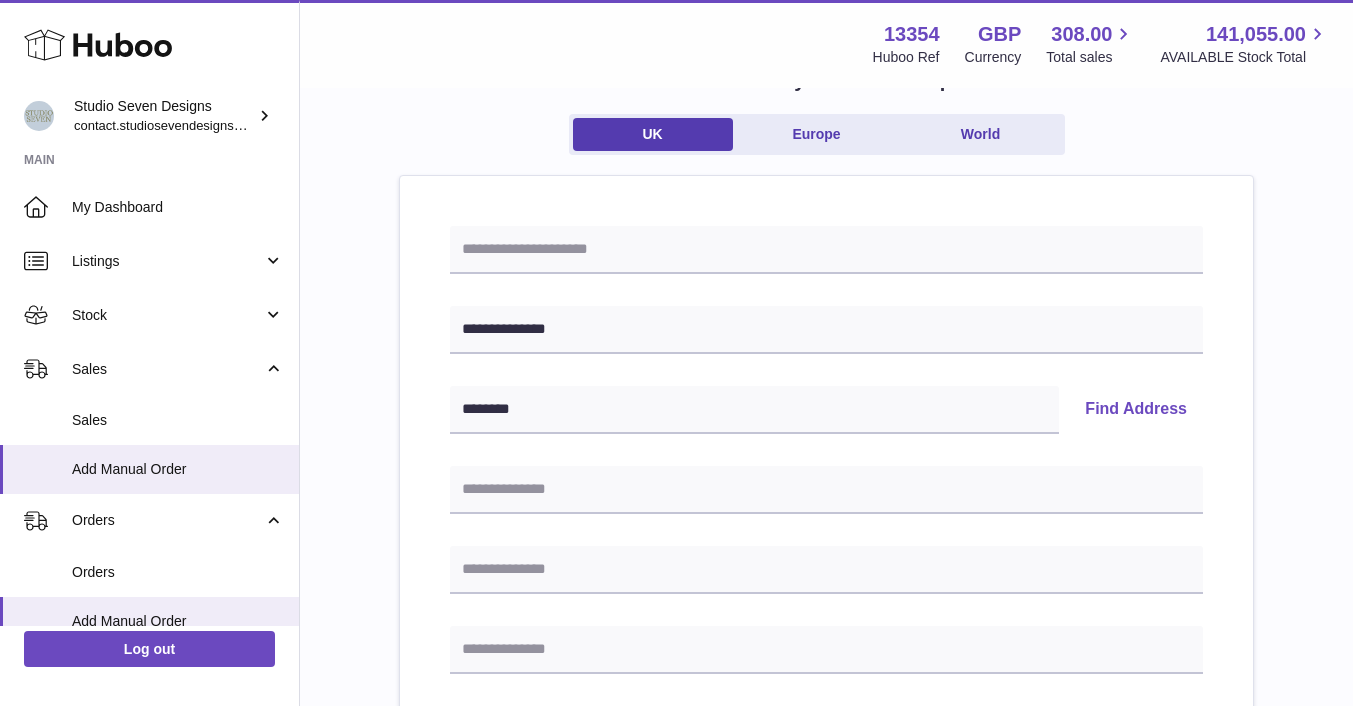 click on "Find Address" at bounding box center [1136, 410] 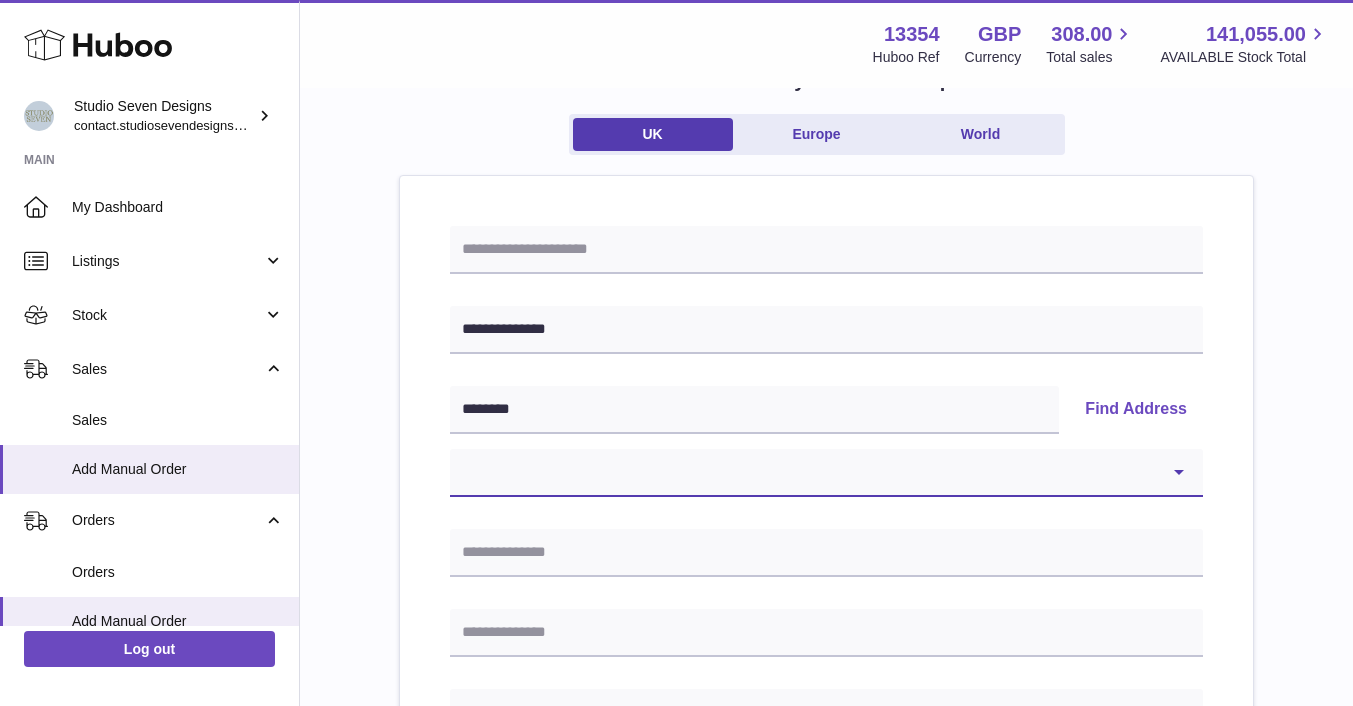 click on "**********" at bounding box center (826, 473) 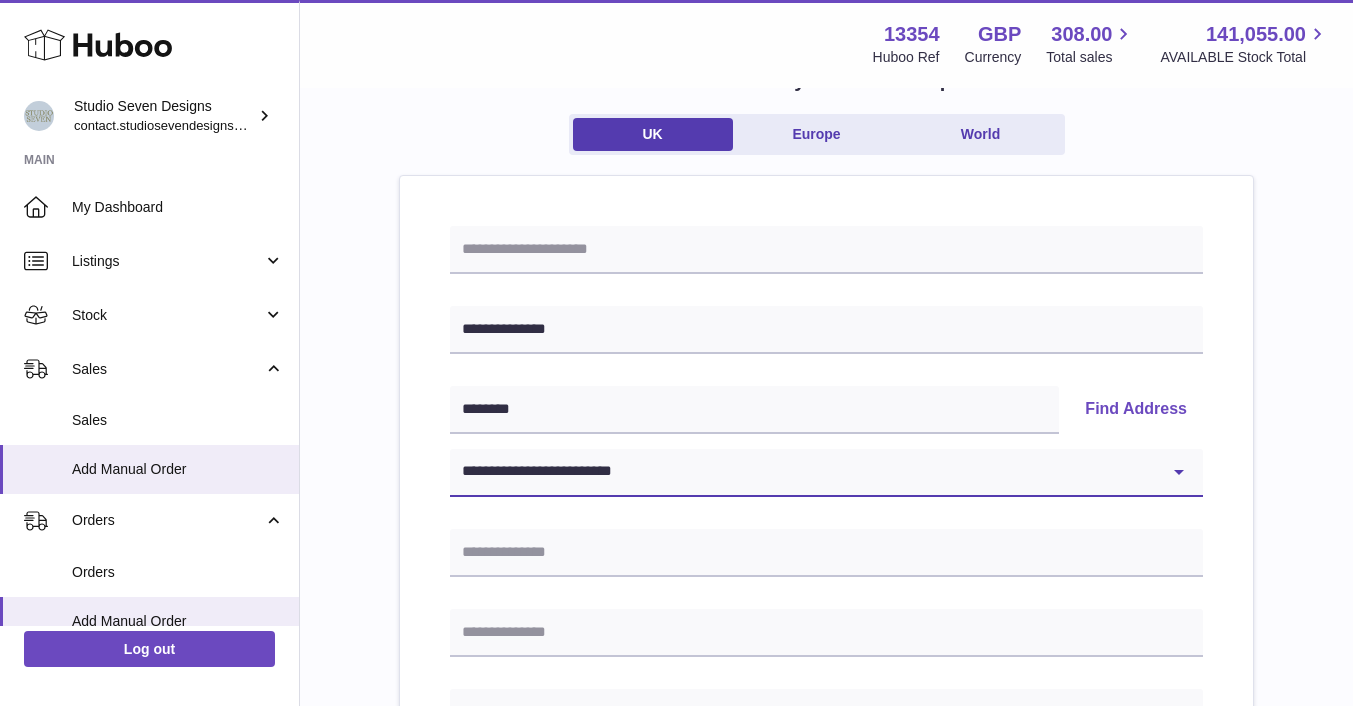 click on "**********" at bounding box center [826, 473] 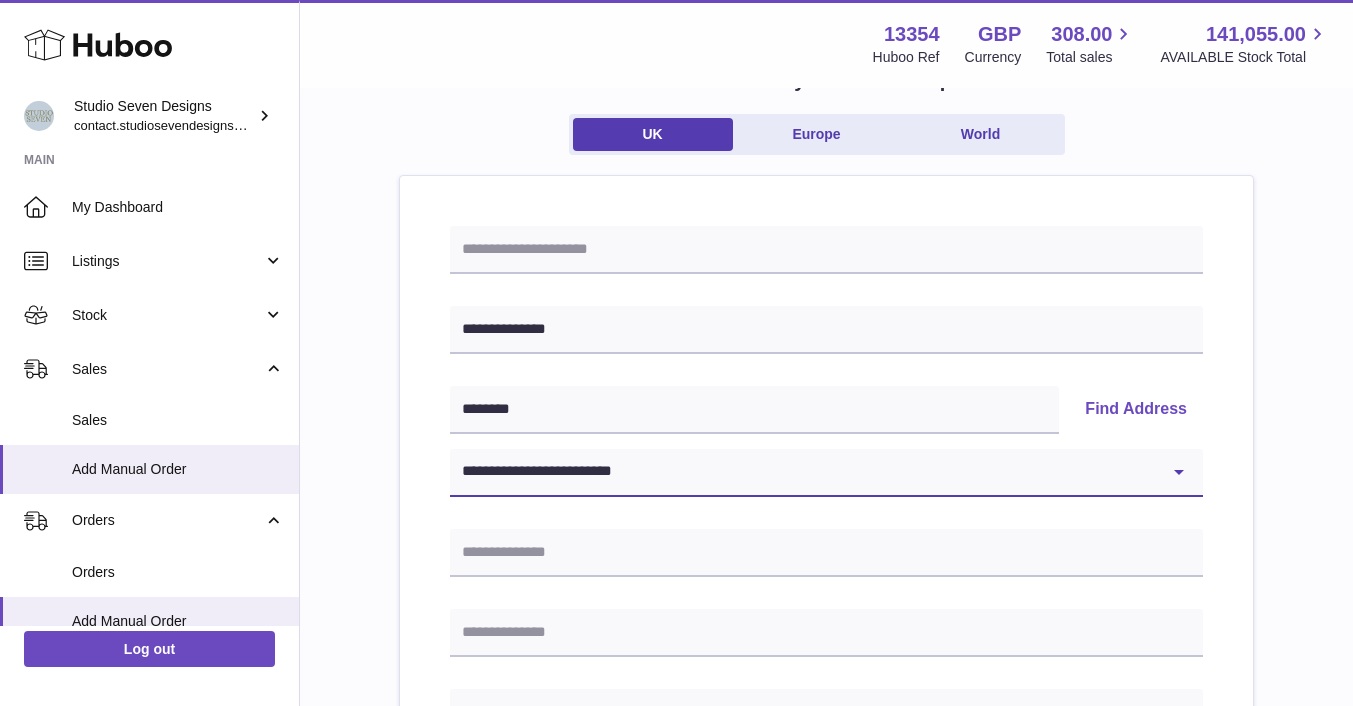 type on "**********" 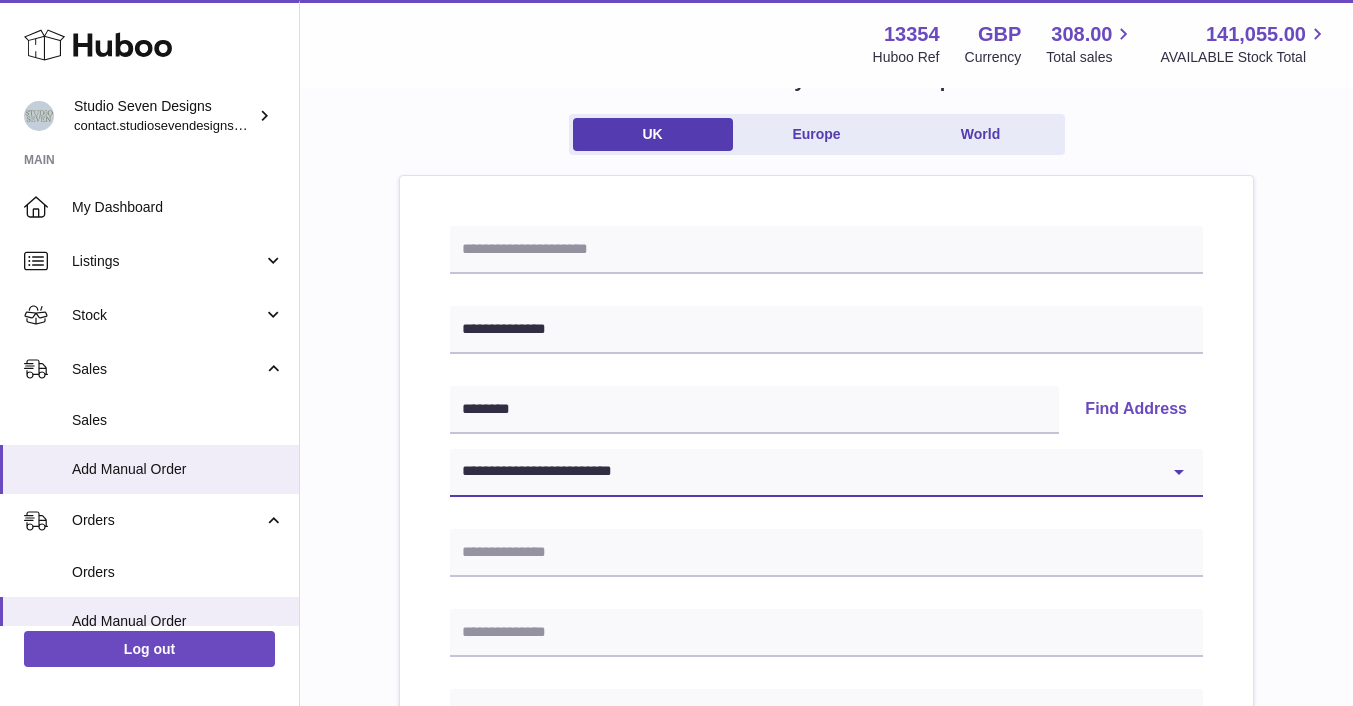 type on "******" 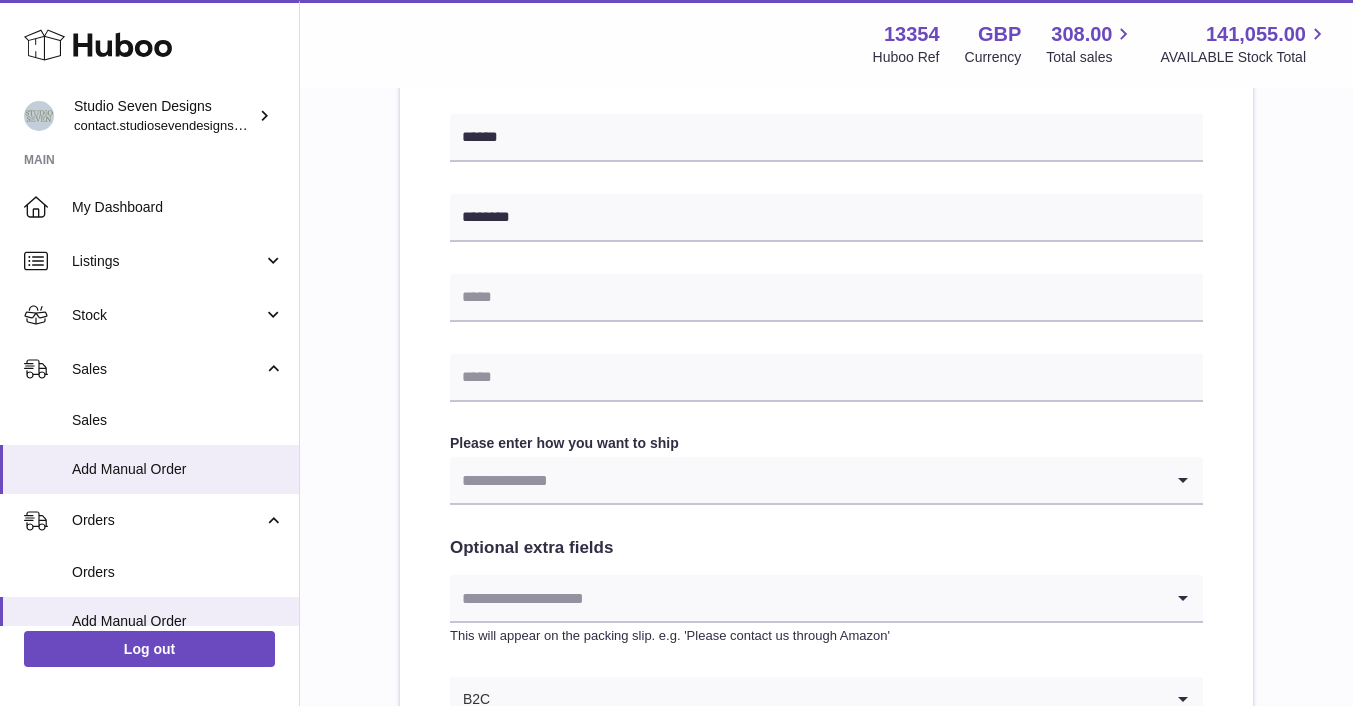 scroll, scrollTop: 809, scrollLeft: 0, axis: vertical 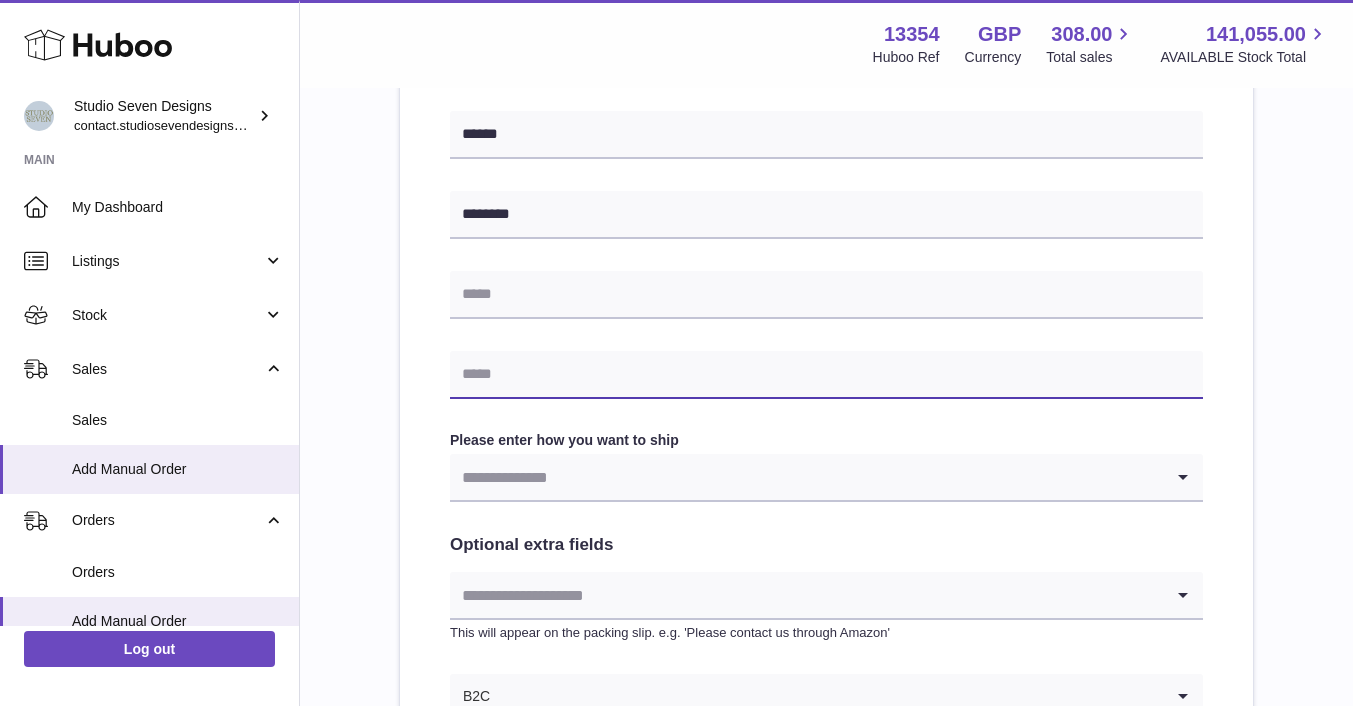 click at bounding box center [826, 375] 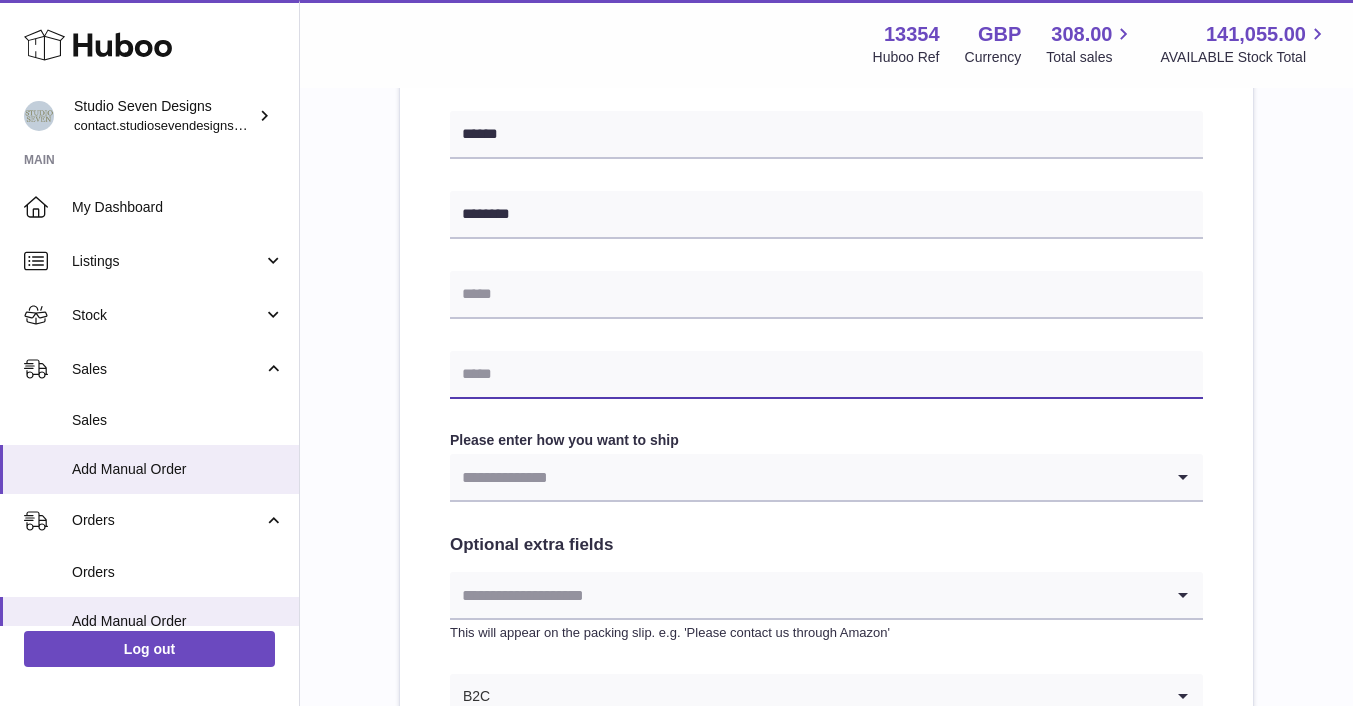 click at bounding box center [826, 375] 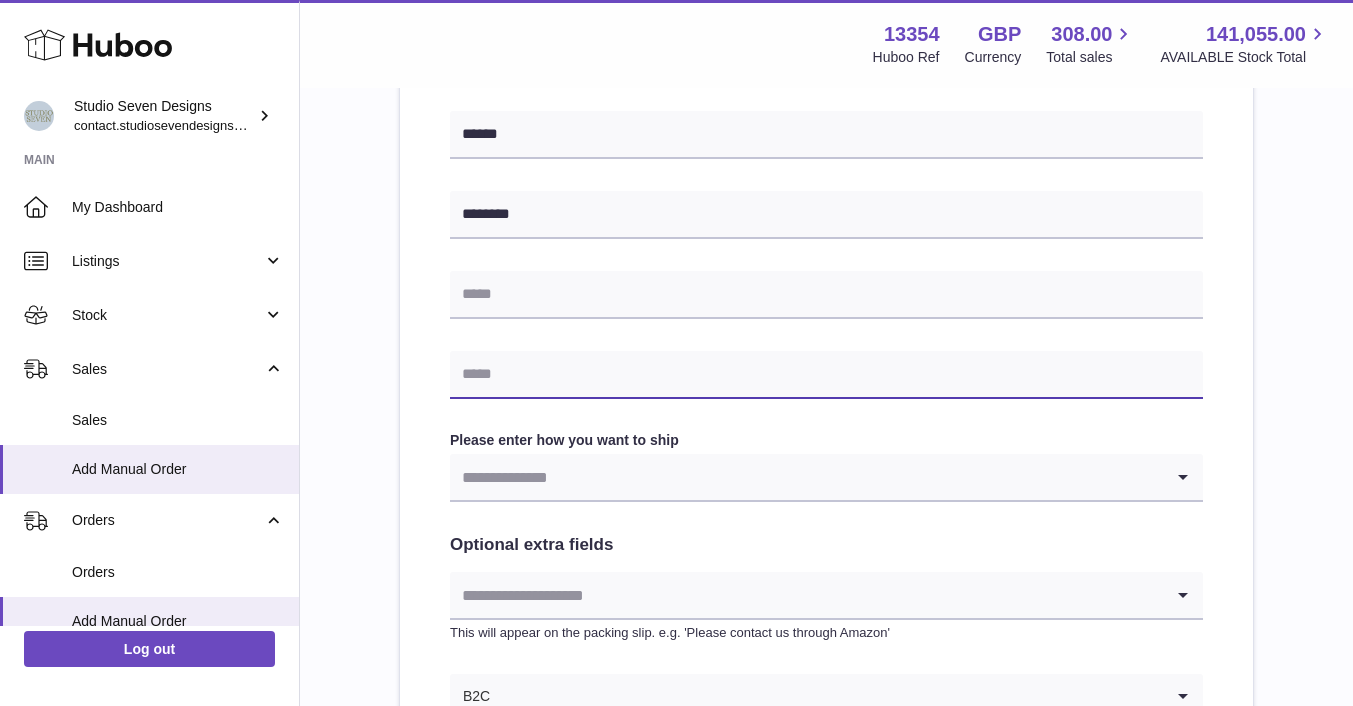 paste on "**********" 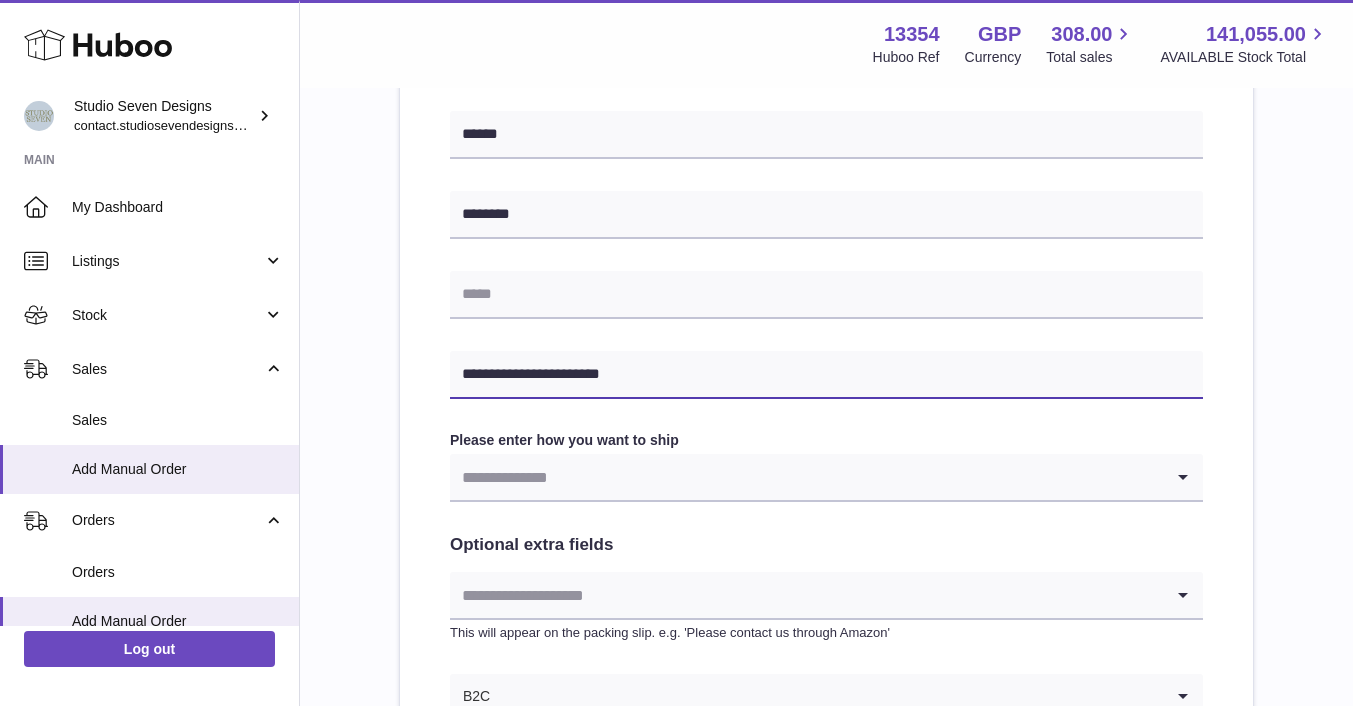 type on "**********" 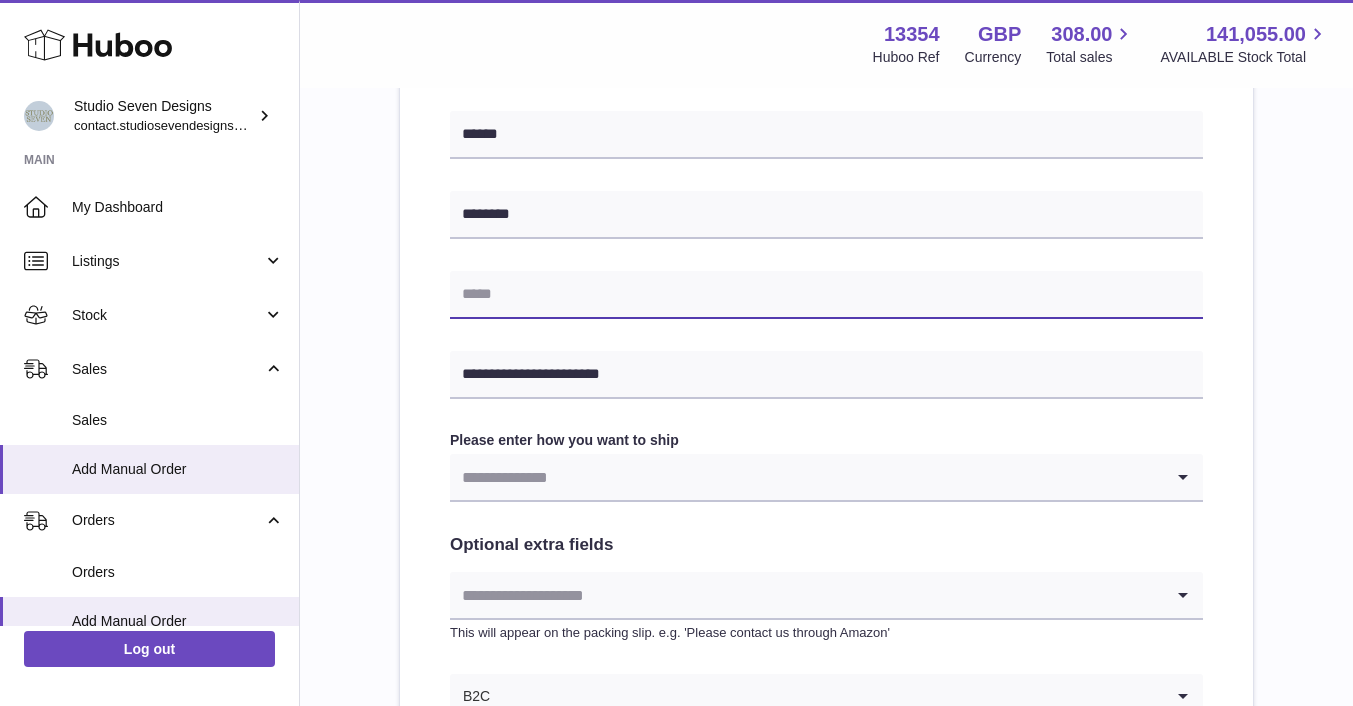 click at bounding box center [826, 295] 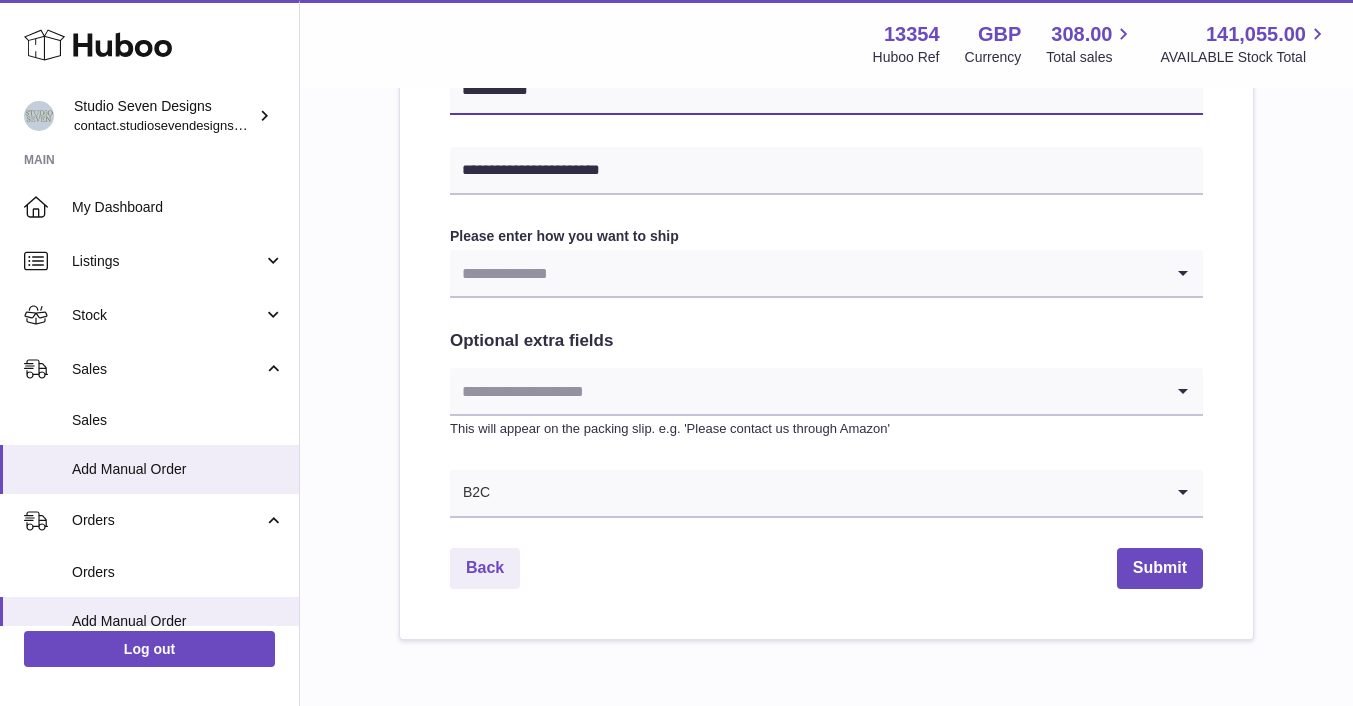 scroll, scrollTop: 1016, scrollLeft: 0, axis: vertical 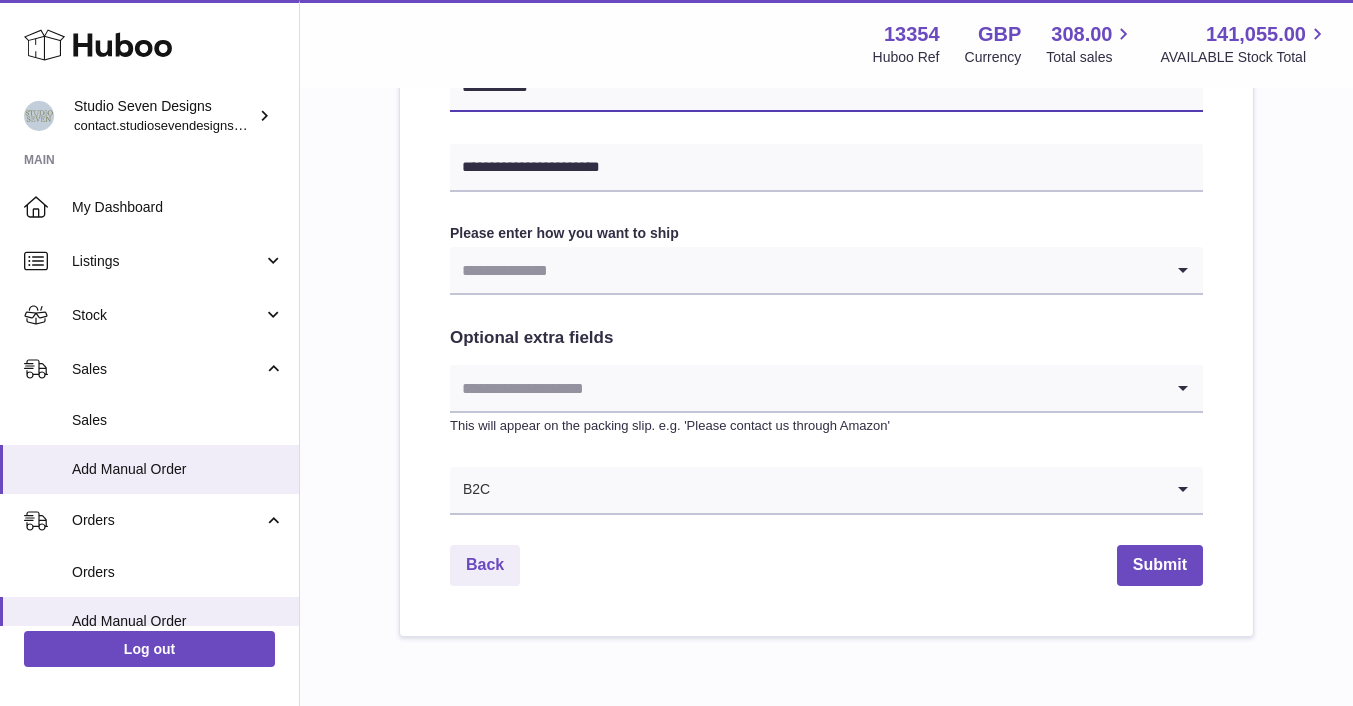 type on "**********" 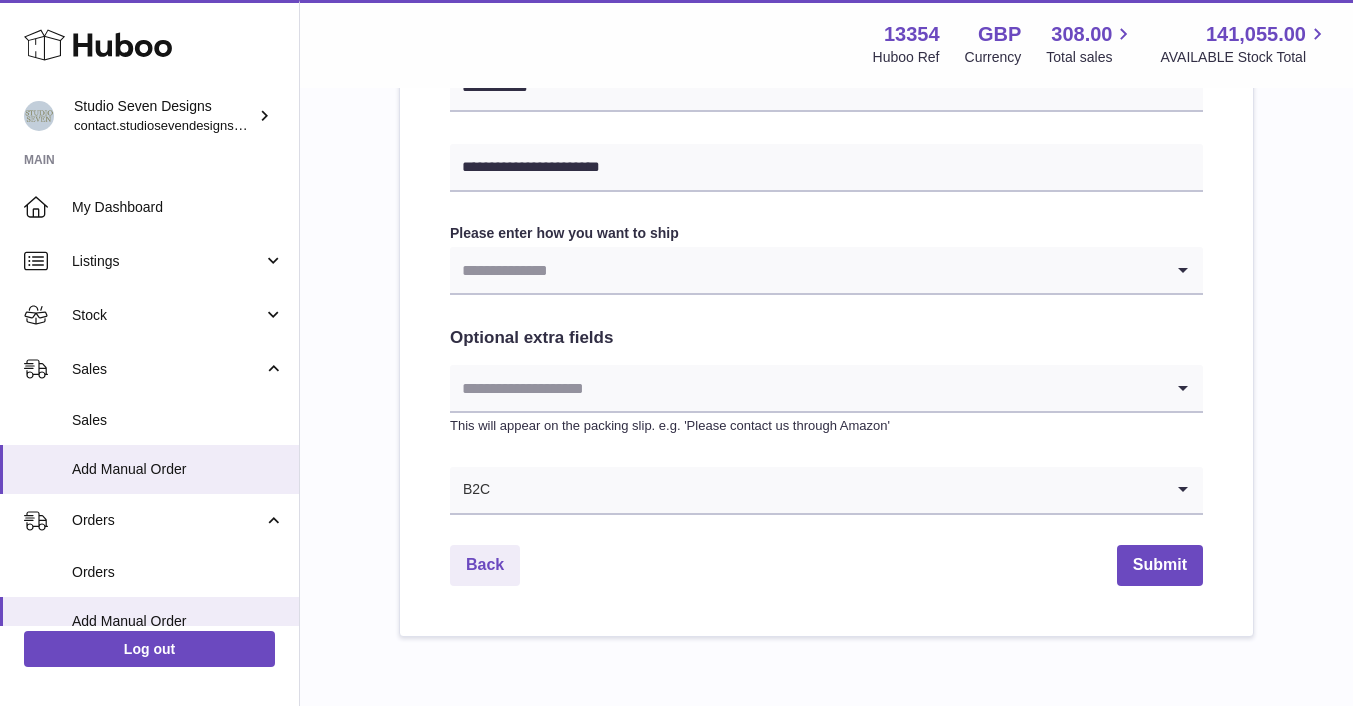 click at bounding box center (806, 270) 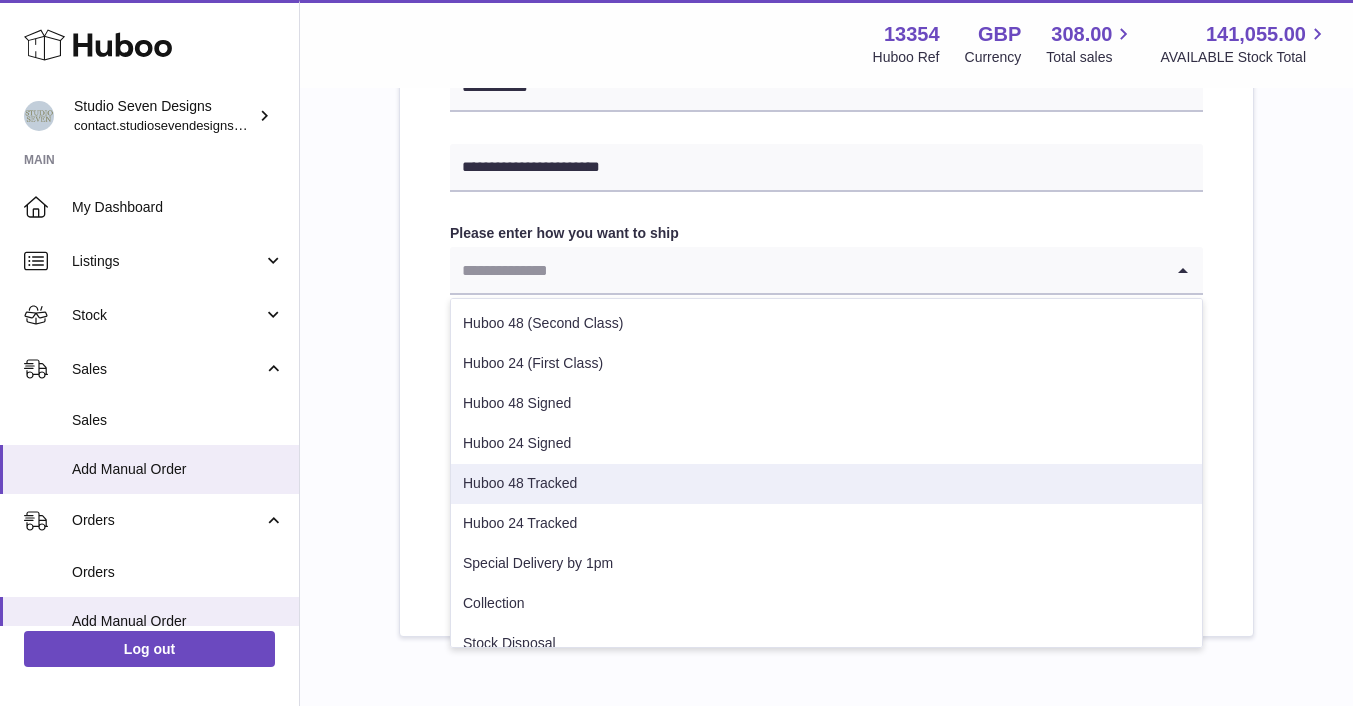 click on "Huboo 48 Tracked" at bounding box center [826, 484] 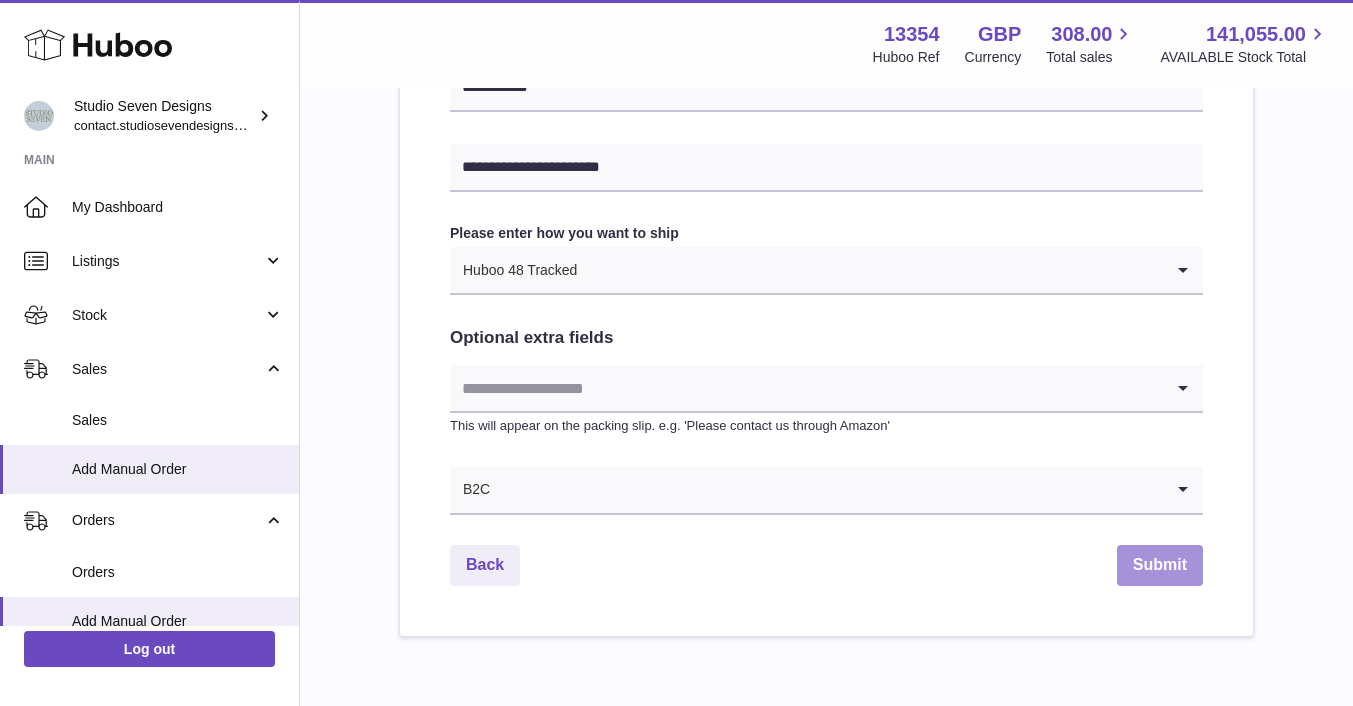 click on "Submit" at bounding box center (1160, 565) 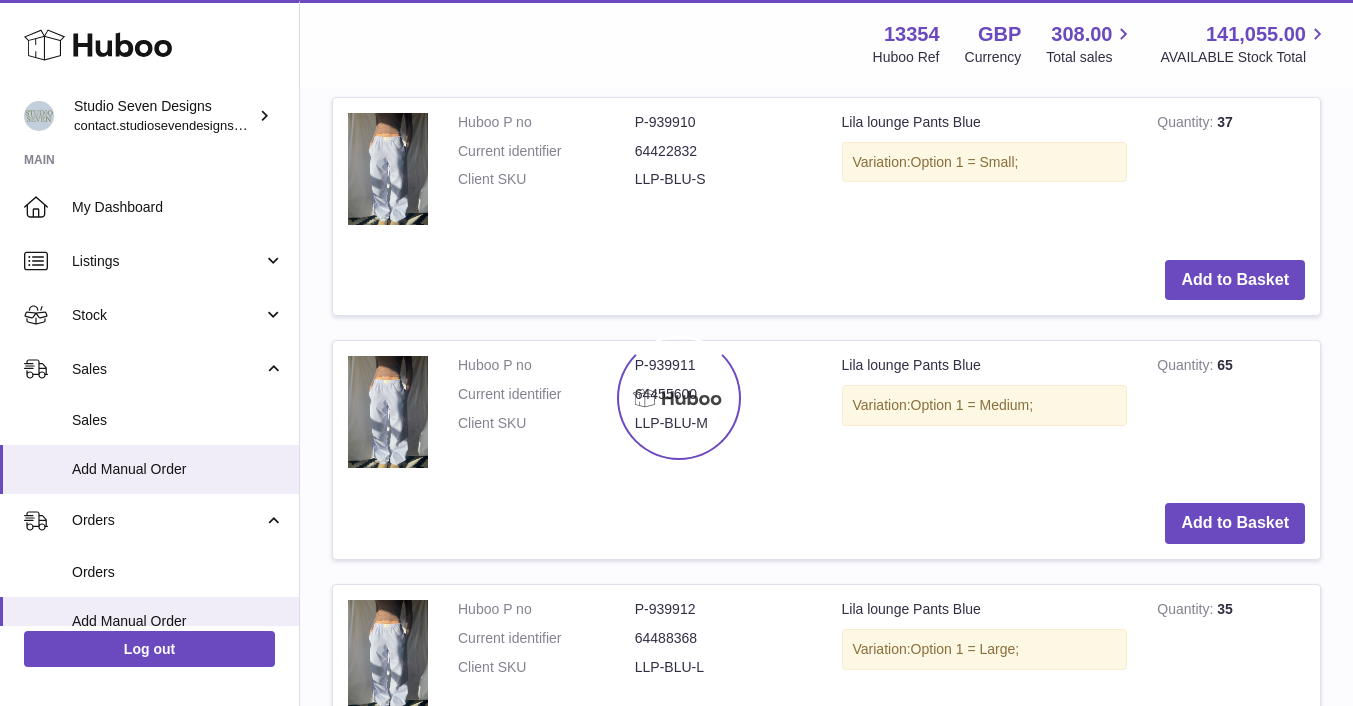 scroll, scrollTop: 0, scrollLeft: 0, axis: both 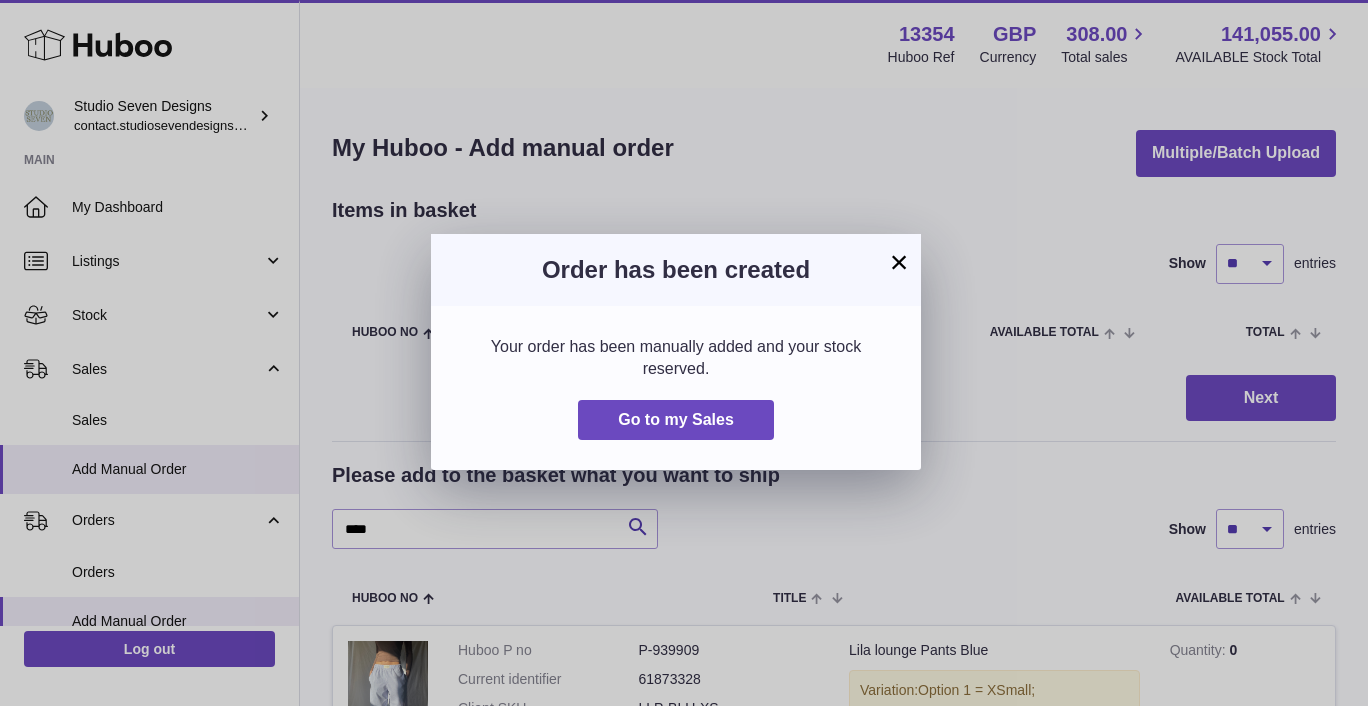 click on "×" at bounding box center (899, 262) 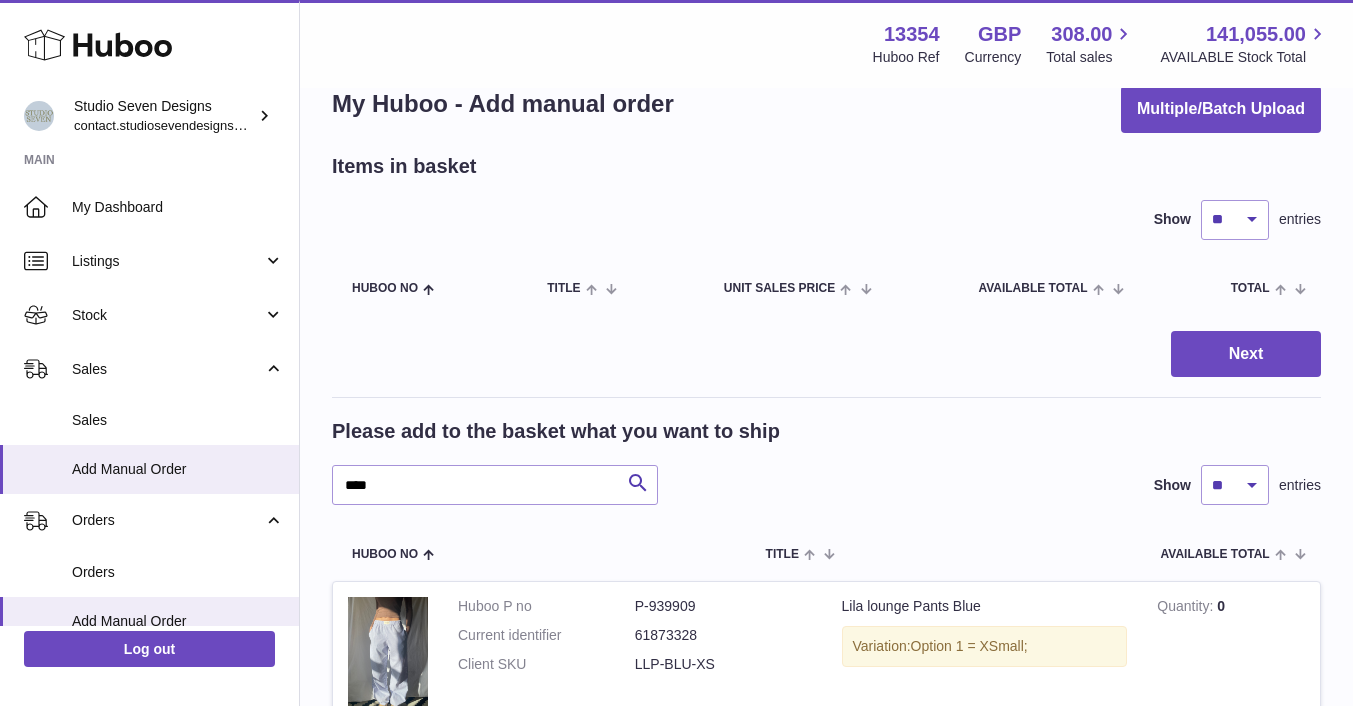 scroll, scrollTop: 0, scrollLeft: 0, axis: both 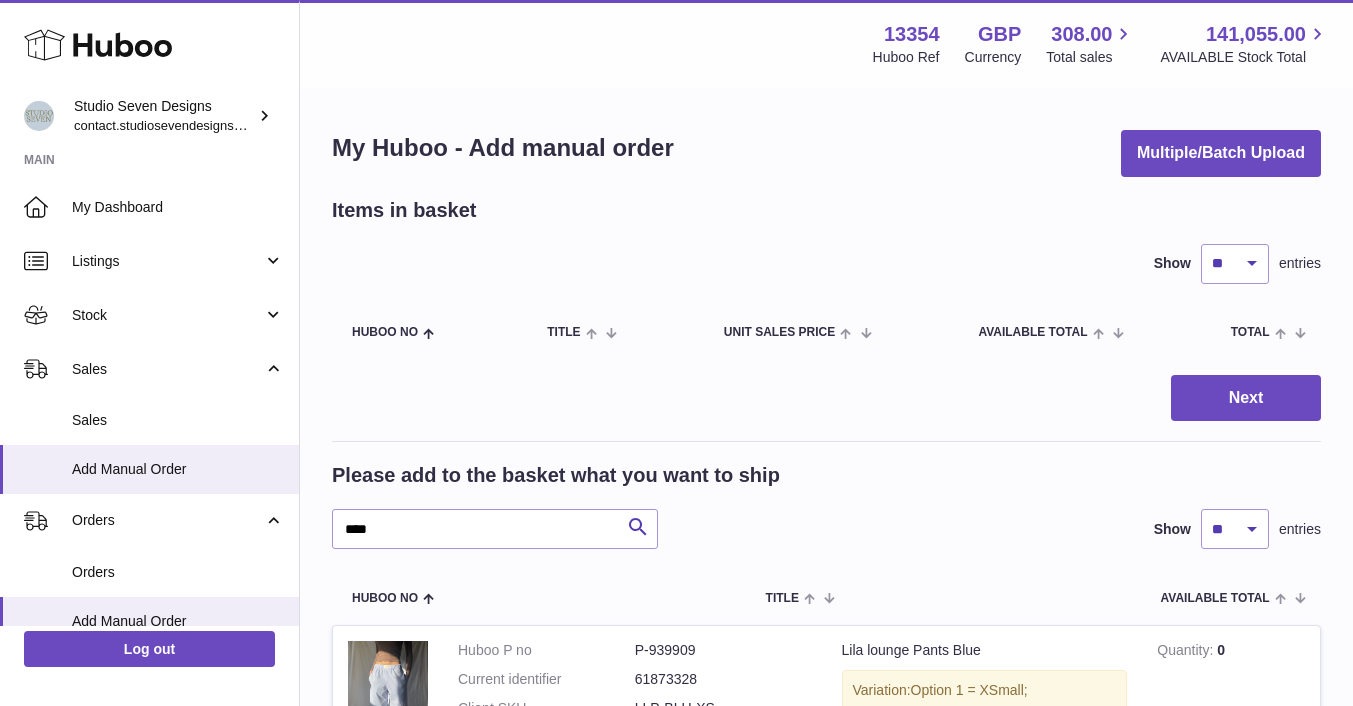 click on "Orders" at bounding box center [167, 520] 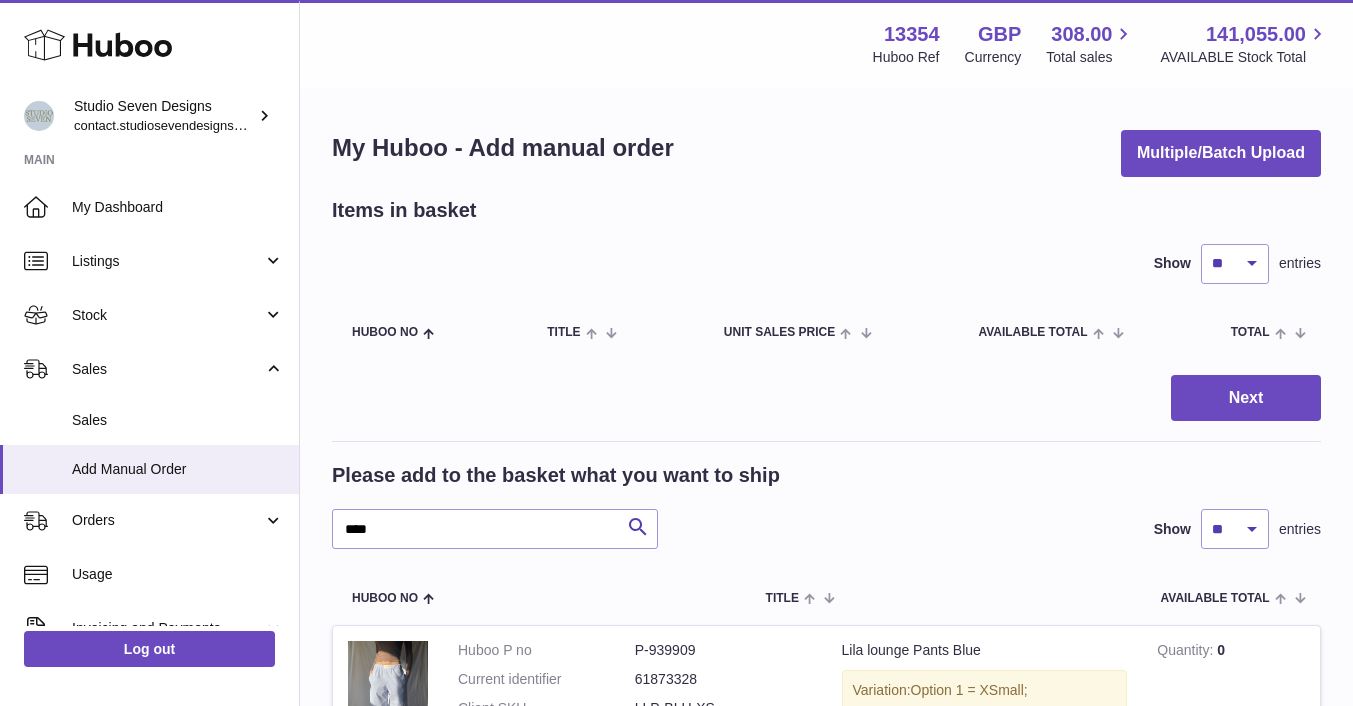 click on "Orders" at bounding box center (167, 520) 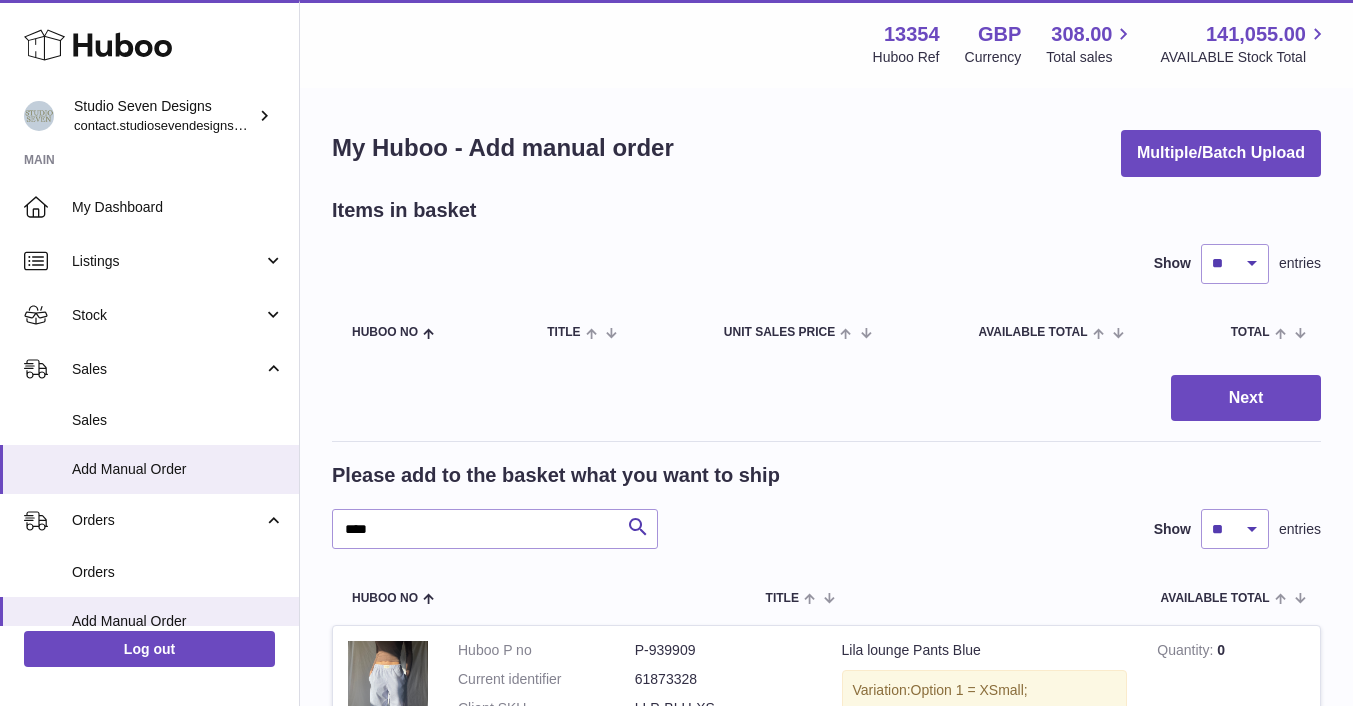 click on "Orders" at bounding box center (178, 572) 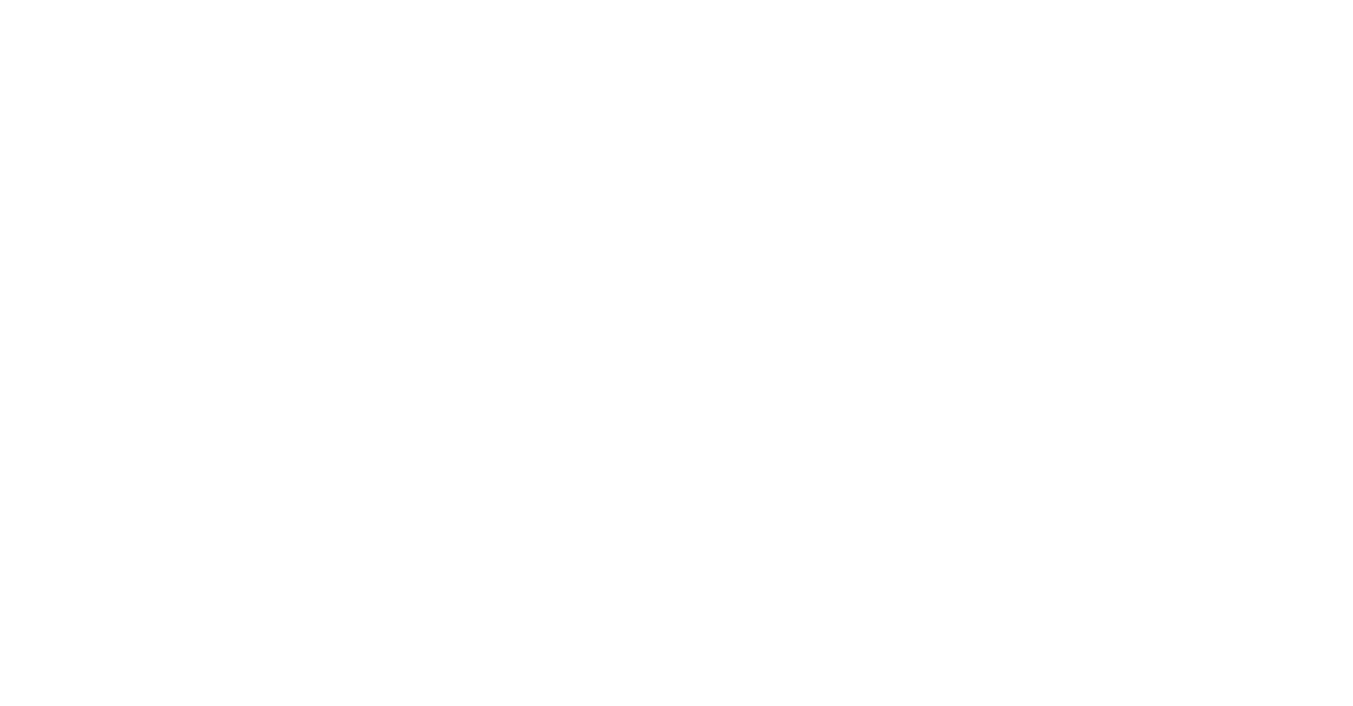 scroll, scrollTop: 0, scrollLeft: 0, axis: both 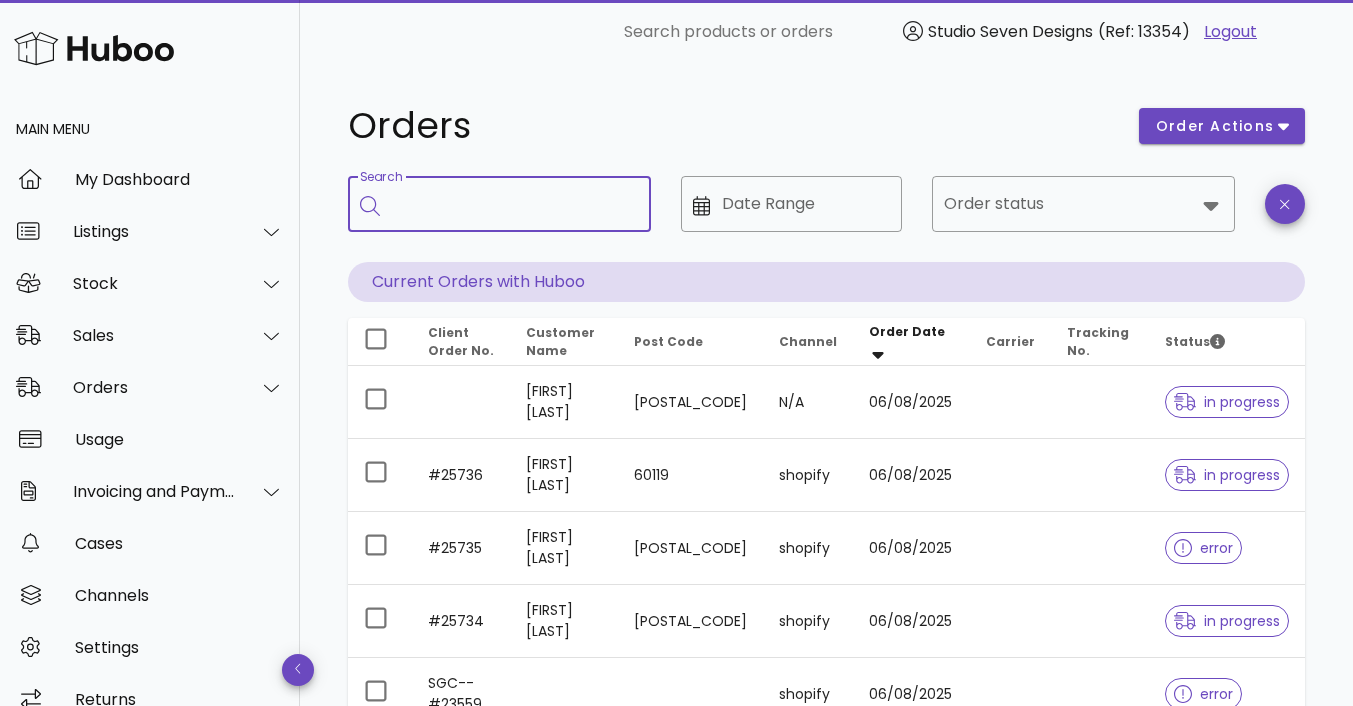 click on "Search" at bounding box center (513, 204) 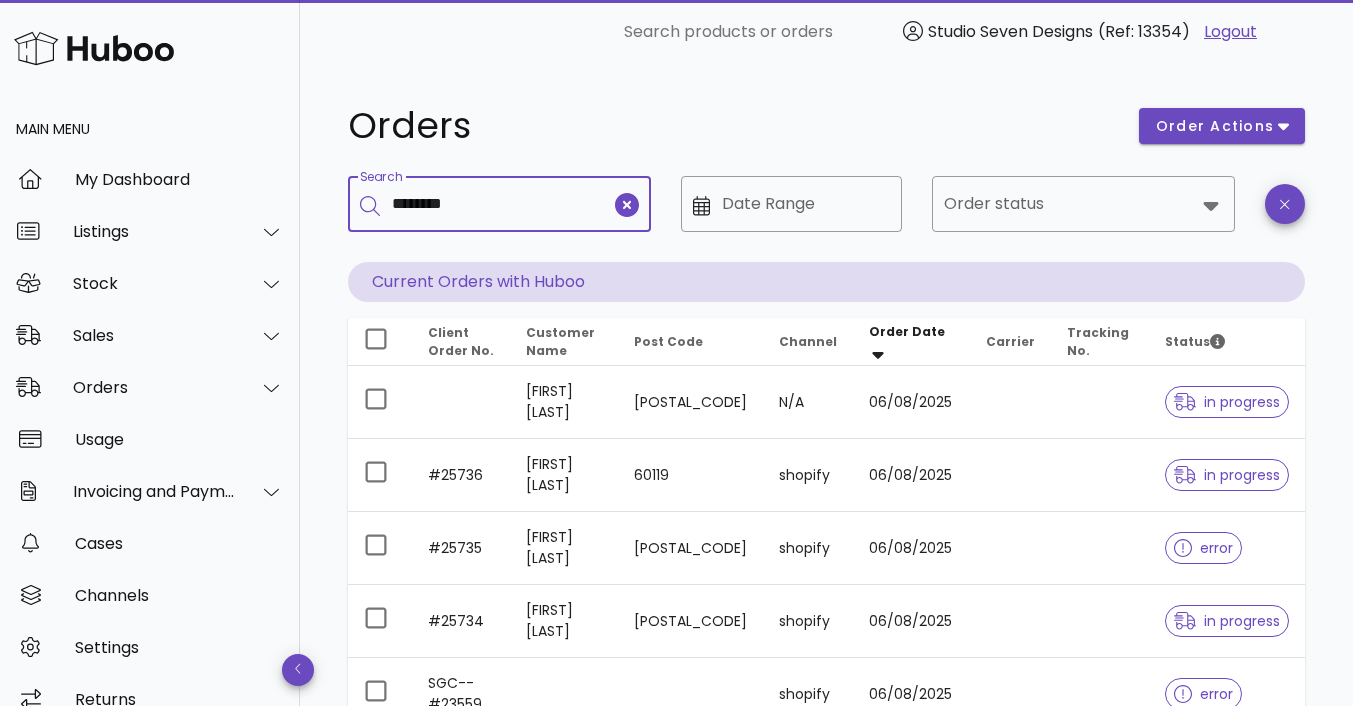 type on "********" 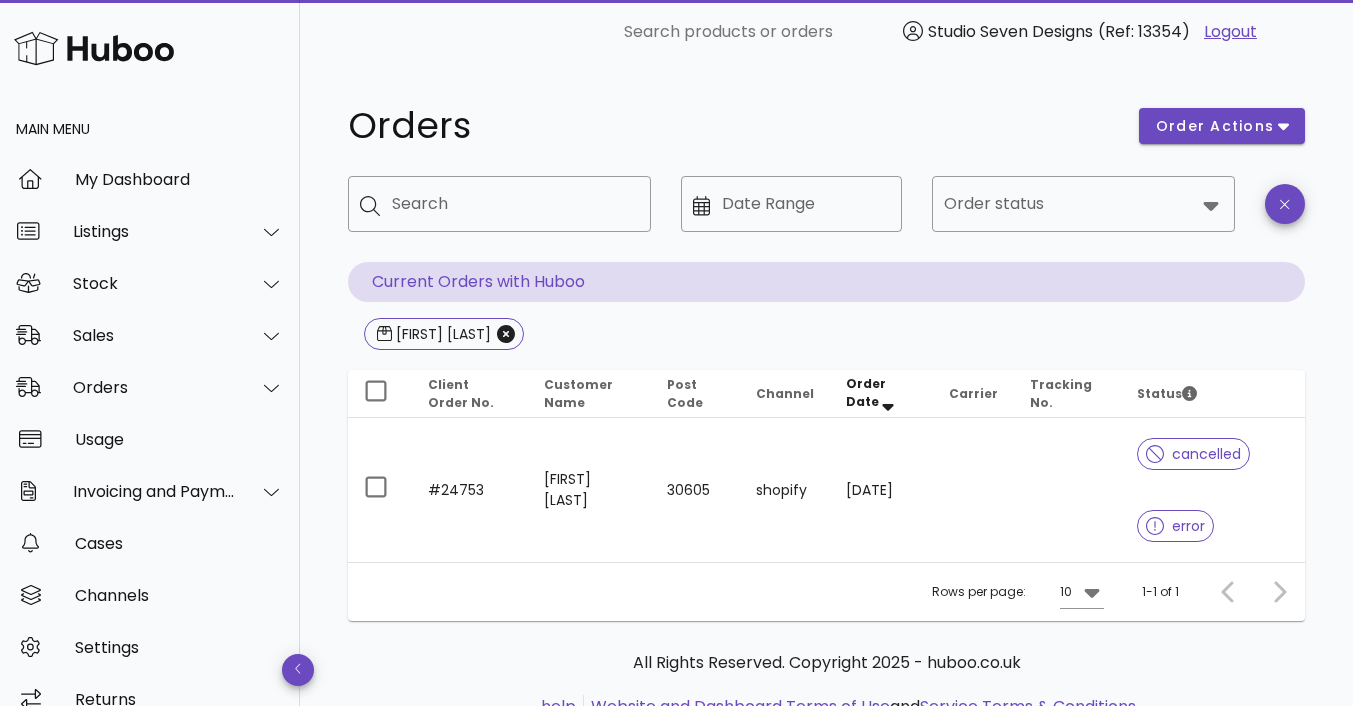 click at bounding box center [1067, 490] 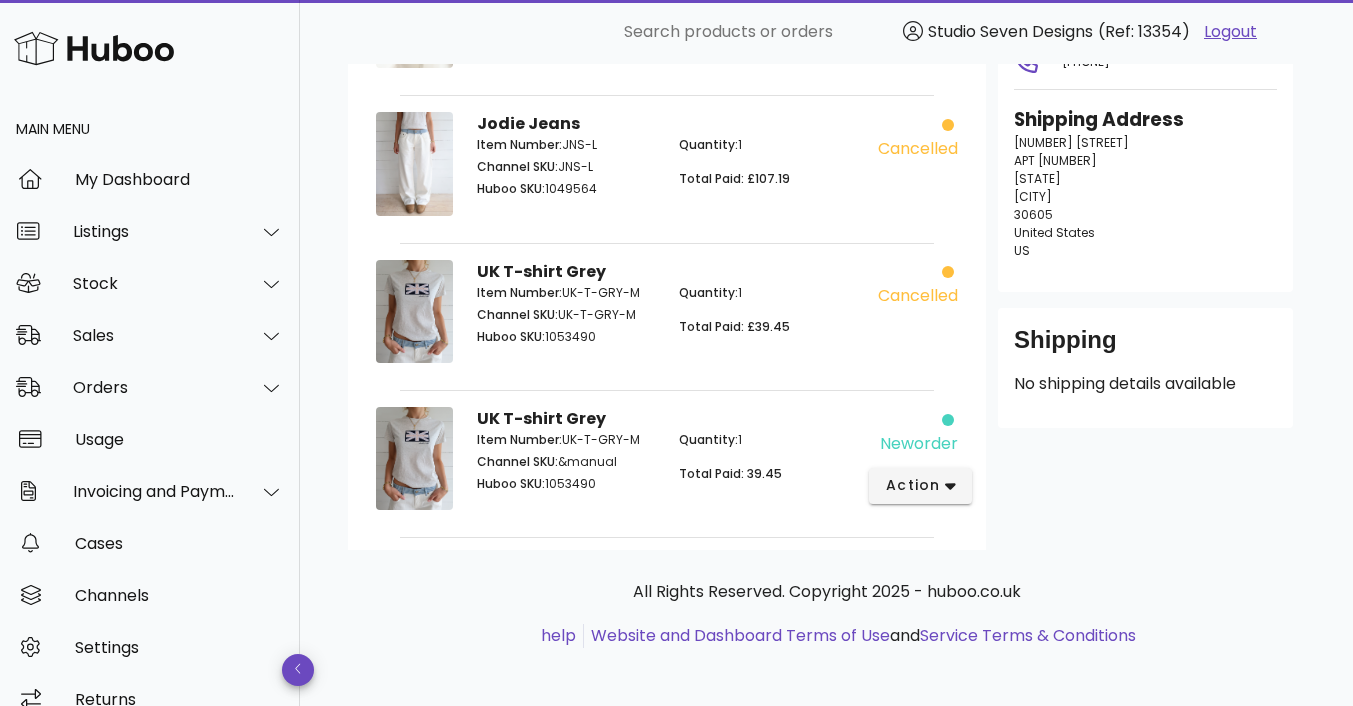 scroll, scrollTop: 437, scrollLeft: 0, axis: vertical 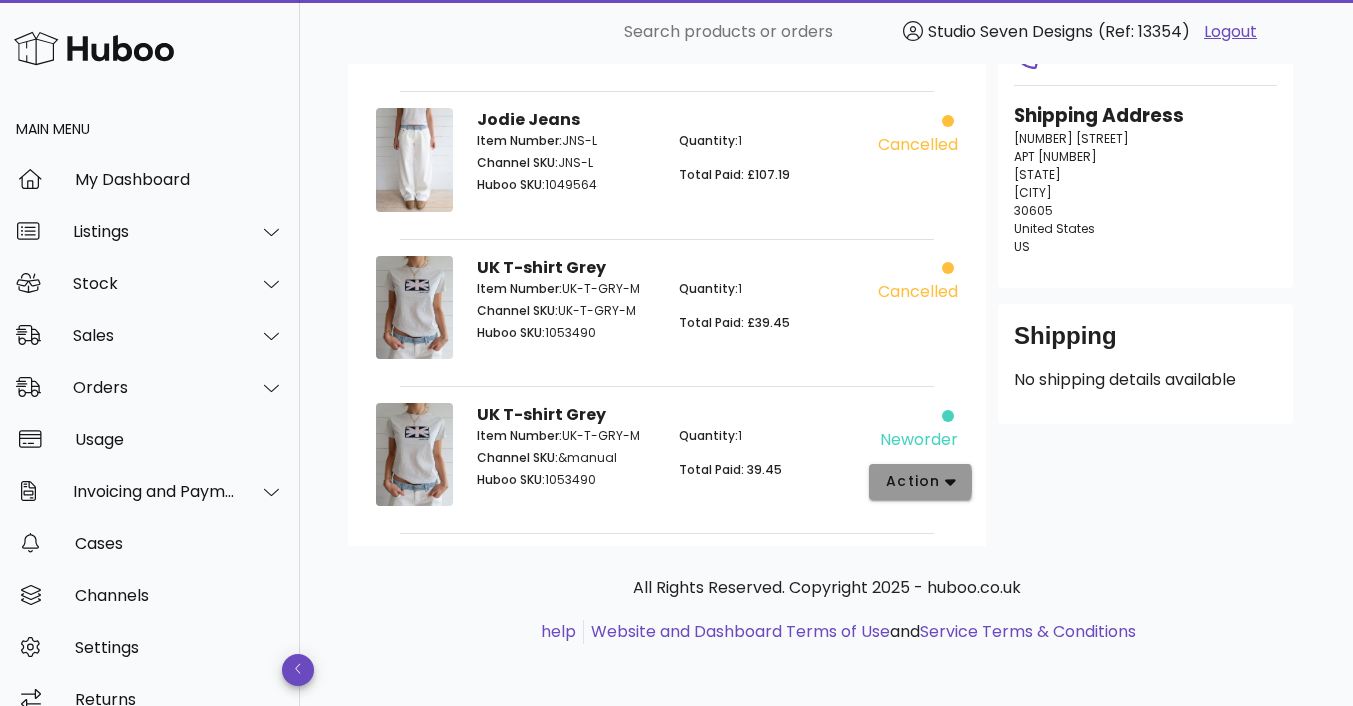 click on "action" at bounding box center [920, 482] 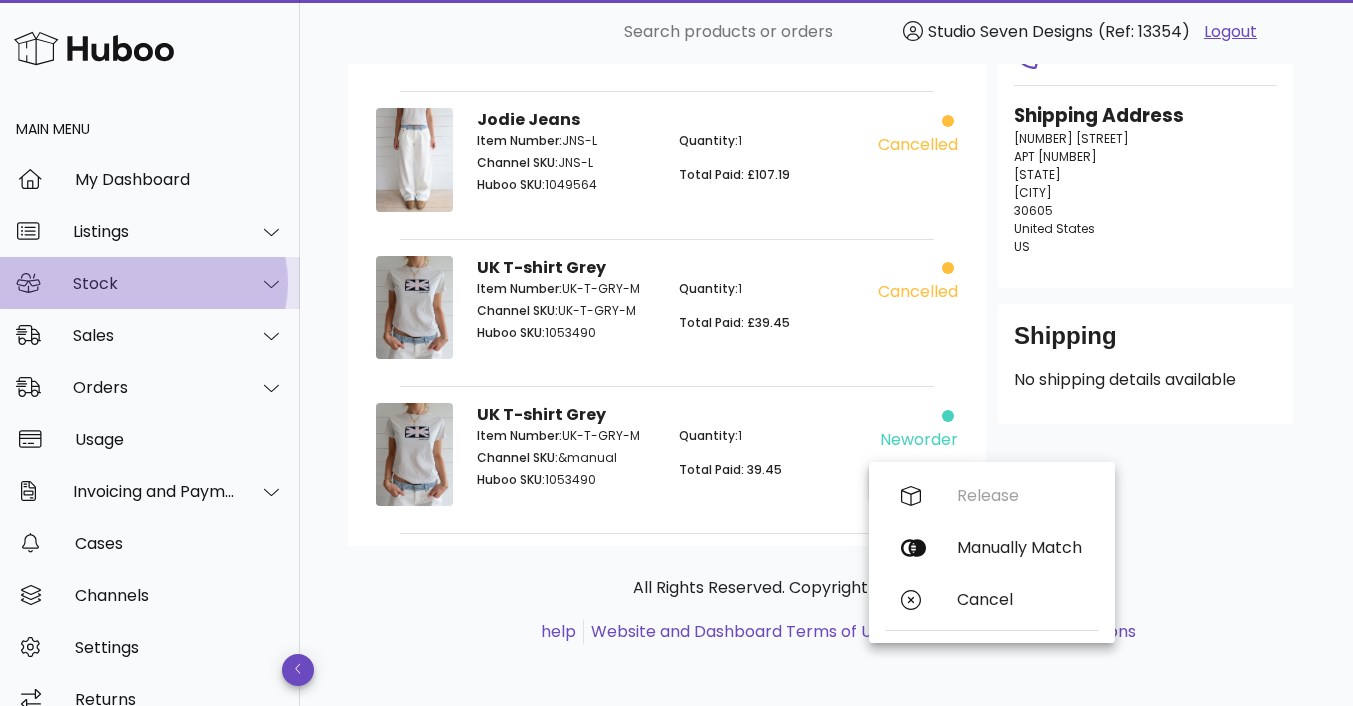 click on "Stock" at bounding box center (154, 283) 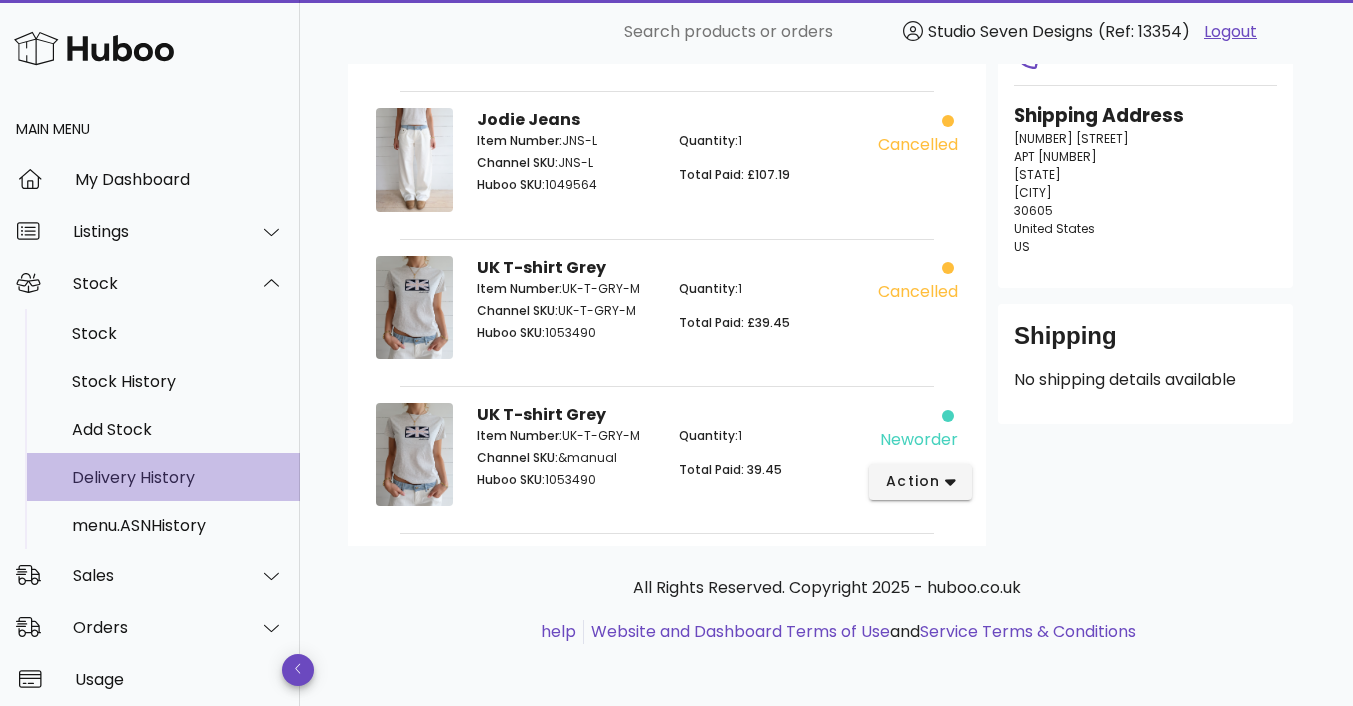 click on "Delivery History" at bounding box center [178, 477] 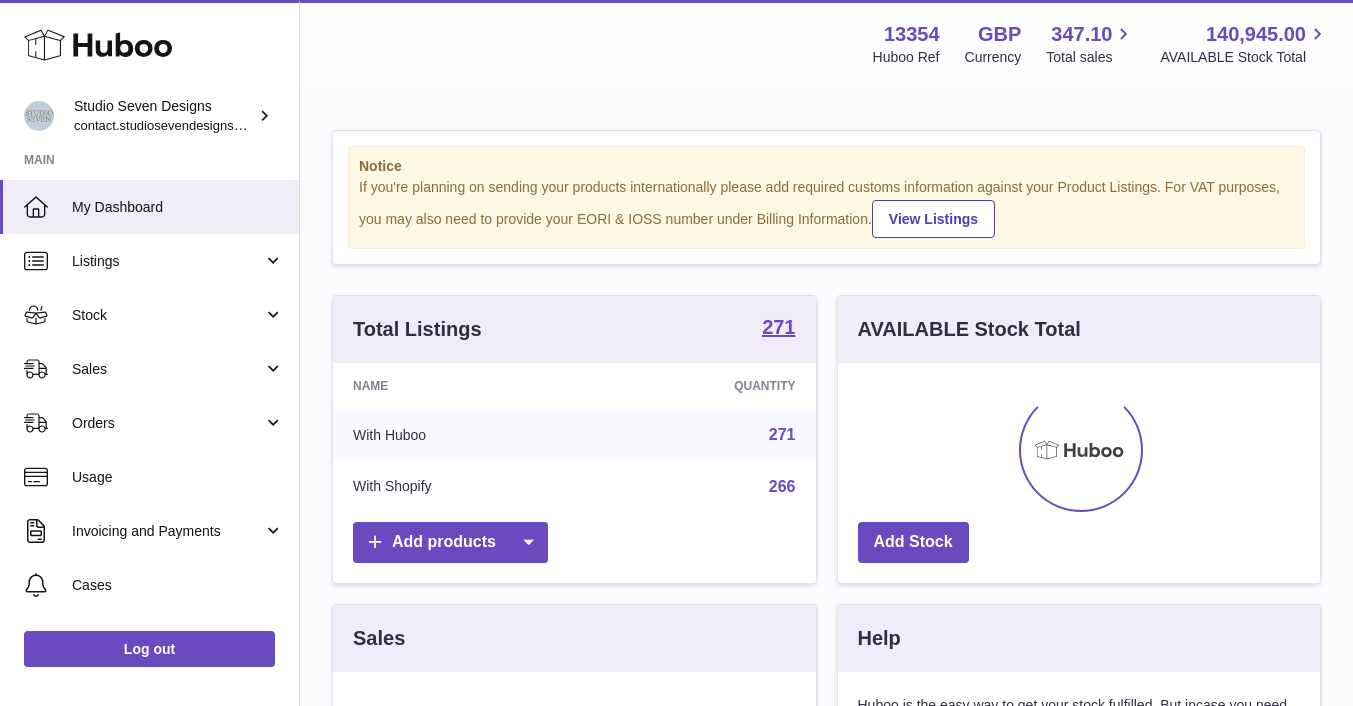 scroll, scrollTop: 0, scrollLeft: 0, axis: both 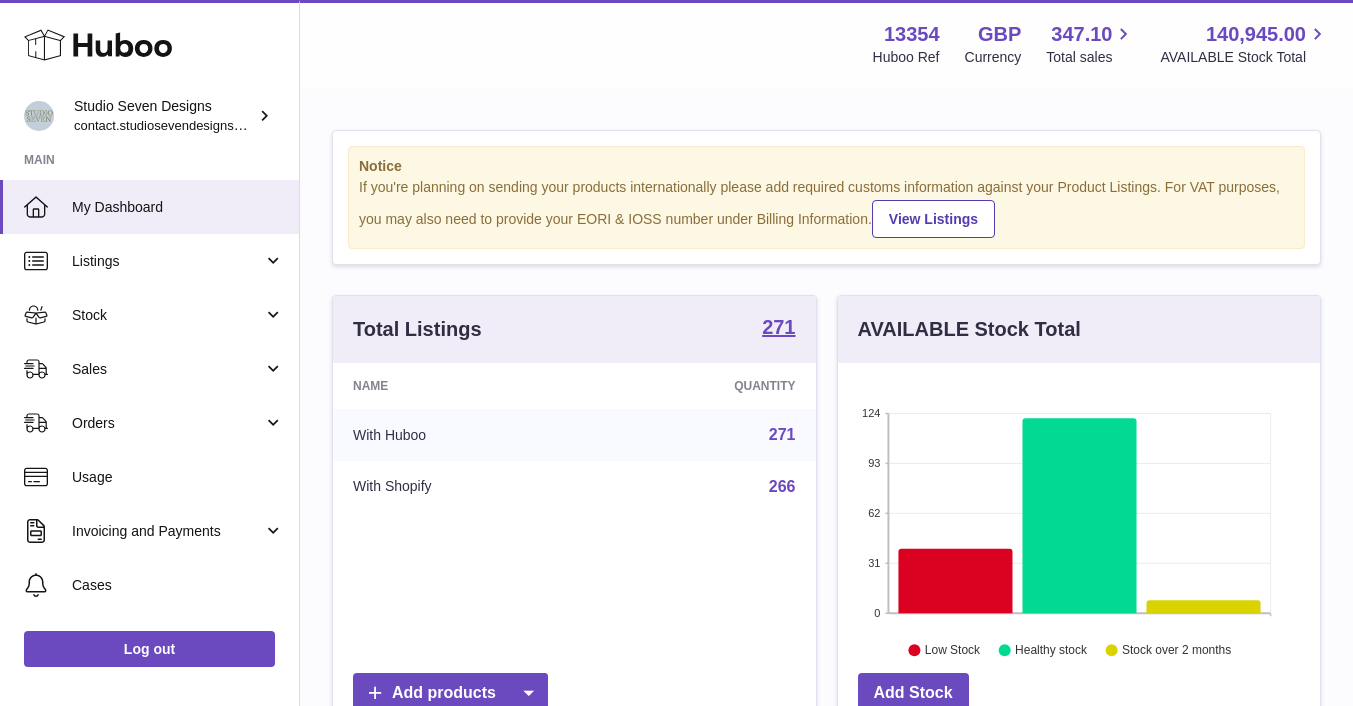 click on "Orders" at bounding box center [167, 423] 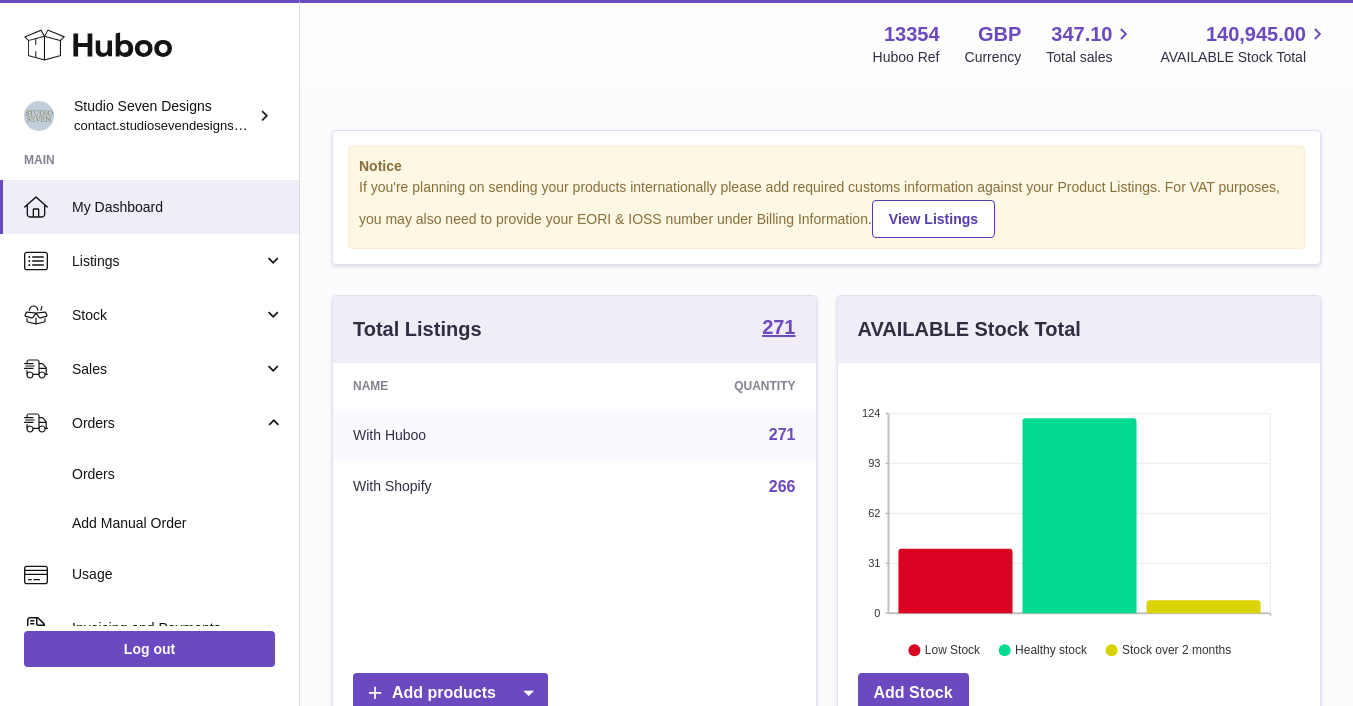 click on "Stock" at bounding box center (167, 315) 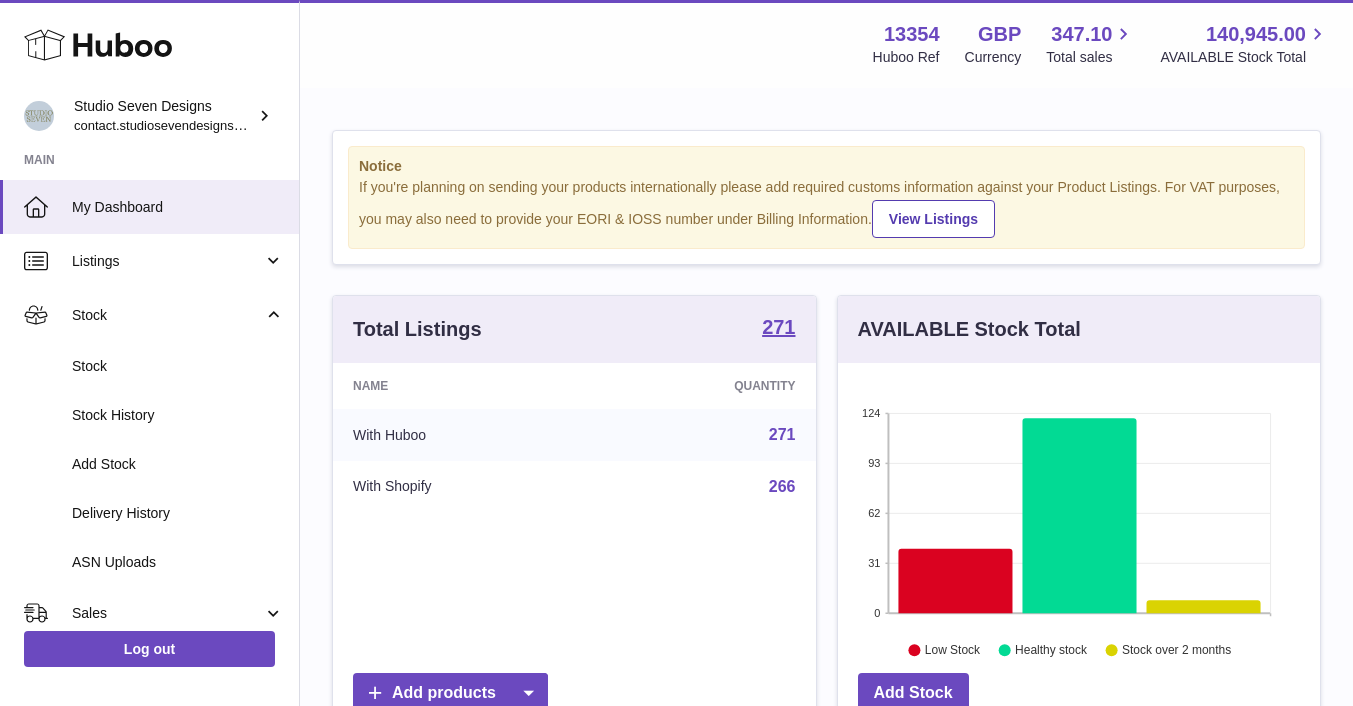click on "Delivery History" at bounding box center (178, 513) 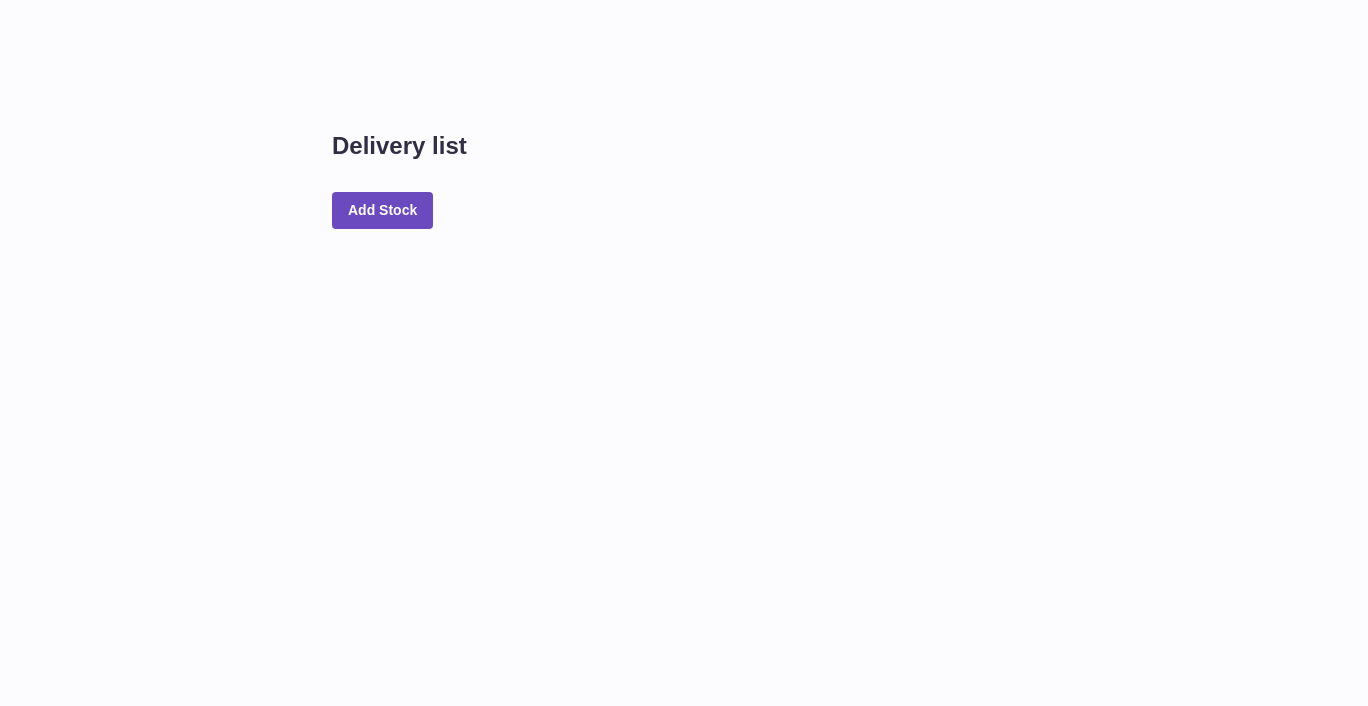 scroll, scrollTop: 0, scrollLeft: 0, axis: both 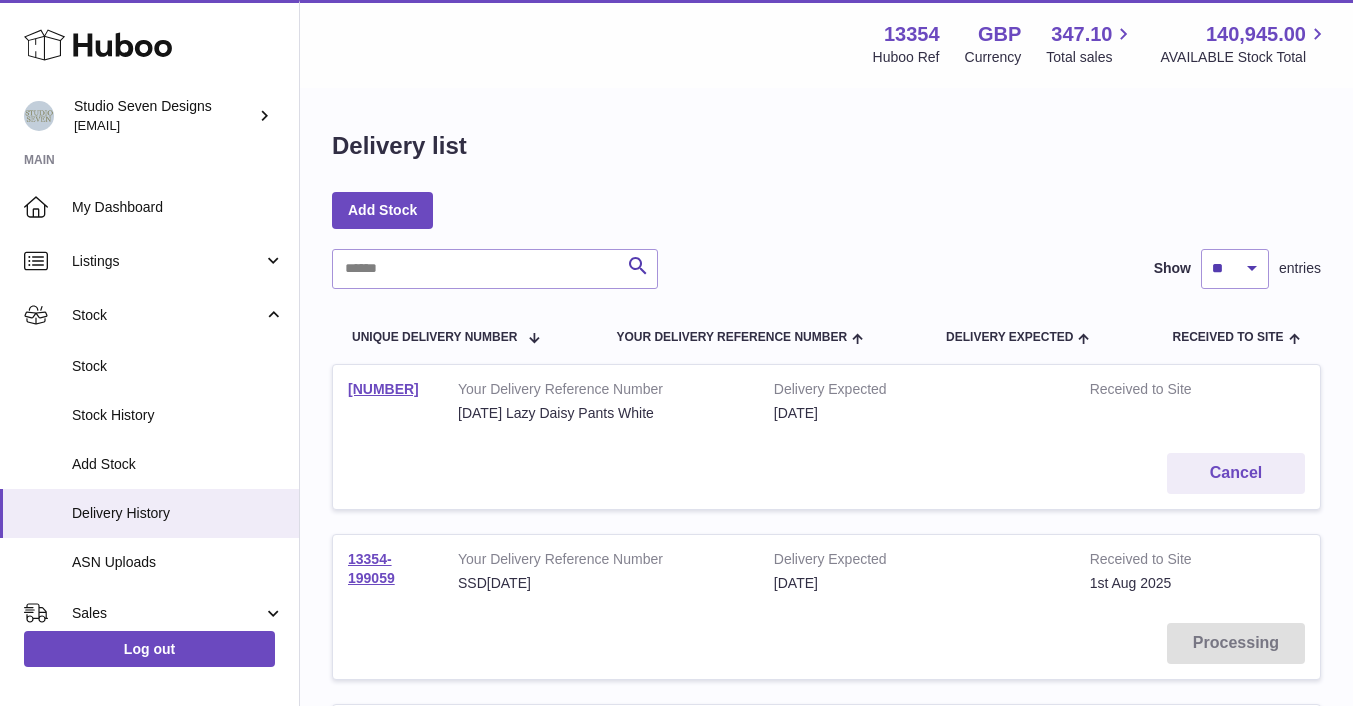 click on "Stock History" at bounding box center [178, 415] 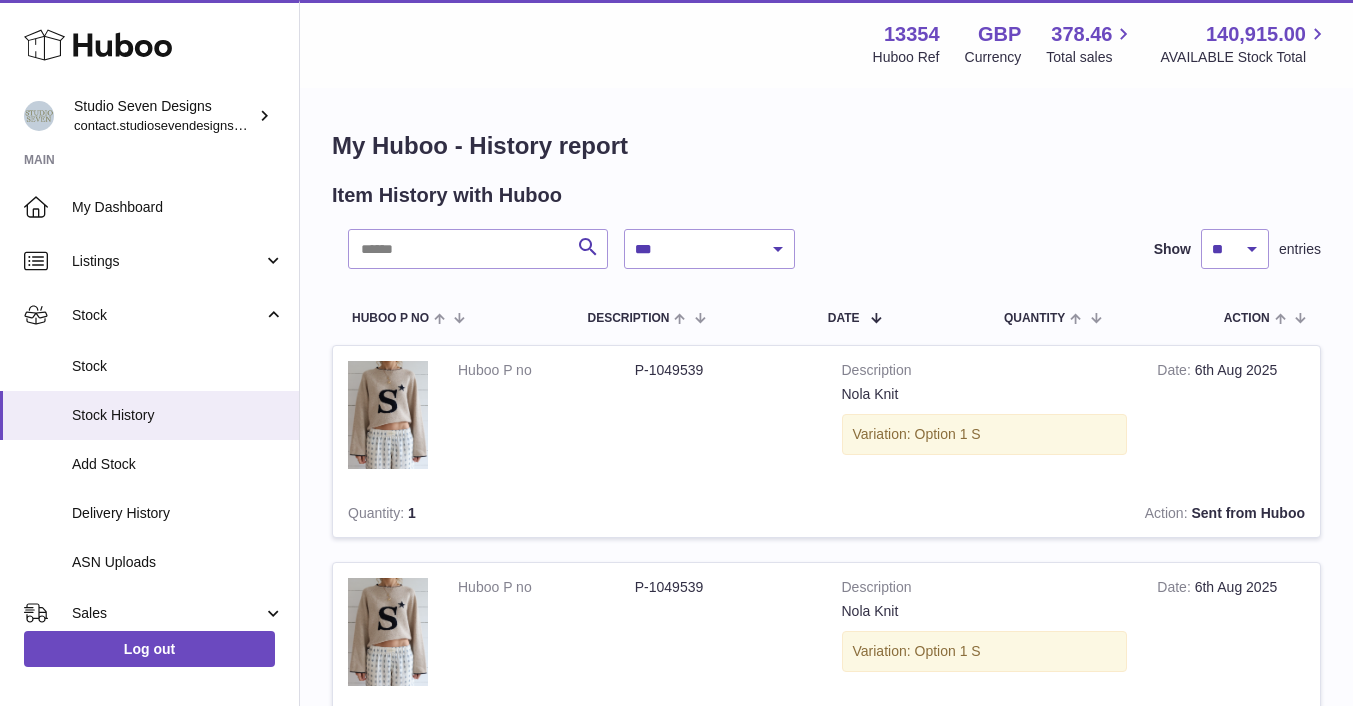 scroll, scrollTop: 0, scrollLeft: 0, axis: both 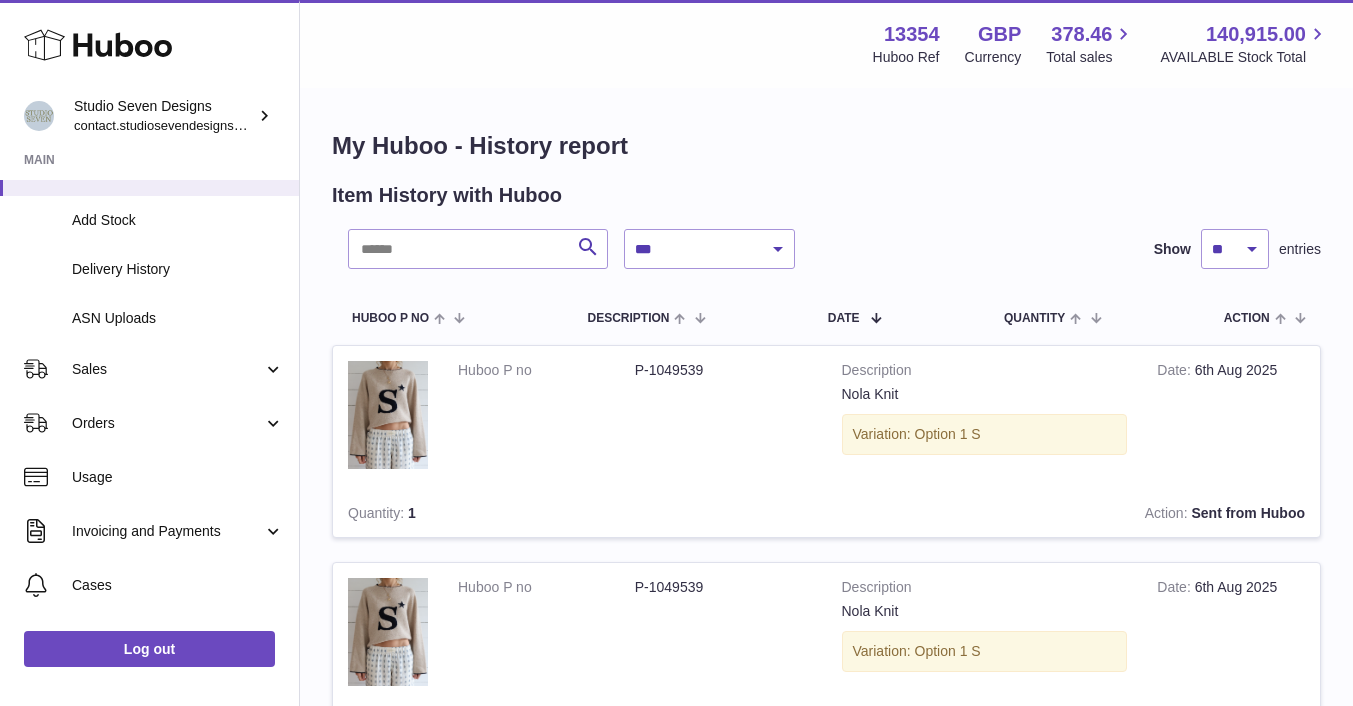 click on "Orders" at bounding box center [167, 423] 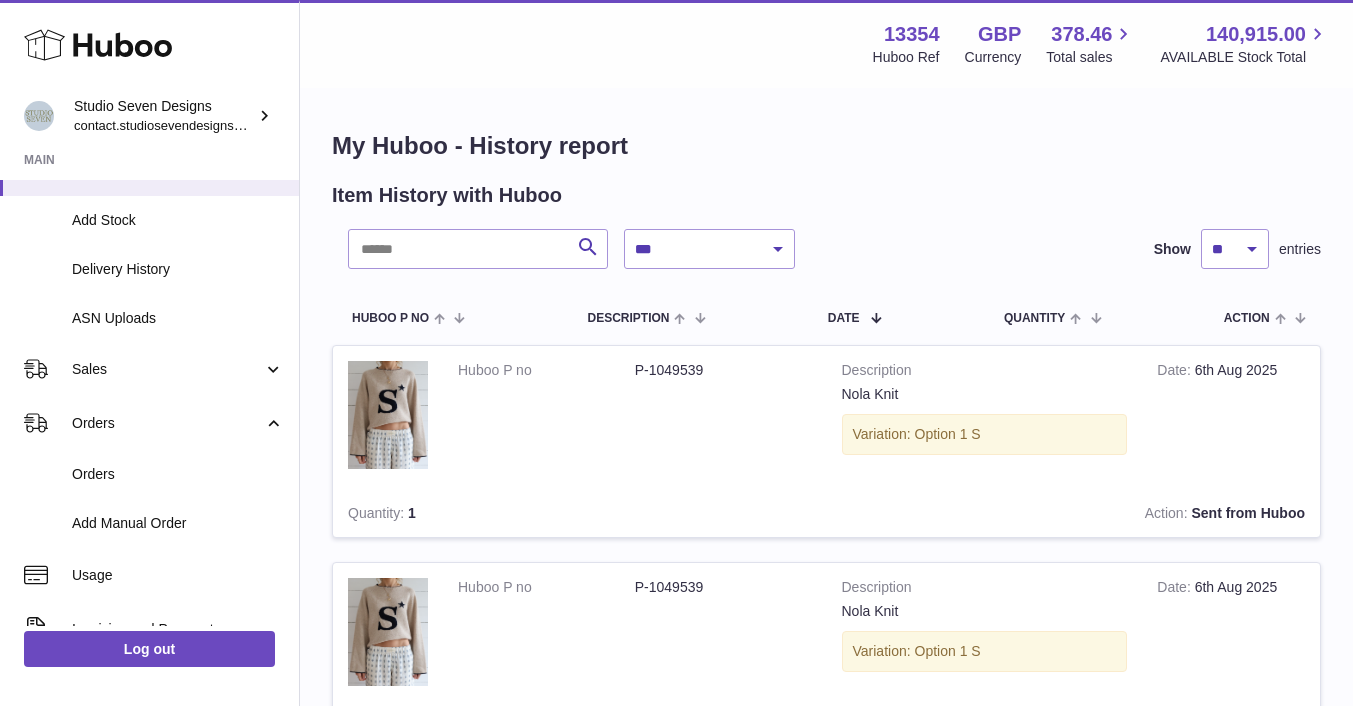 click on "Orders" at bounding box center [178, 474] 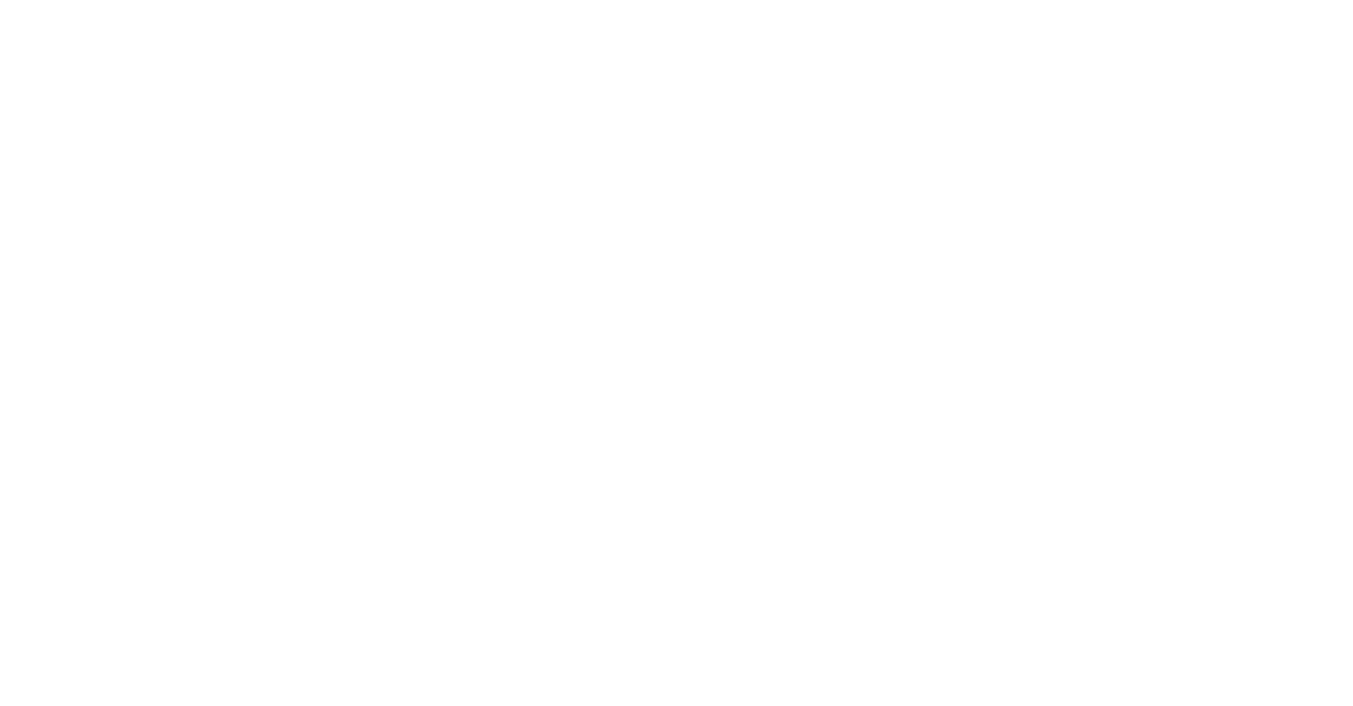 scroll, scrollTop: 0, scrollLeft: 0, axis: both 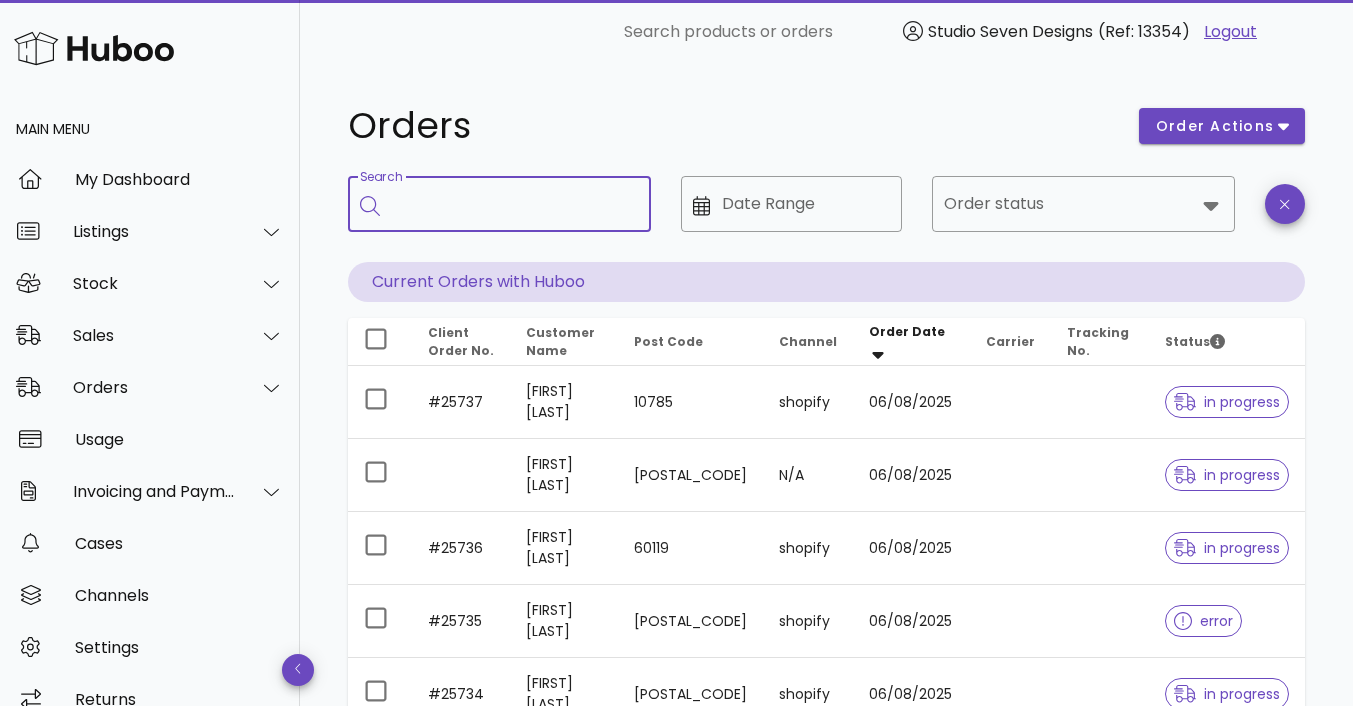 click on "Search" at bounding box center [513, 204] 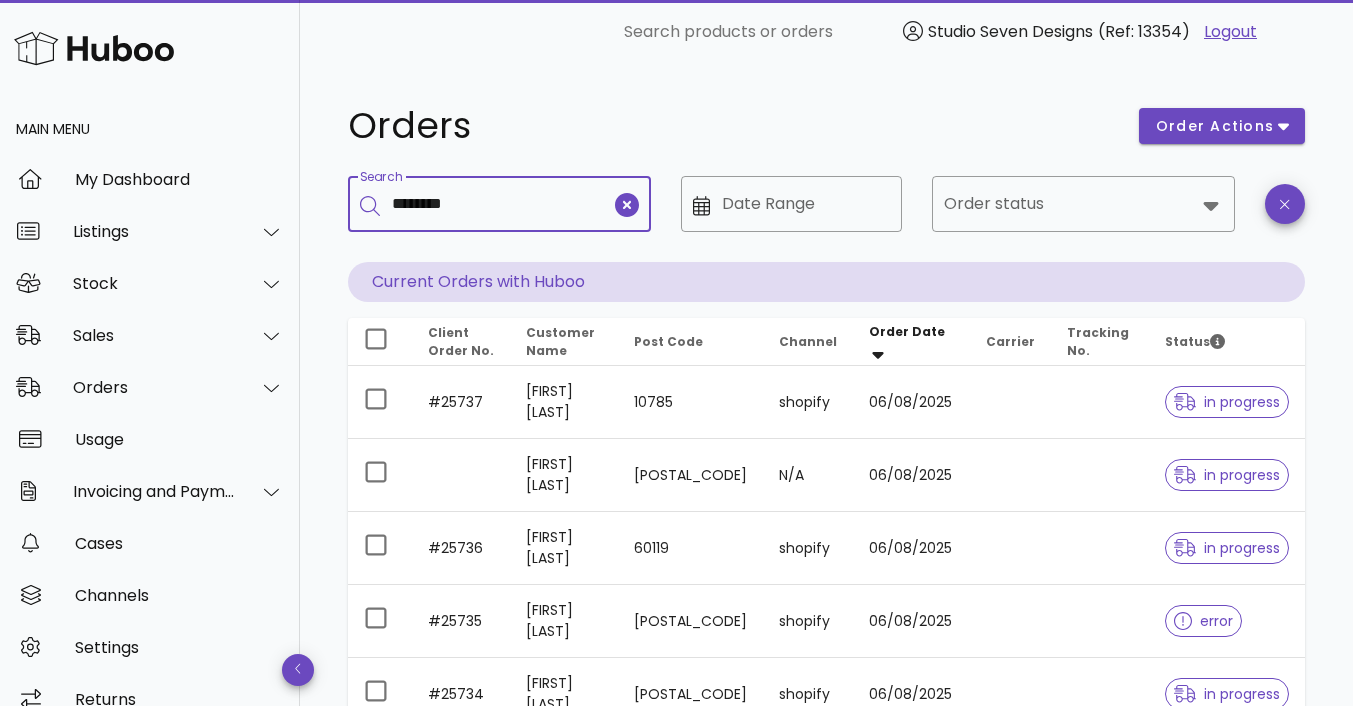 type on "********" 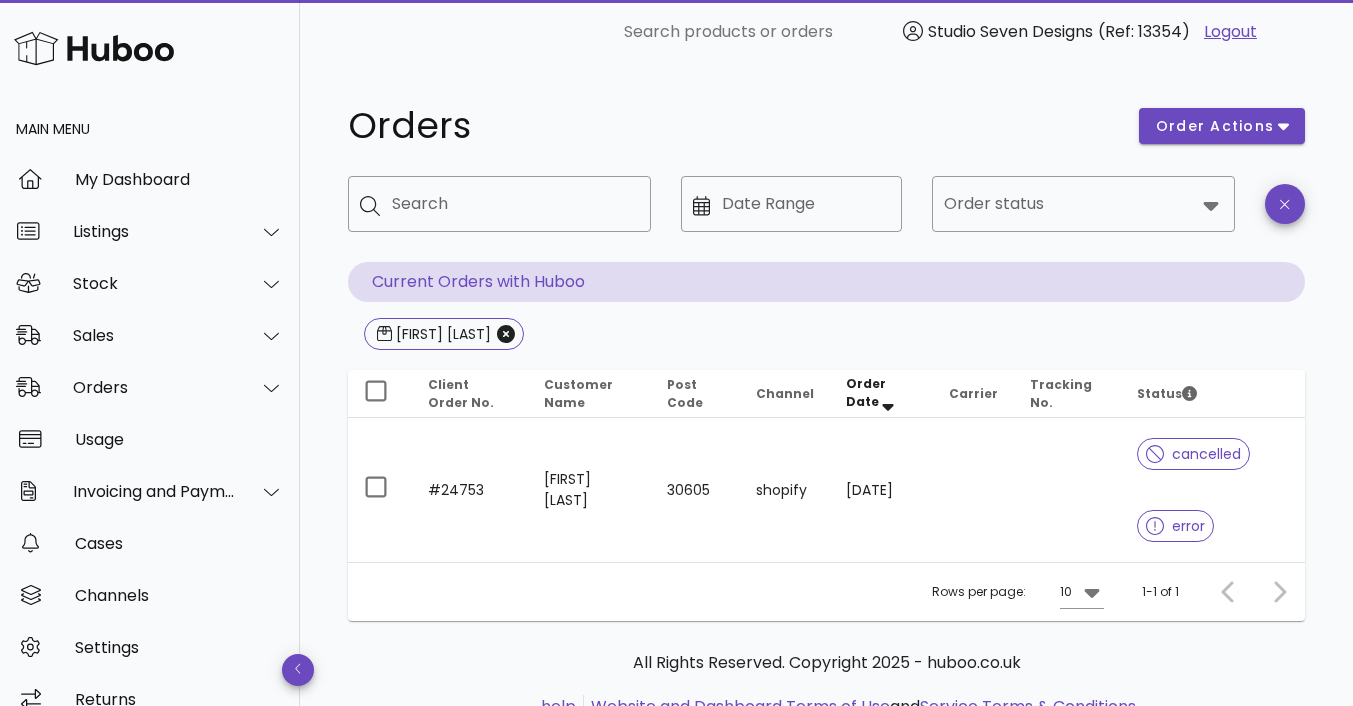 click on "shopify" at bounding box center (785, 490) 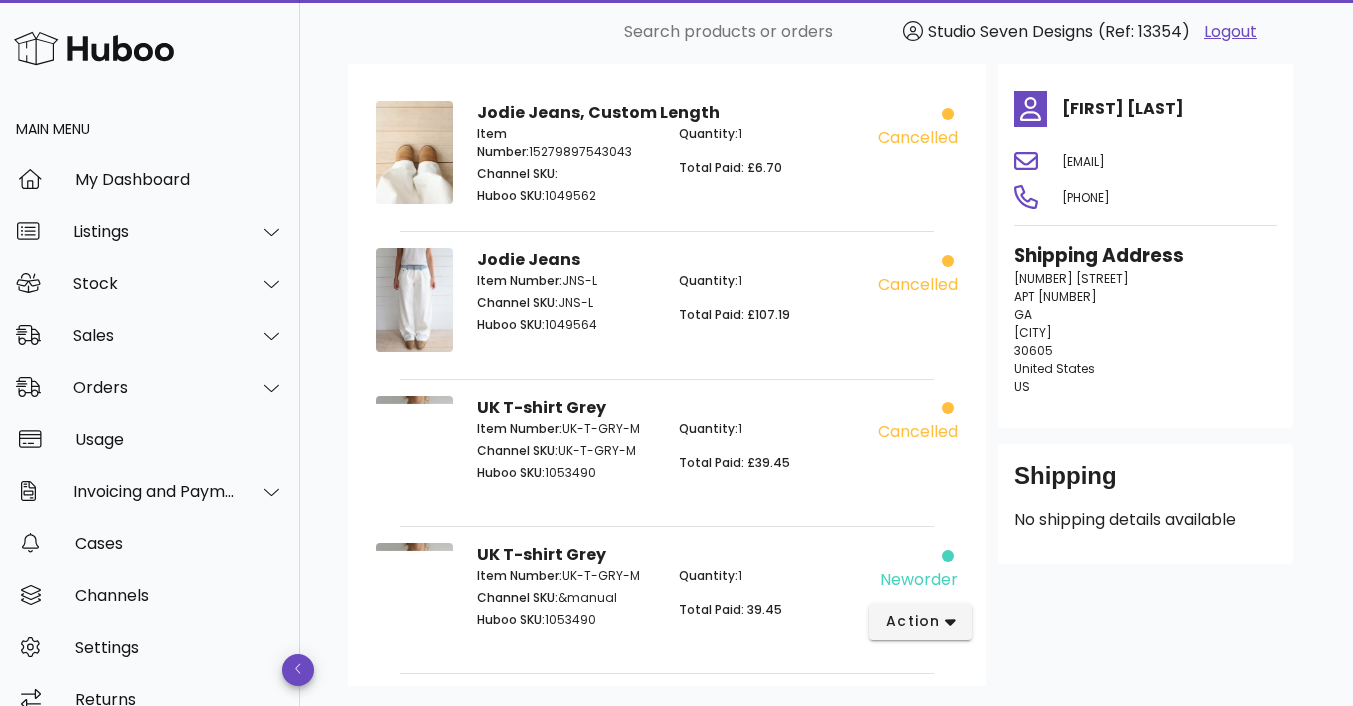 scroll, scrollTop: 298, scrollLeft: 0, axis: vertical 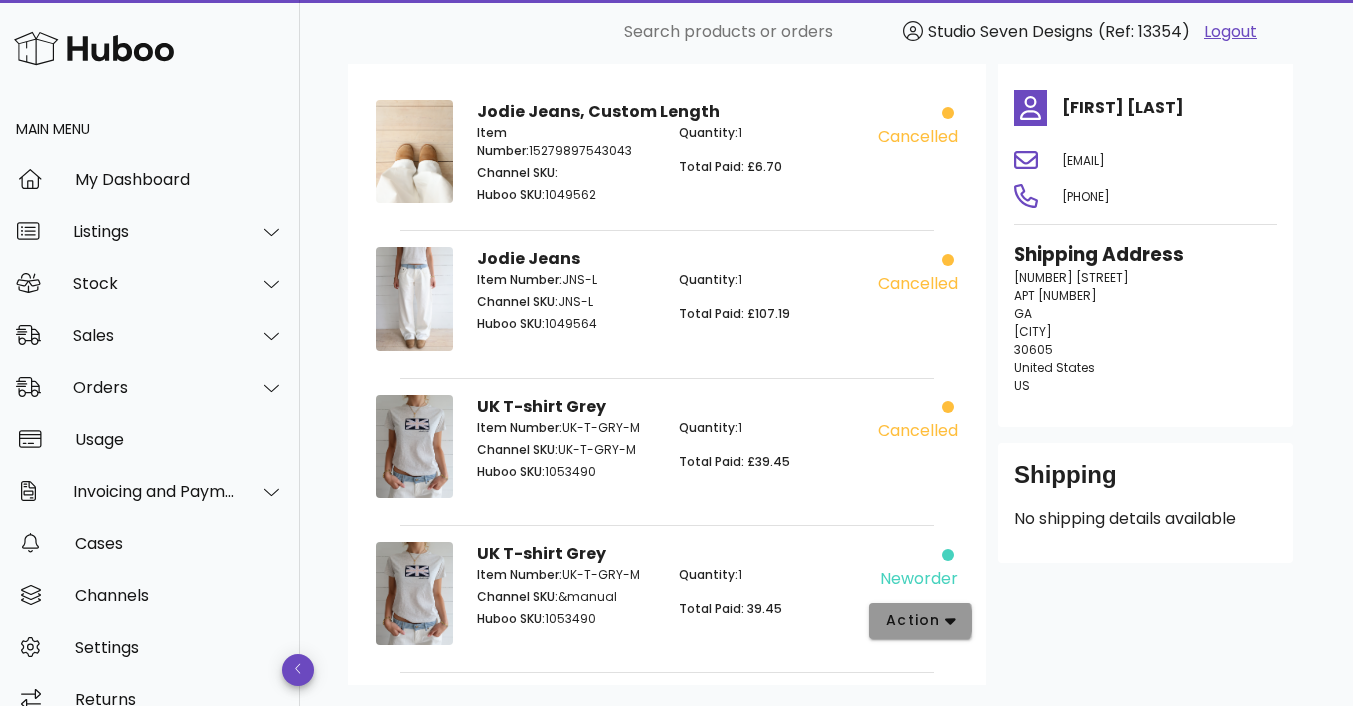 click 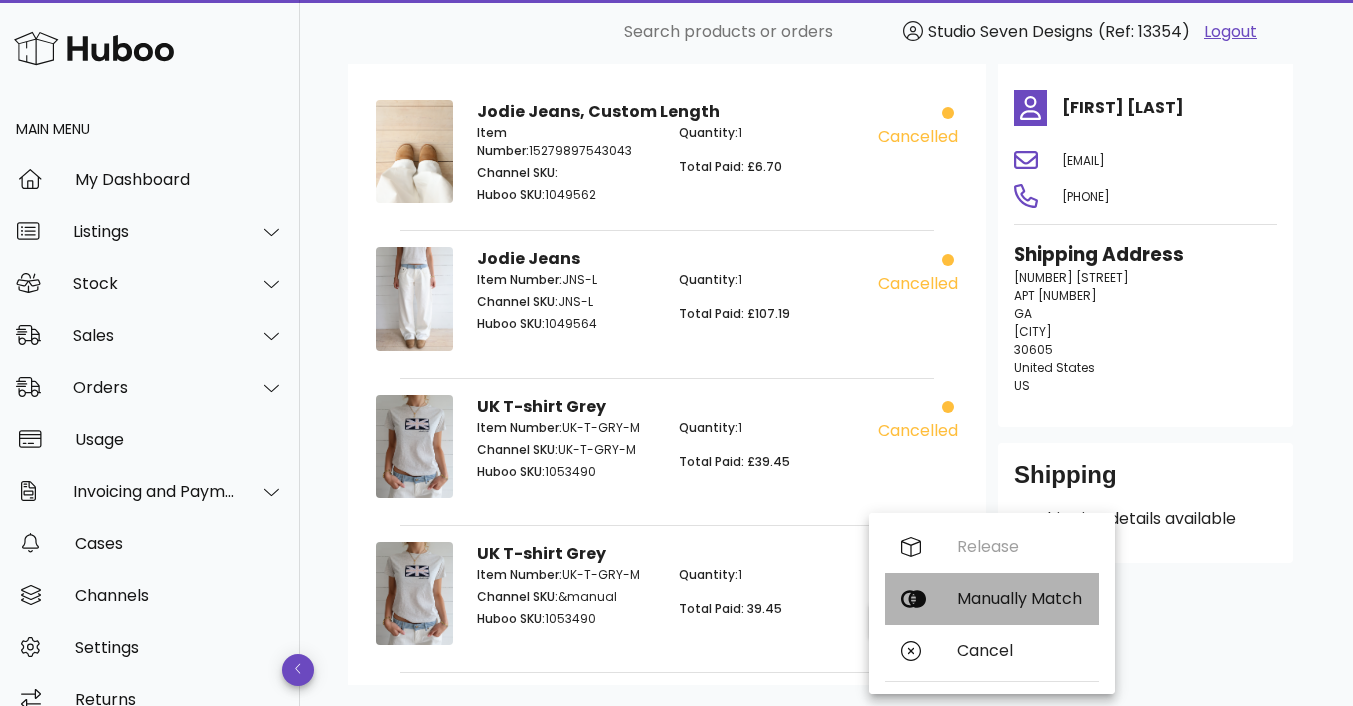 click on "Manually Match" at bounding box center [1020, 598] 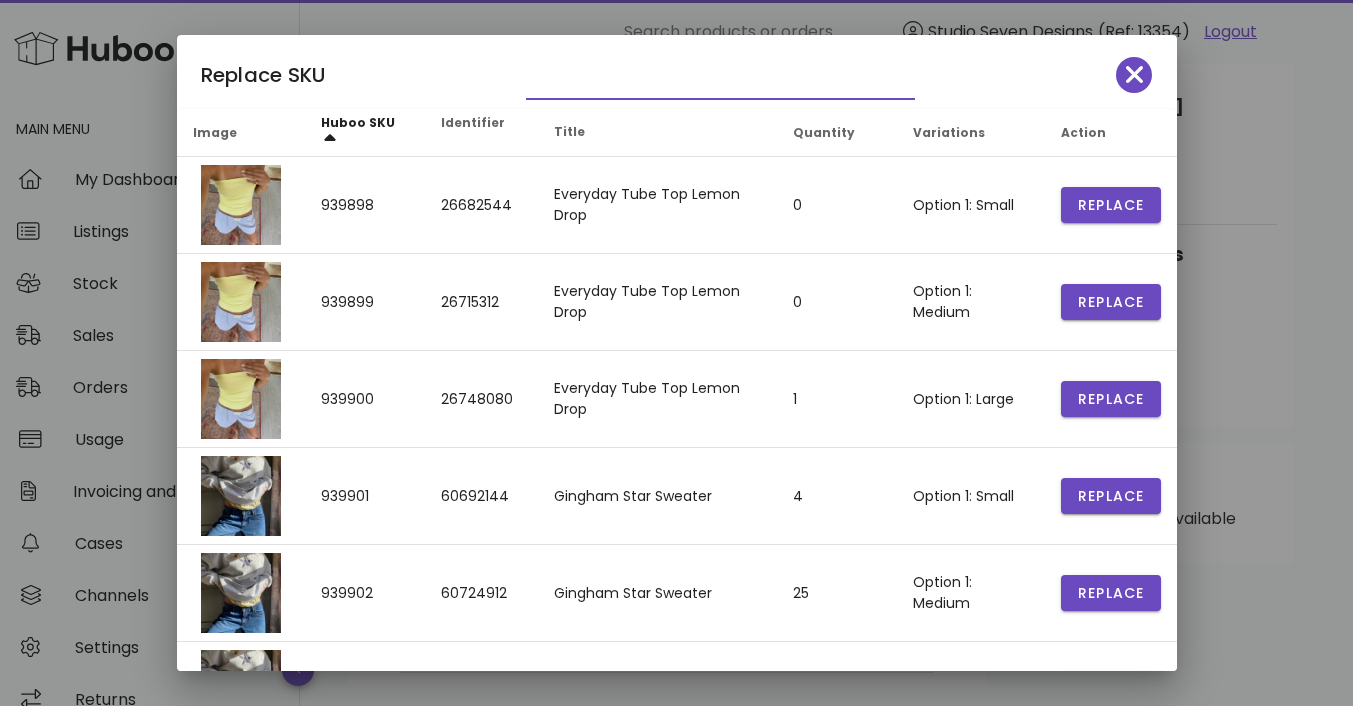 click at bounding box center (706, 83) 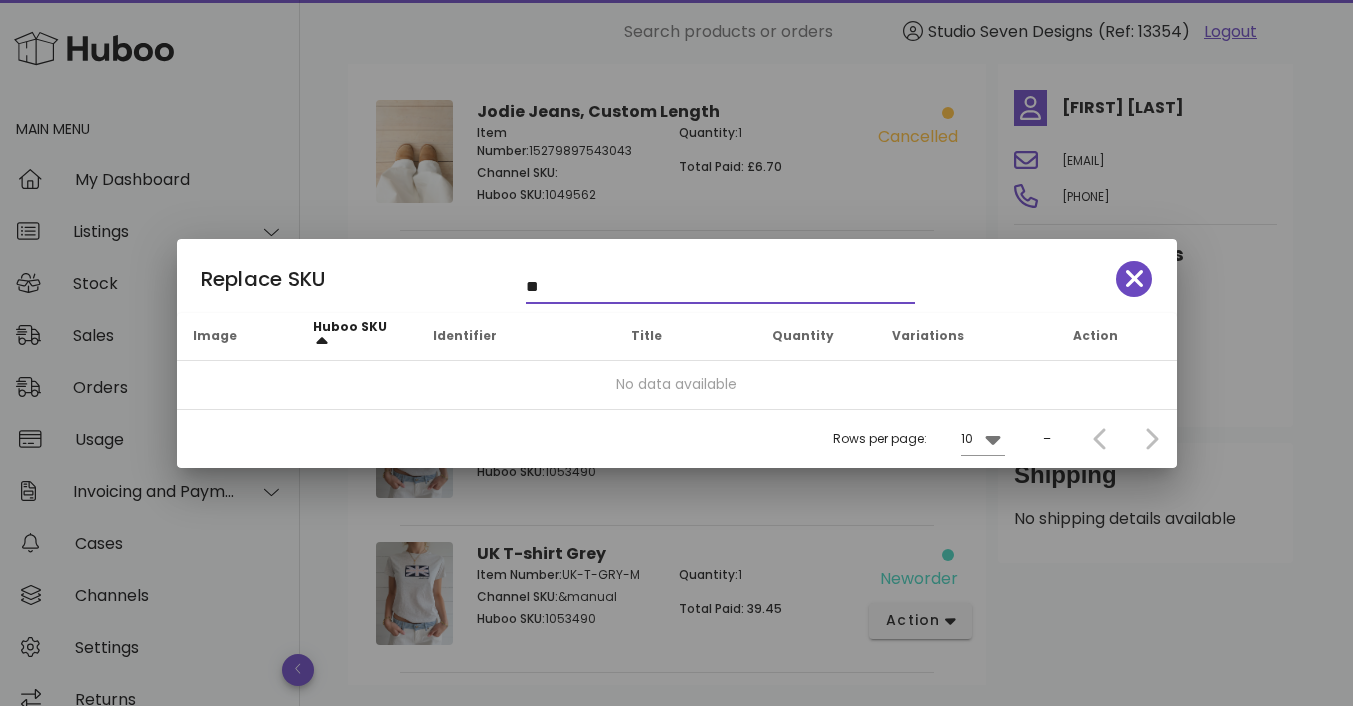 type on "*" 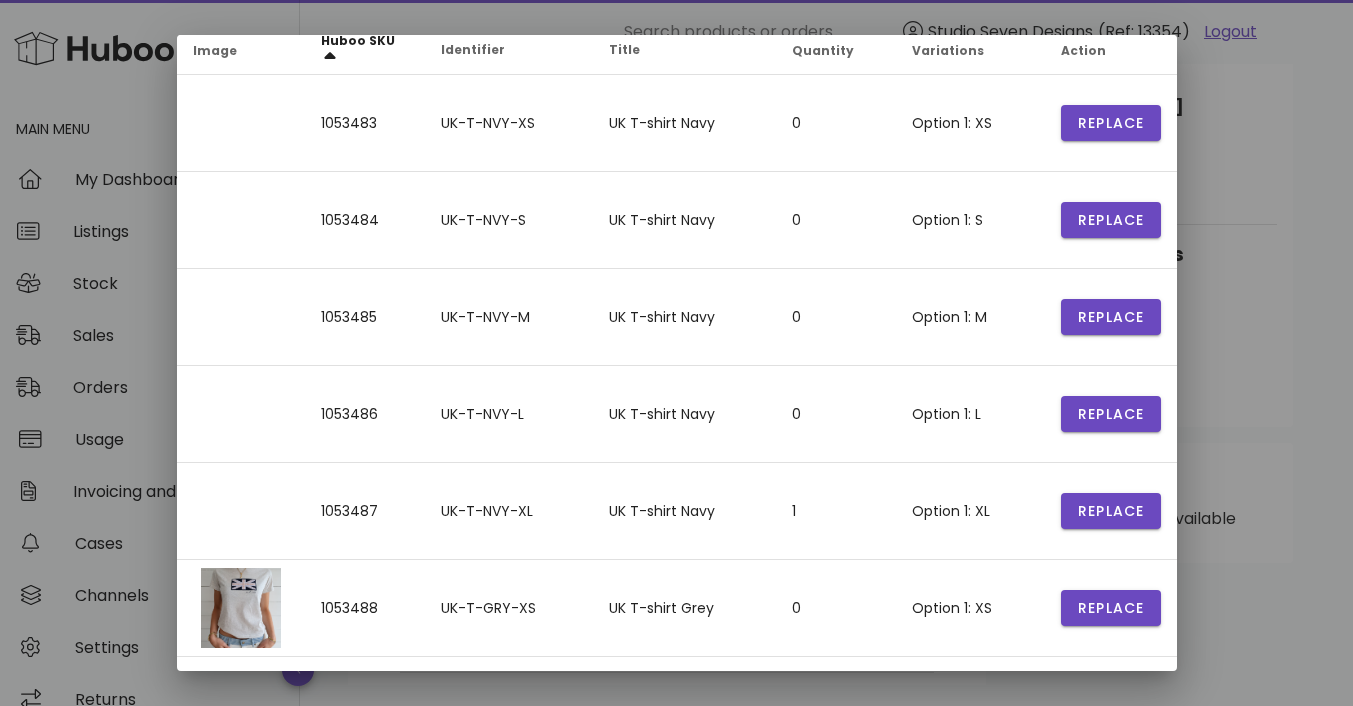 scroll, scrollTop: 115, scrollLeft: 0, axis: vertical 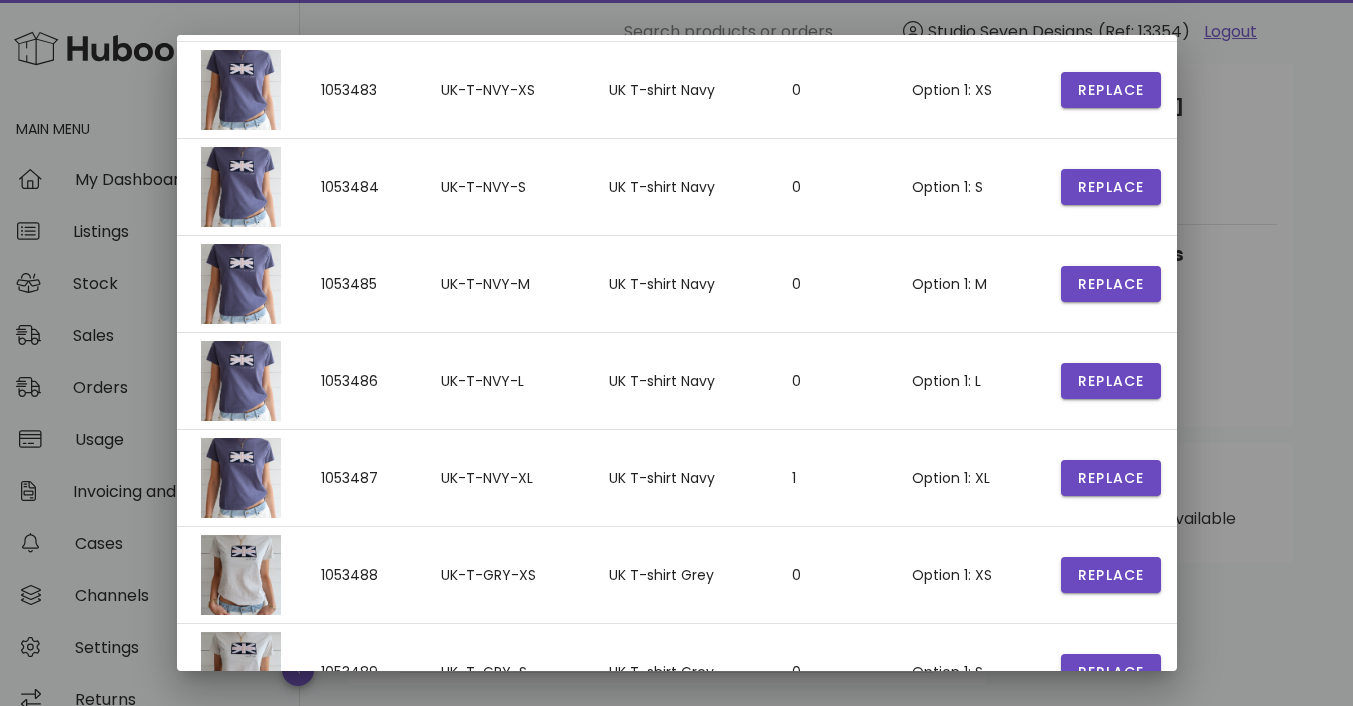 type on "**" 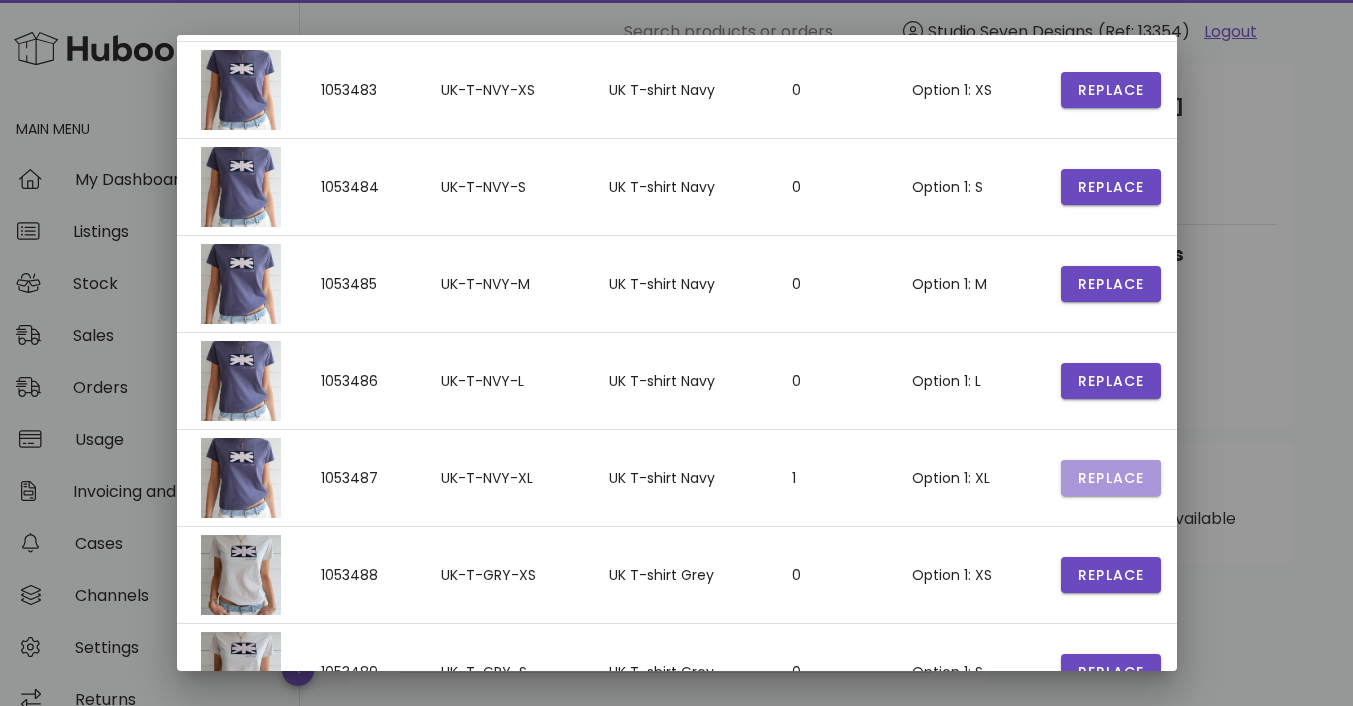 click on "Replace" at bounding box center [1111, 90] 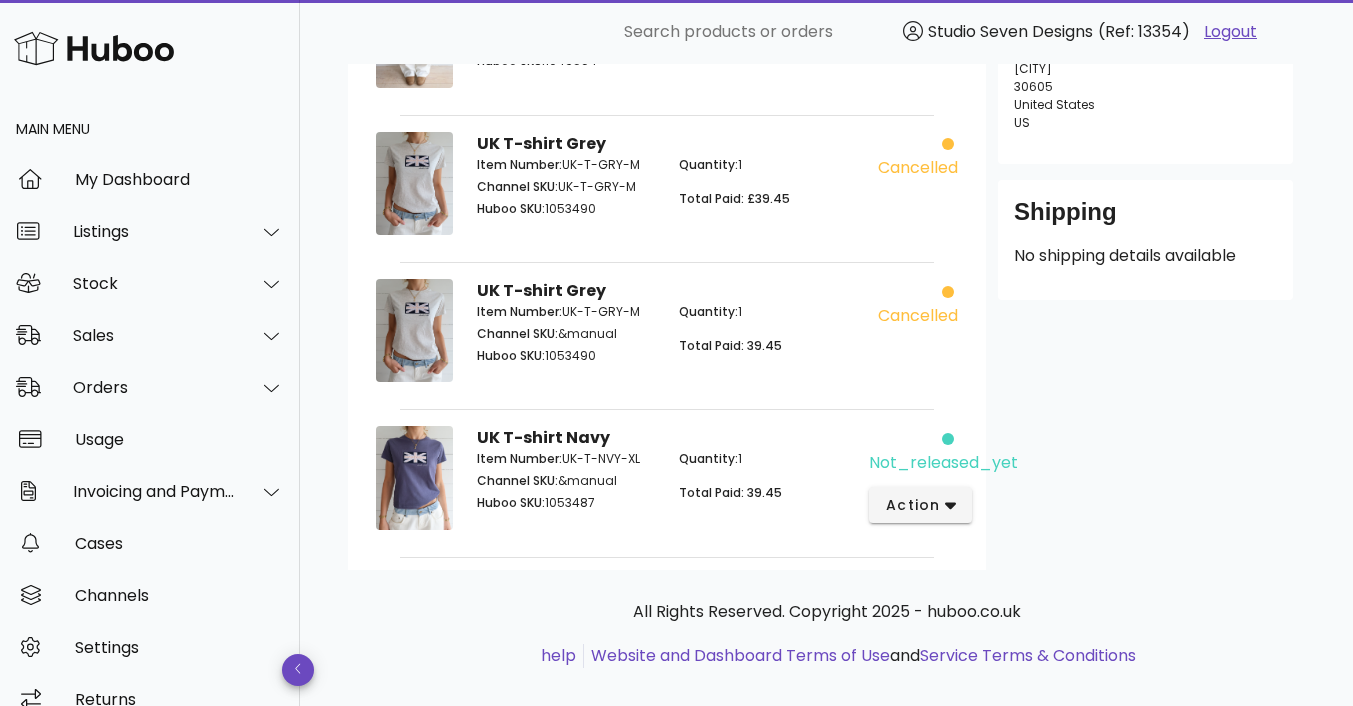 scroll, scrollTop: 488, scrollLeft: 0, axis: vertical 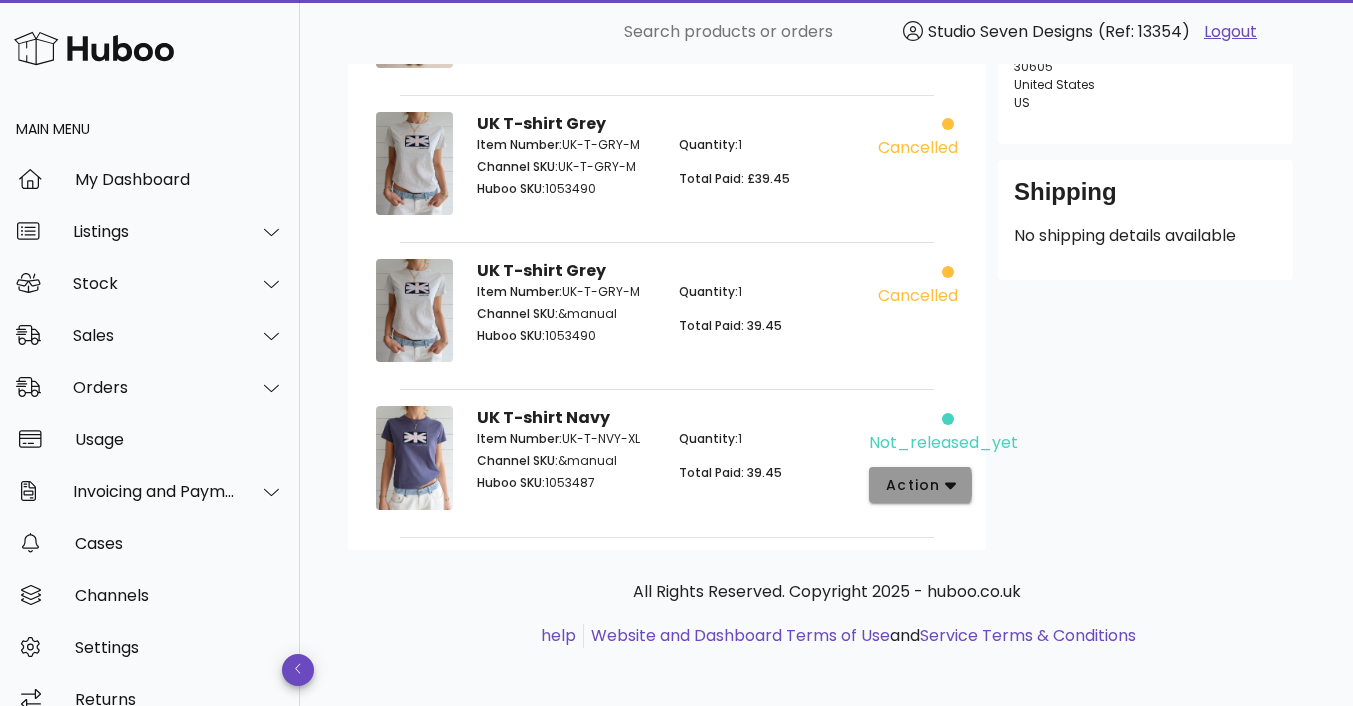 click 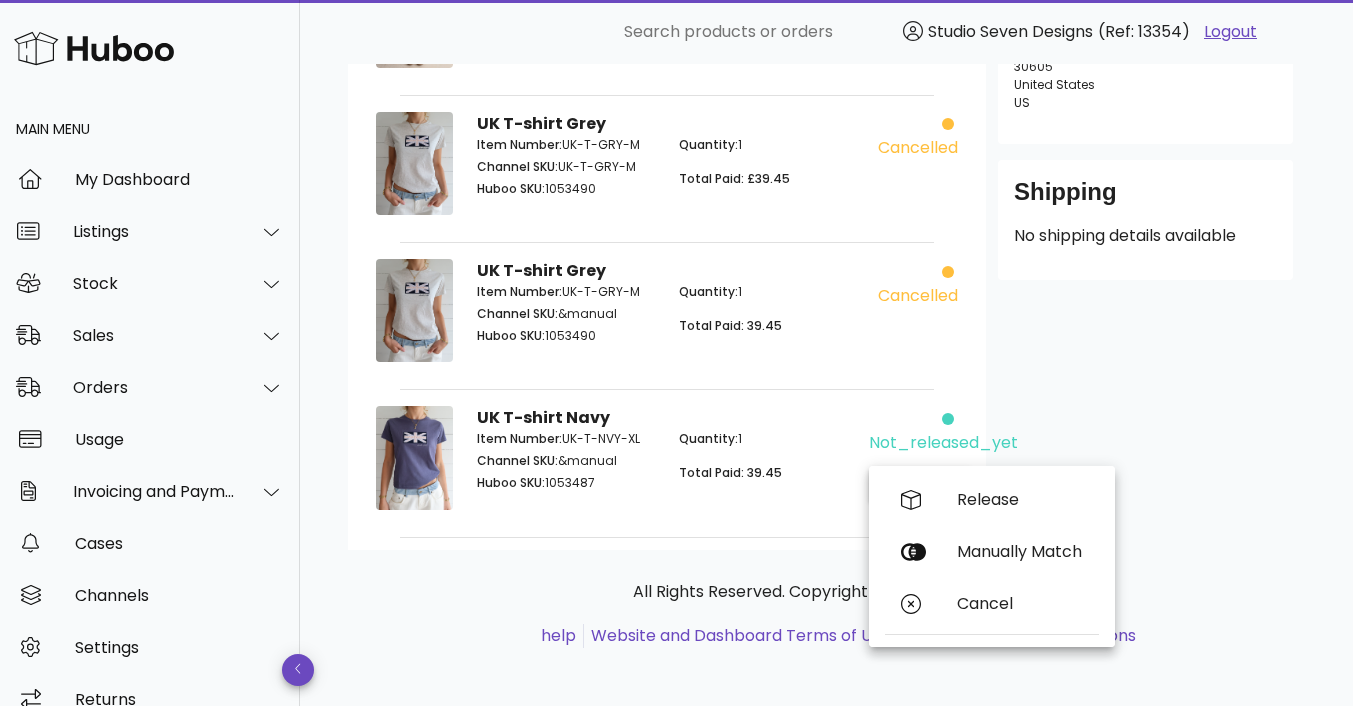 click on "Quantity:  1 Total Paid: 39.45" at bounding box center (768, 464) 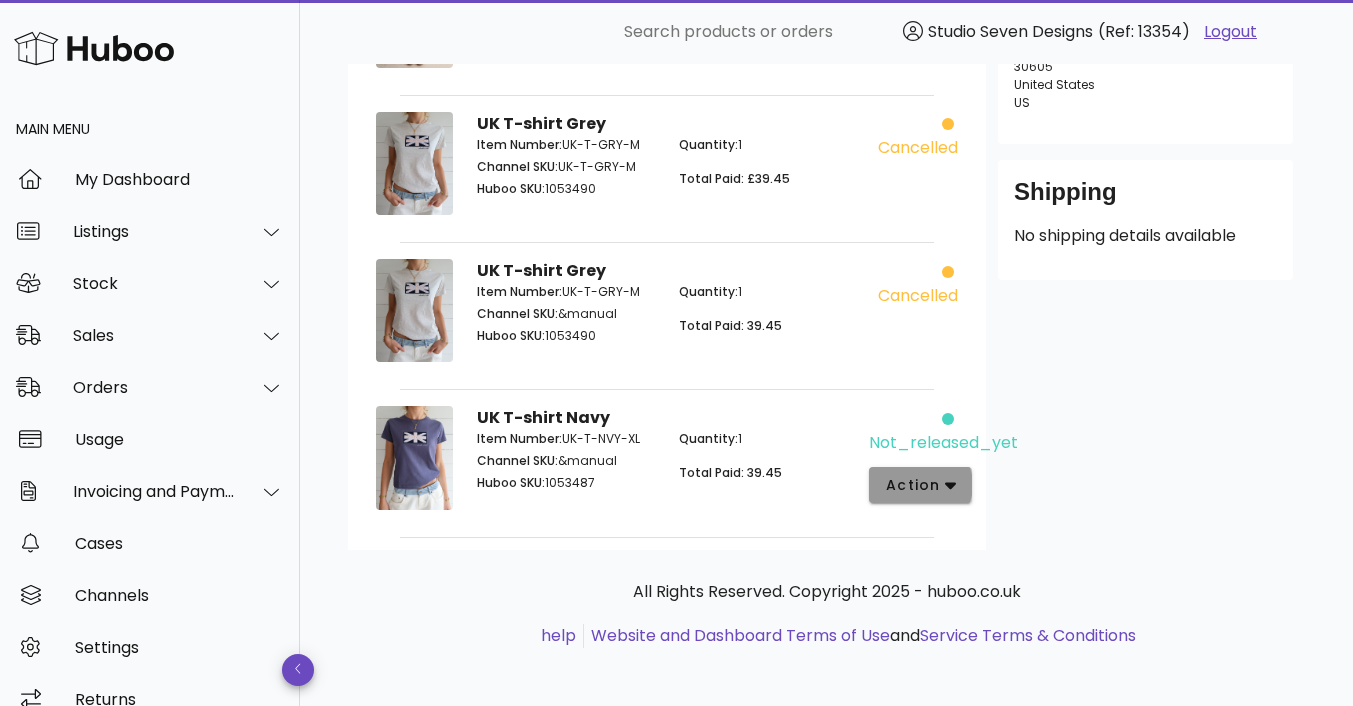 click 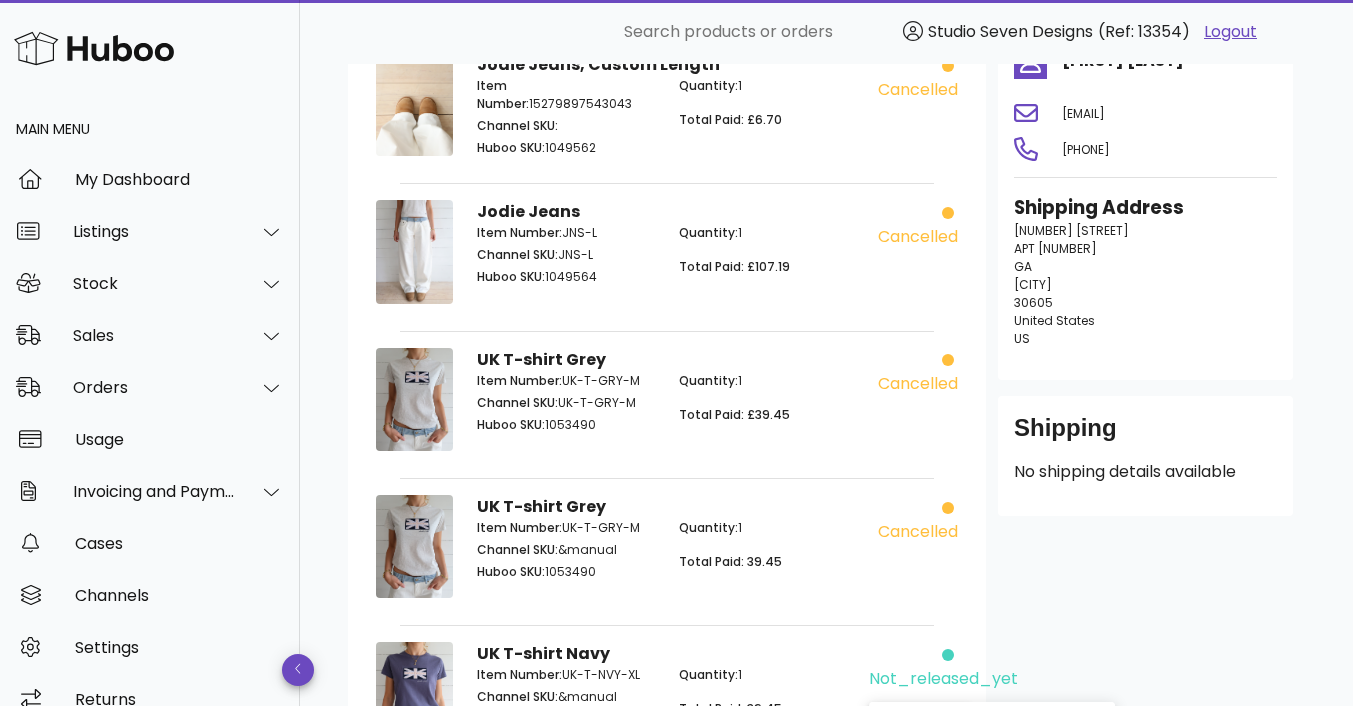 scroll, scrollTop: 491, scrollLeft: 0, axis: vertical 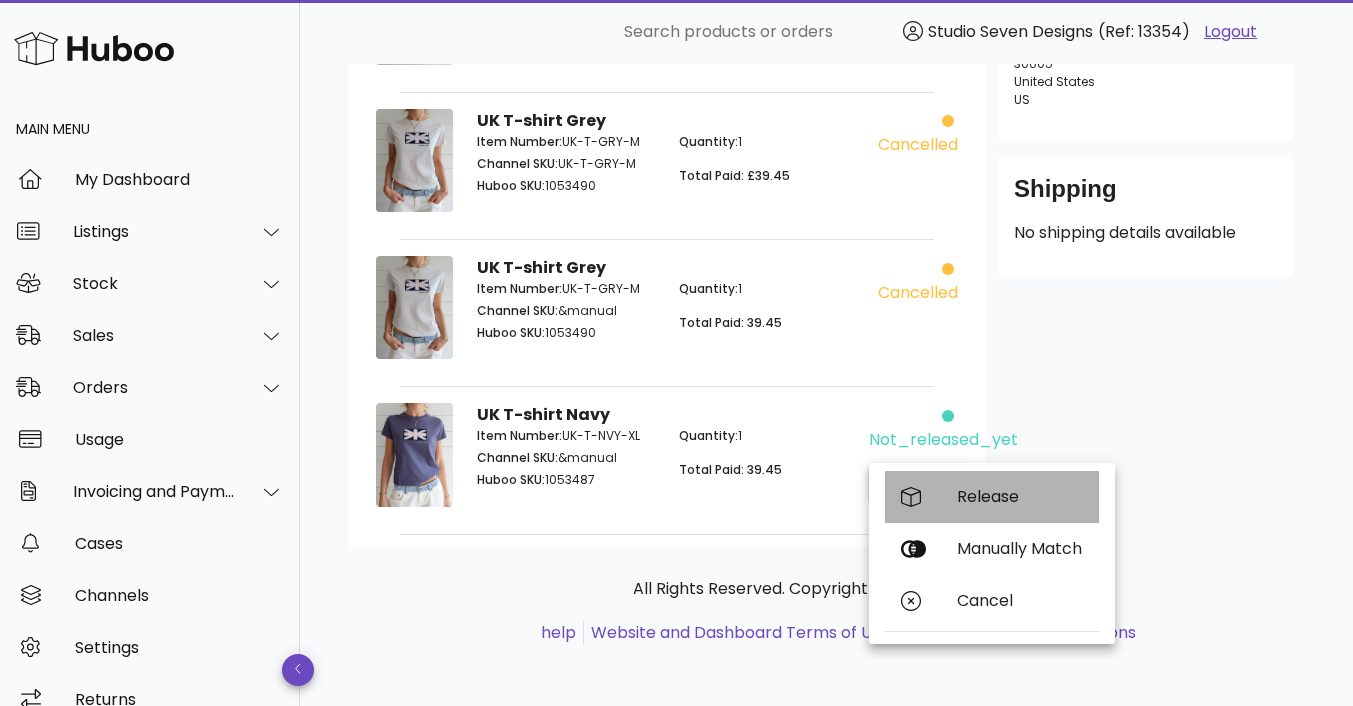 click on "Release" at bounding box center [1020, 496] 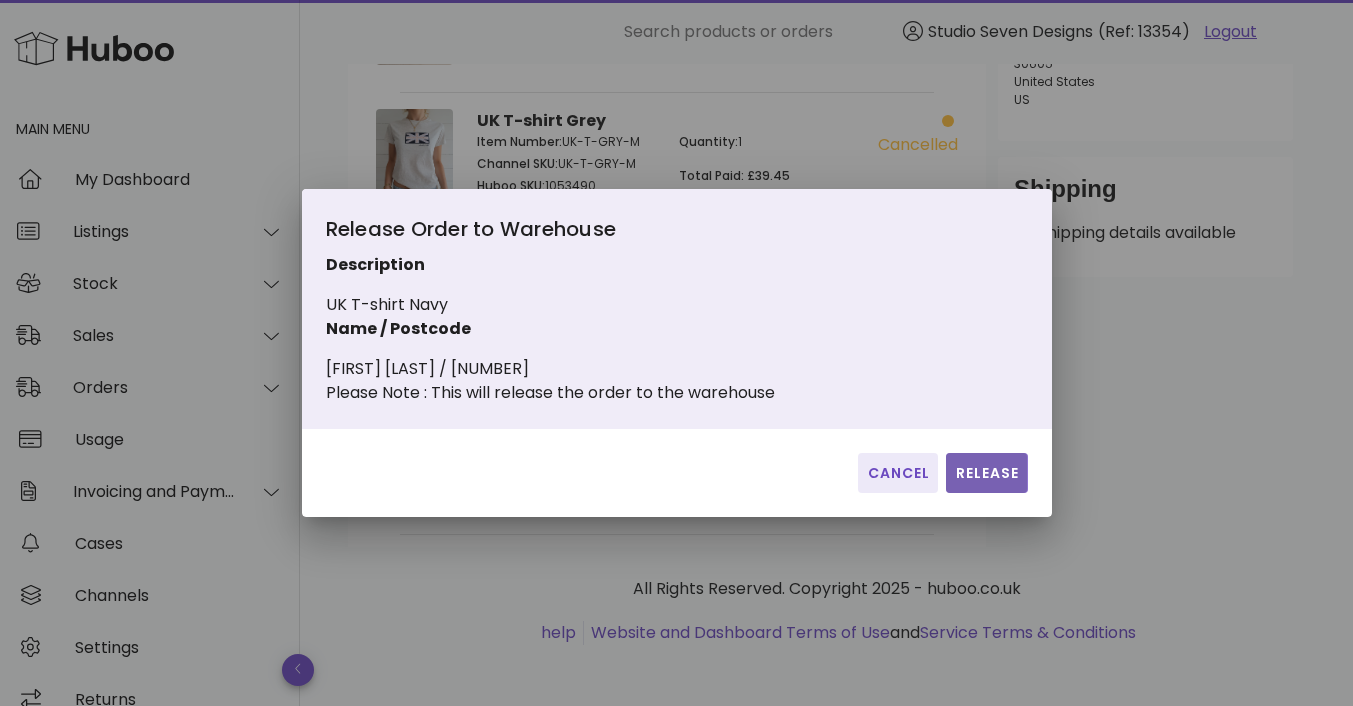 click on "Release" at bounding box center [986, 473] 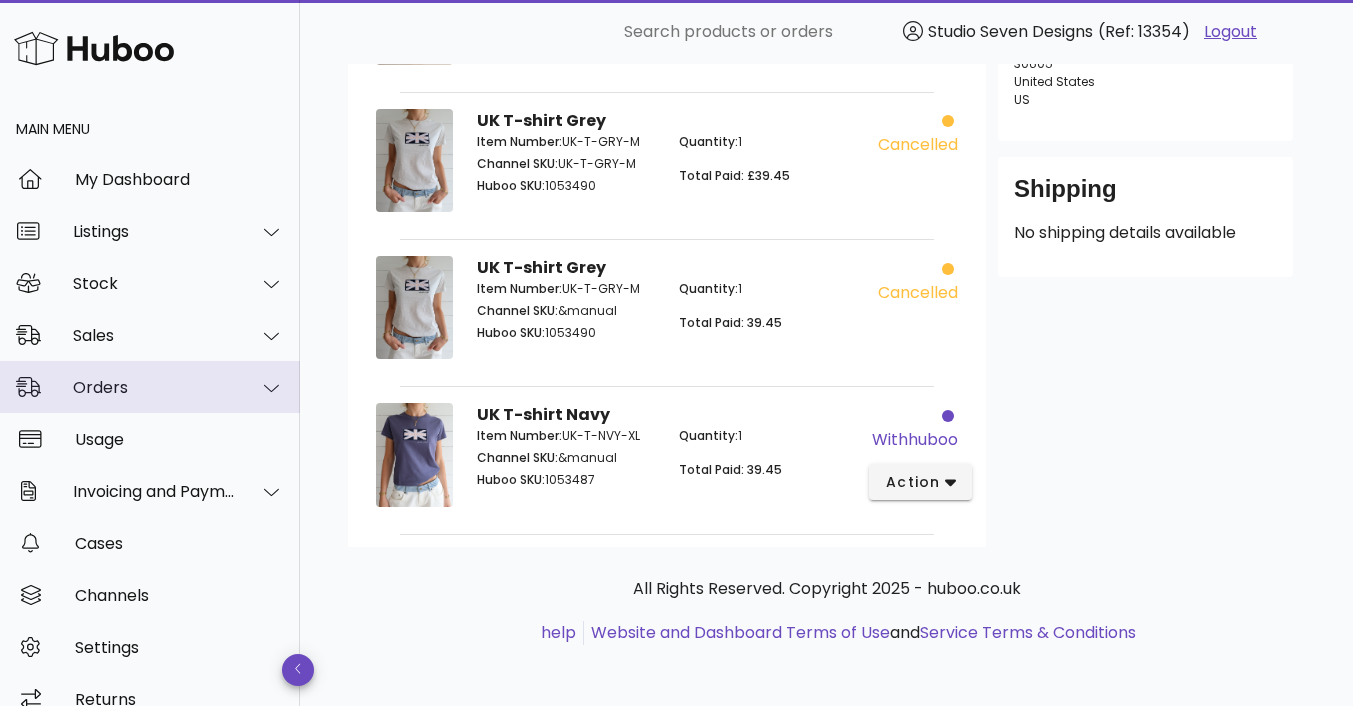 click on "Orders" at bounding box center [154, 387] 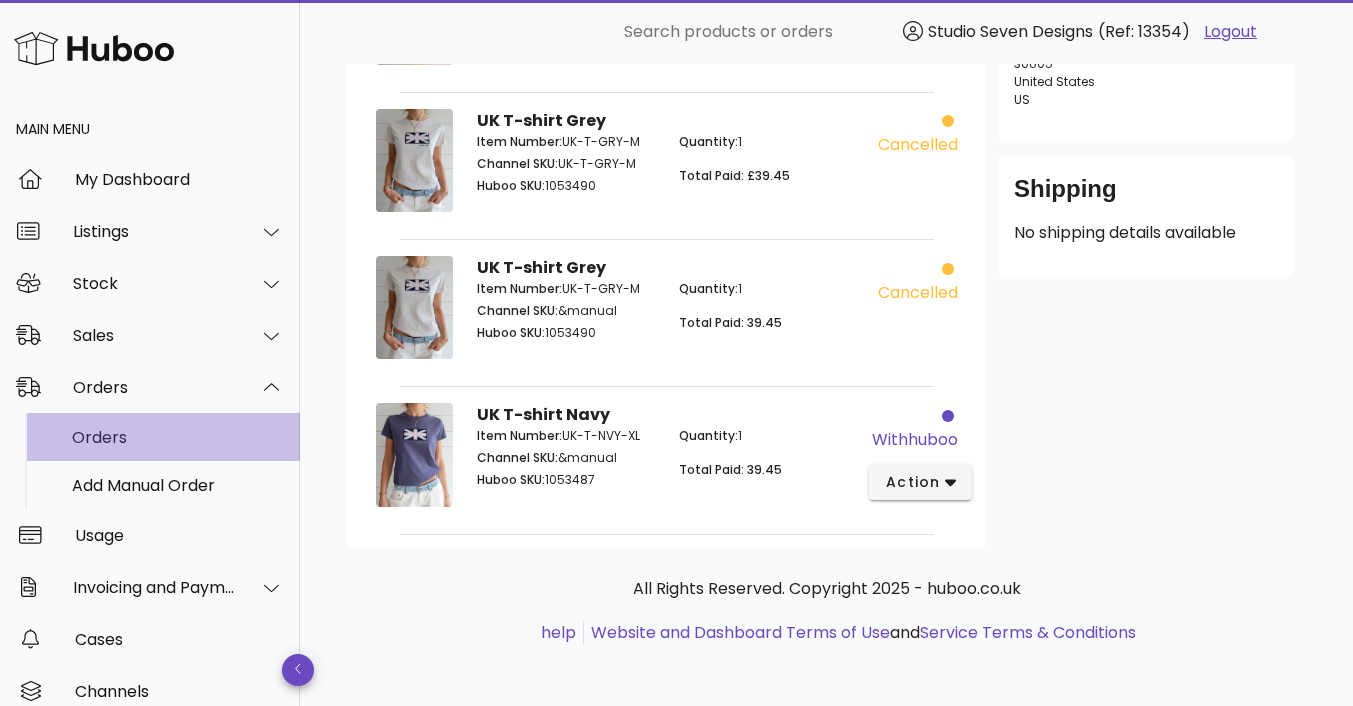 click on "Orders" at bounding box center (178, 437) 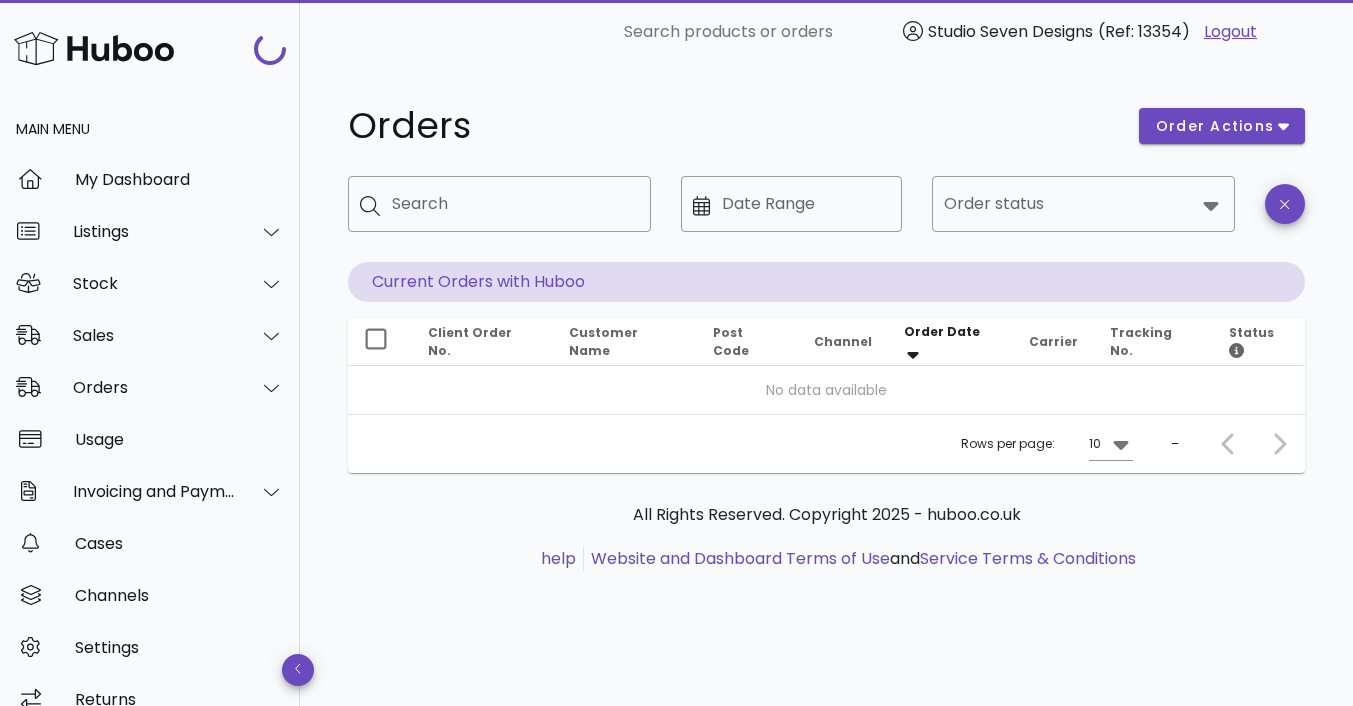 scroll, scrollTop: 0, scrollLeft: 0, axis: both 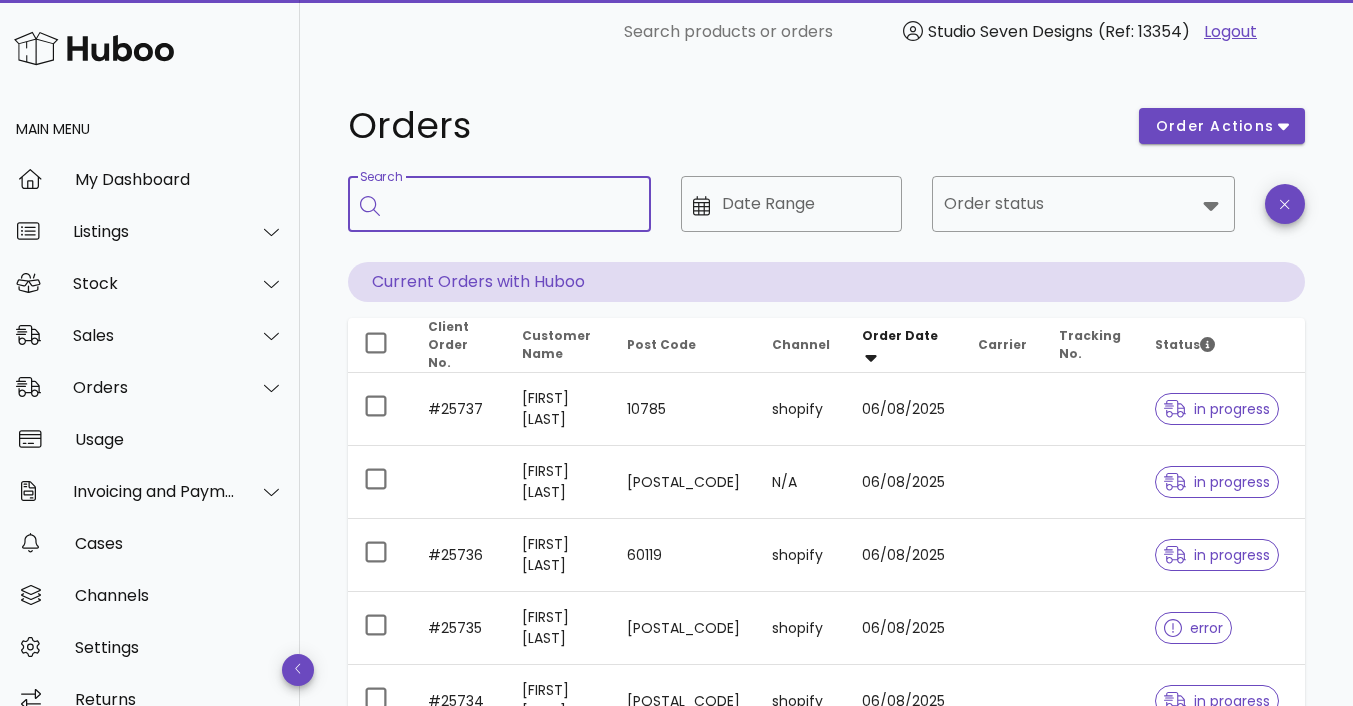 click on "Search" at bounding box center (513, 204) 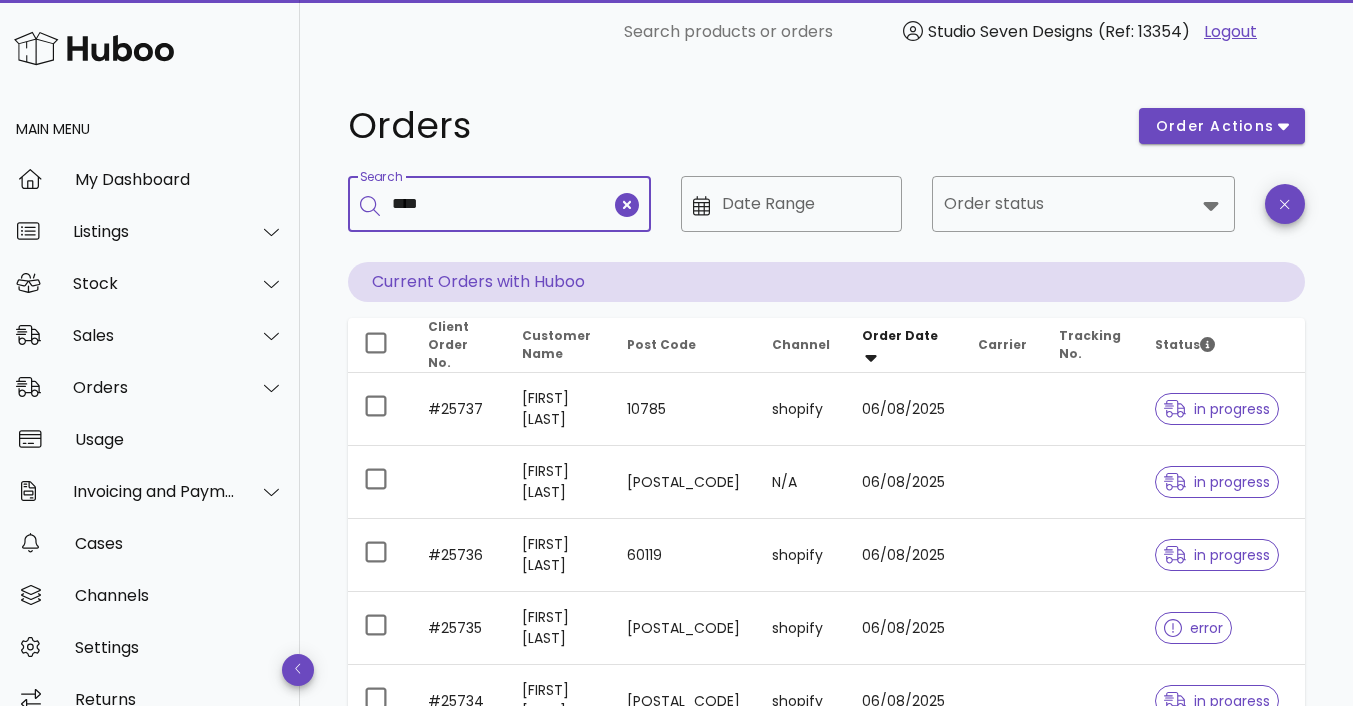 type on "****" 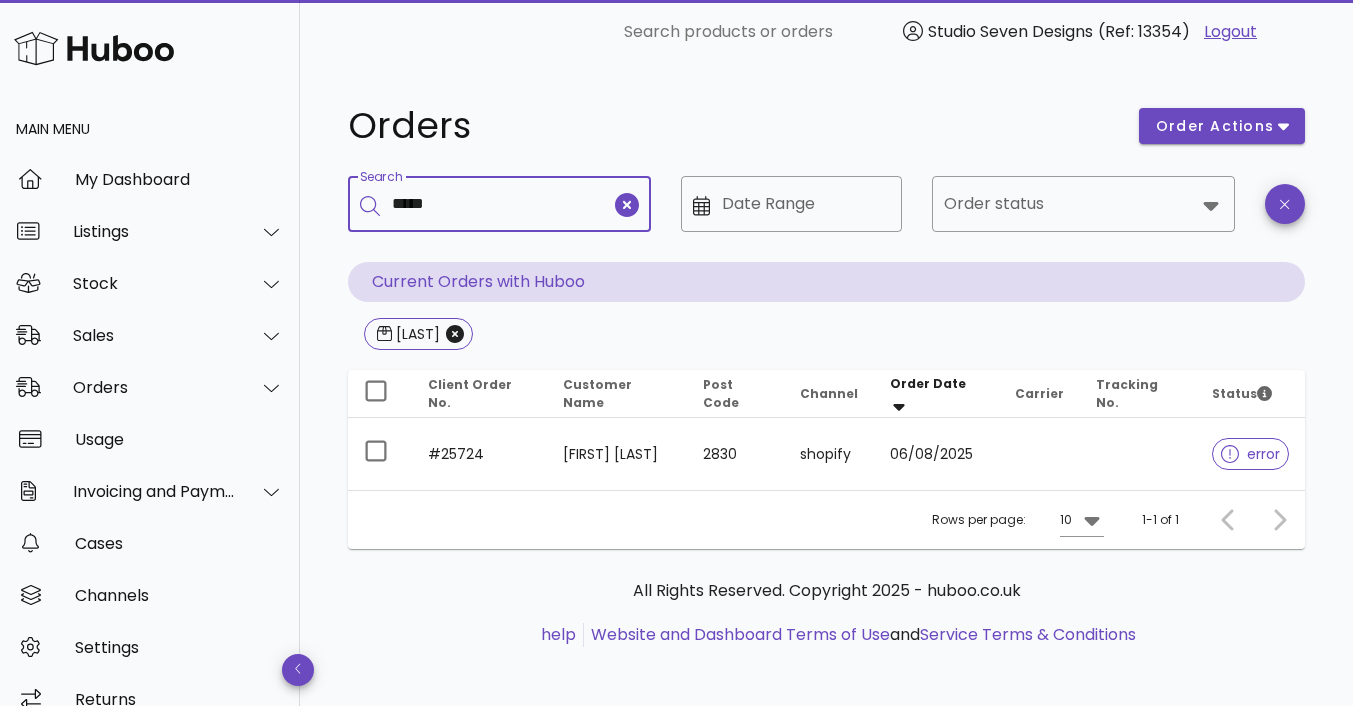 type on "*****" 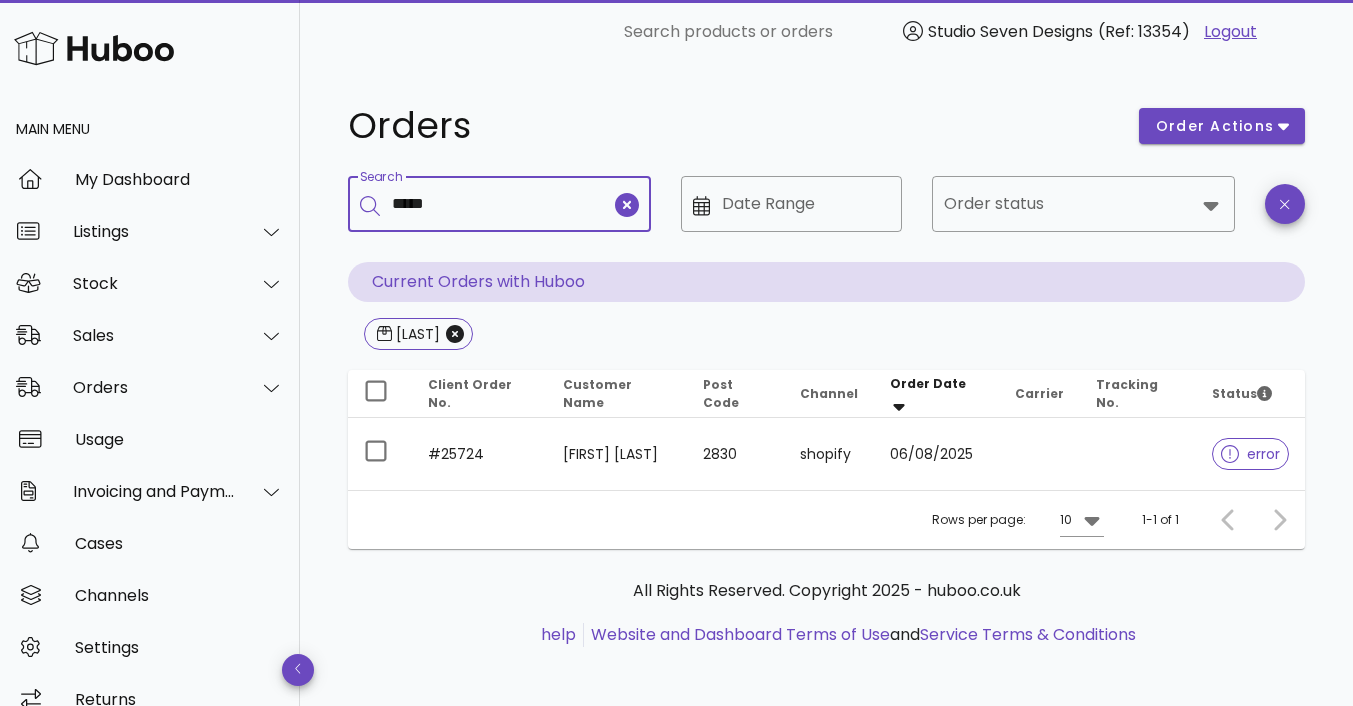 type 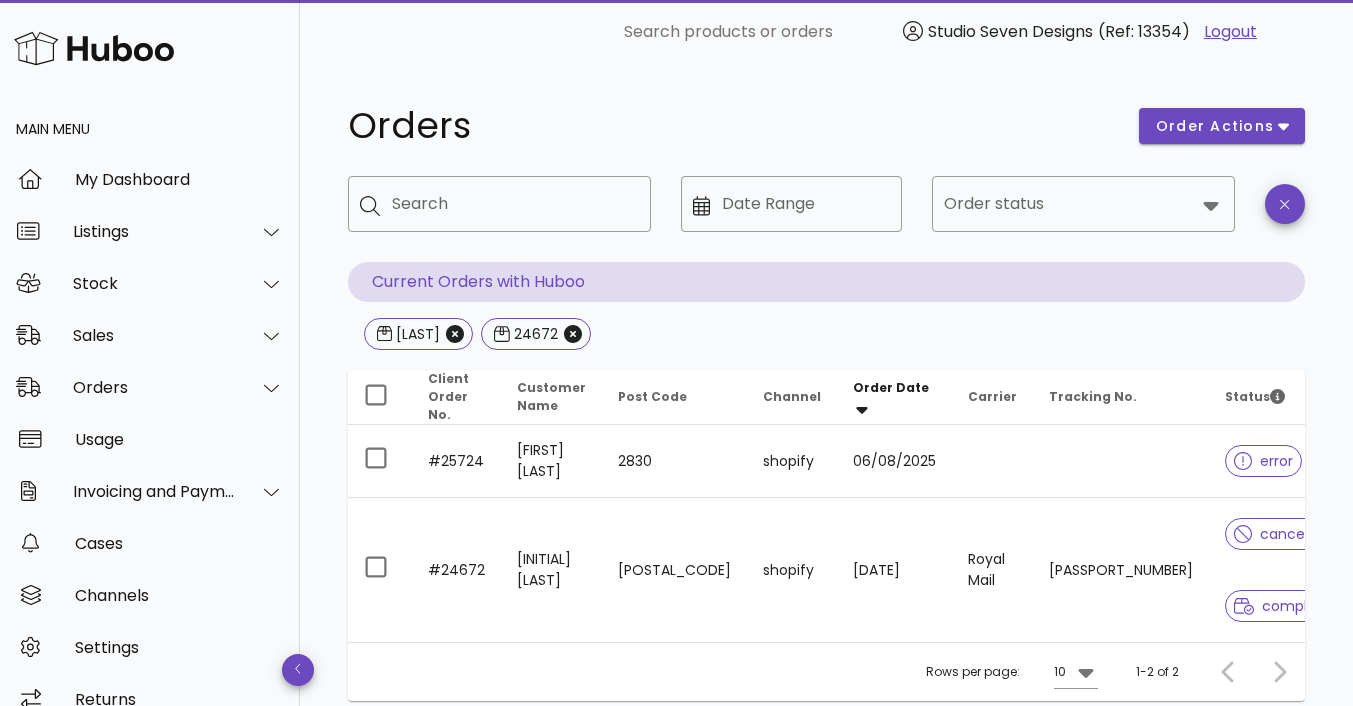 click on "OZ098506496GB" at bounding box center (1121, 570) 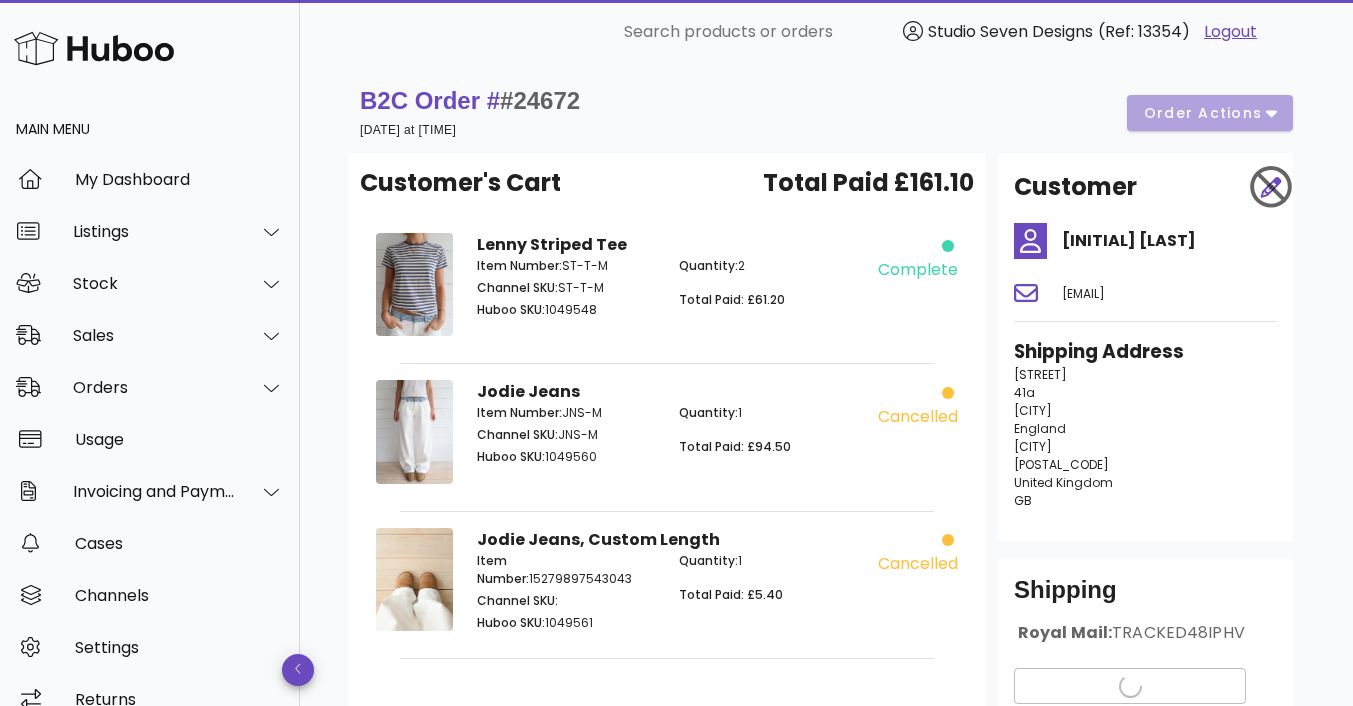 scroll, scrollTop: 0, scrollLeft: 0, axis: both 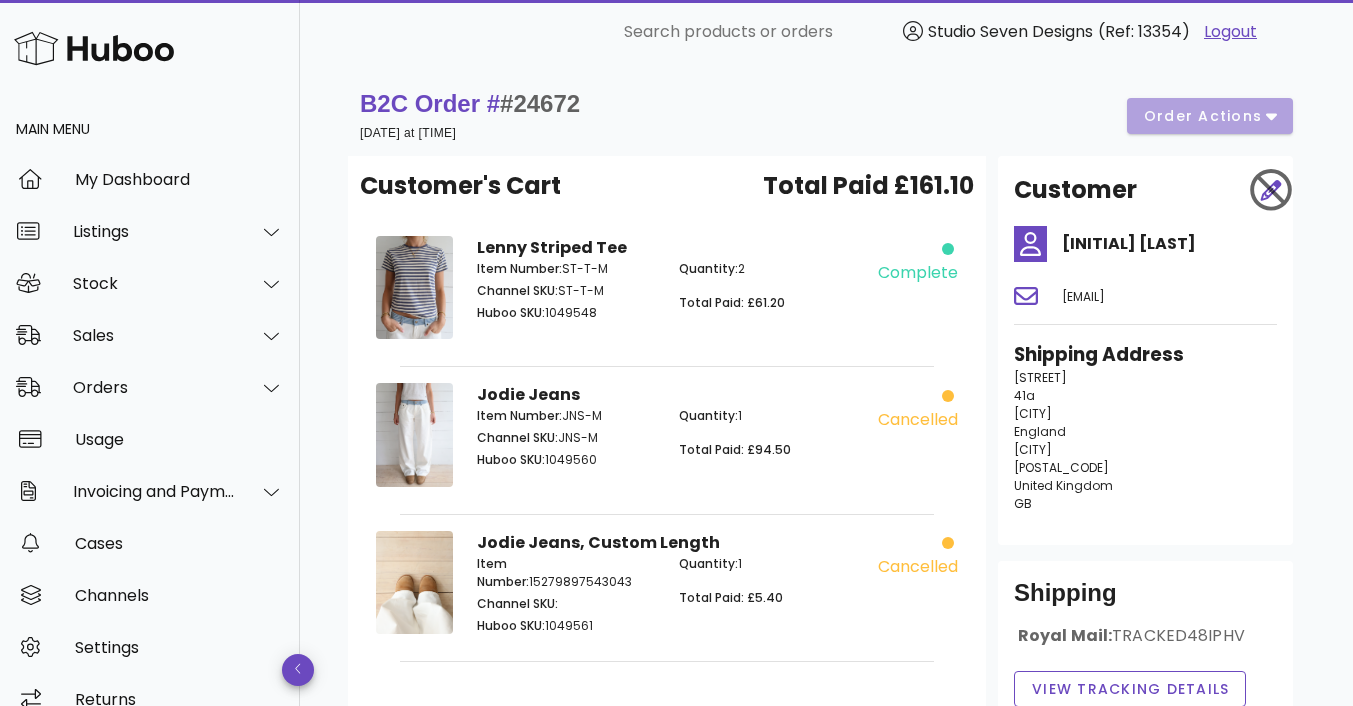 drag, startPoint x: 1014, startPoint y: 377, endPoint x: 1092, endPoint y: 503, distance: 148.18907 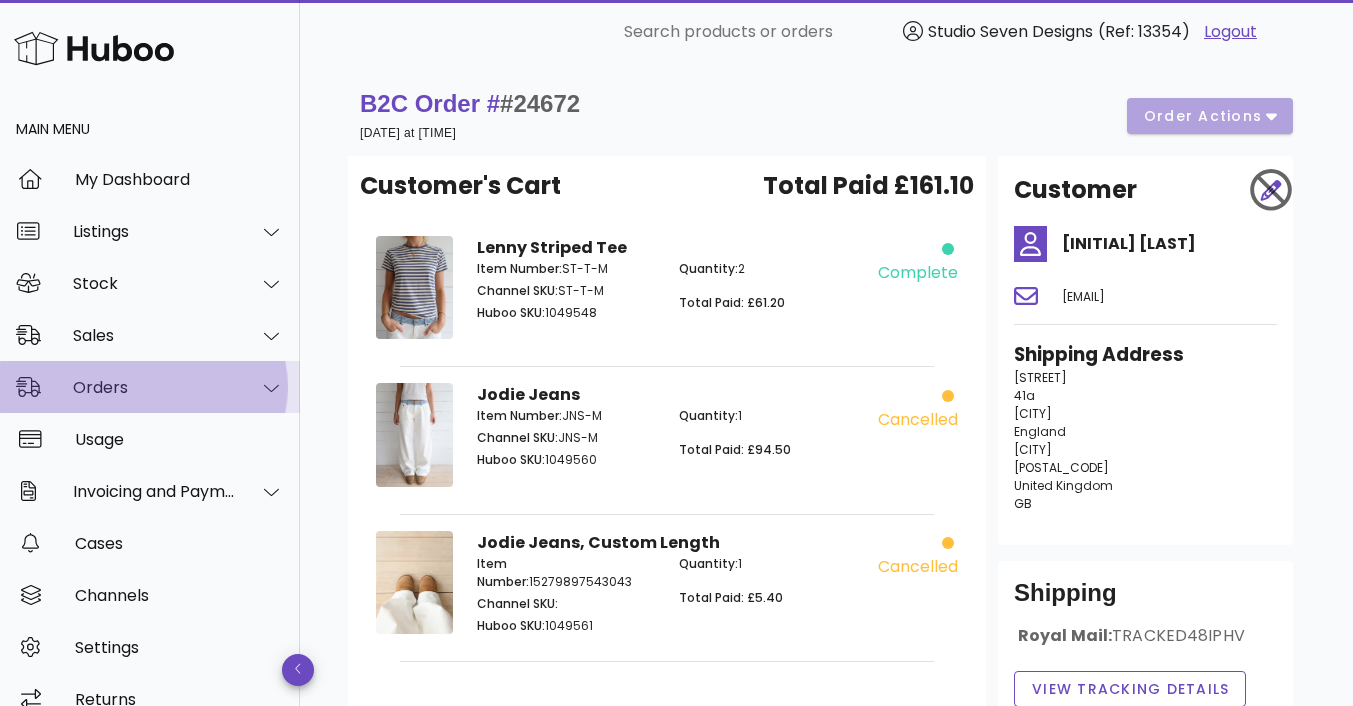 click on "Orders" at bounding box center (150, 387) 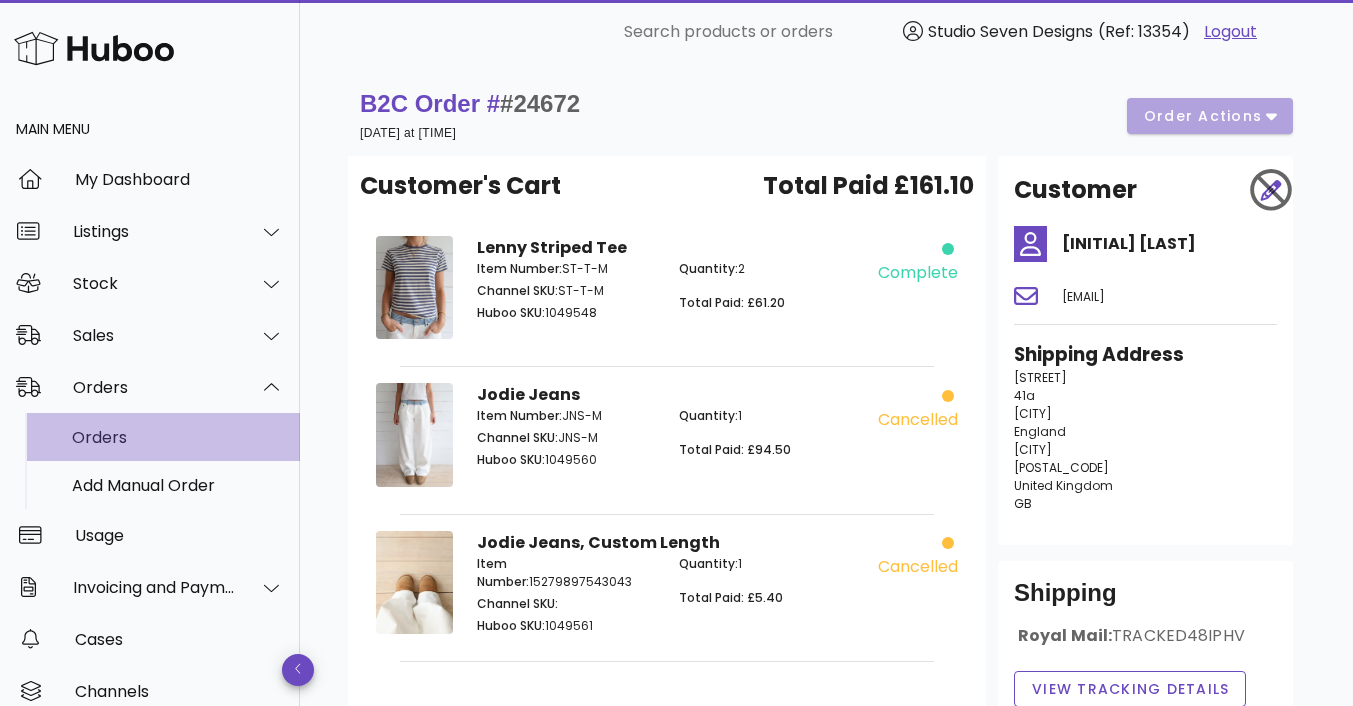 click on "Orders" at bounding box center [178, 437] 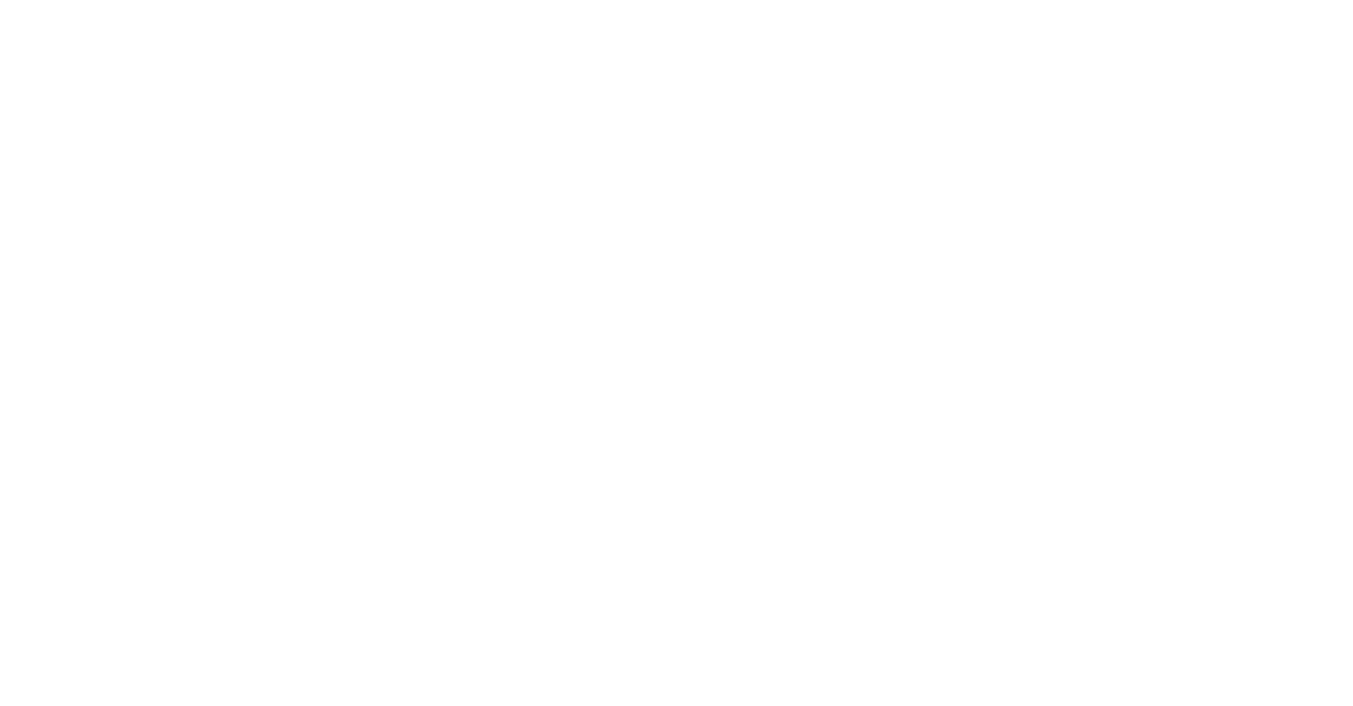 scroll, scrollTop: 0, scrollLeft: 0, axis: both 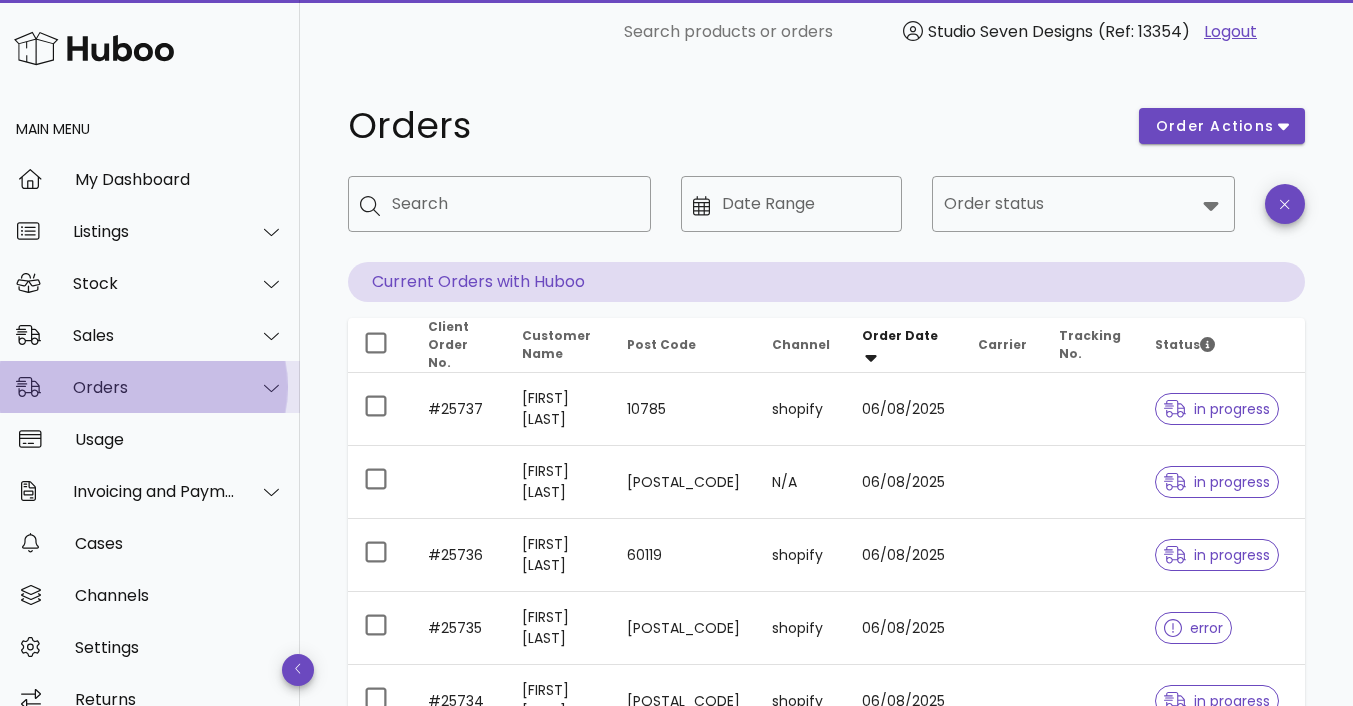 click on "Orders" at bounding box center (154, 387) 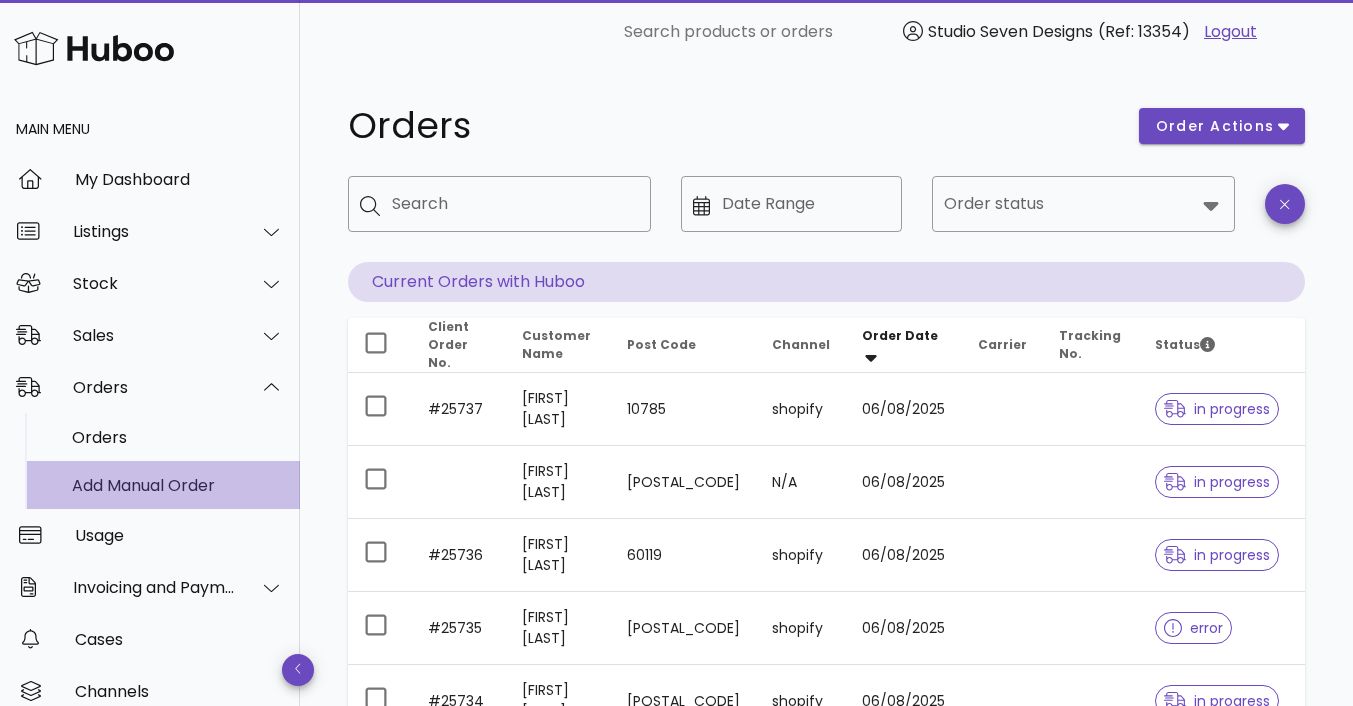 click on "Add Manual Order" at bounding box center [178, 485] 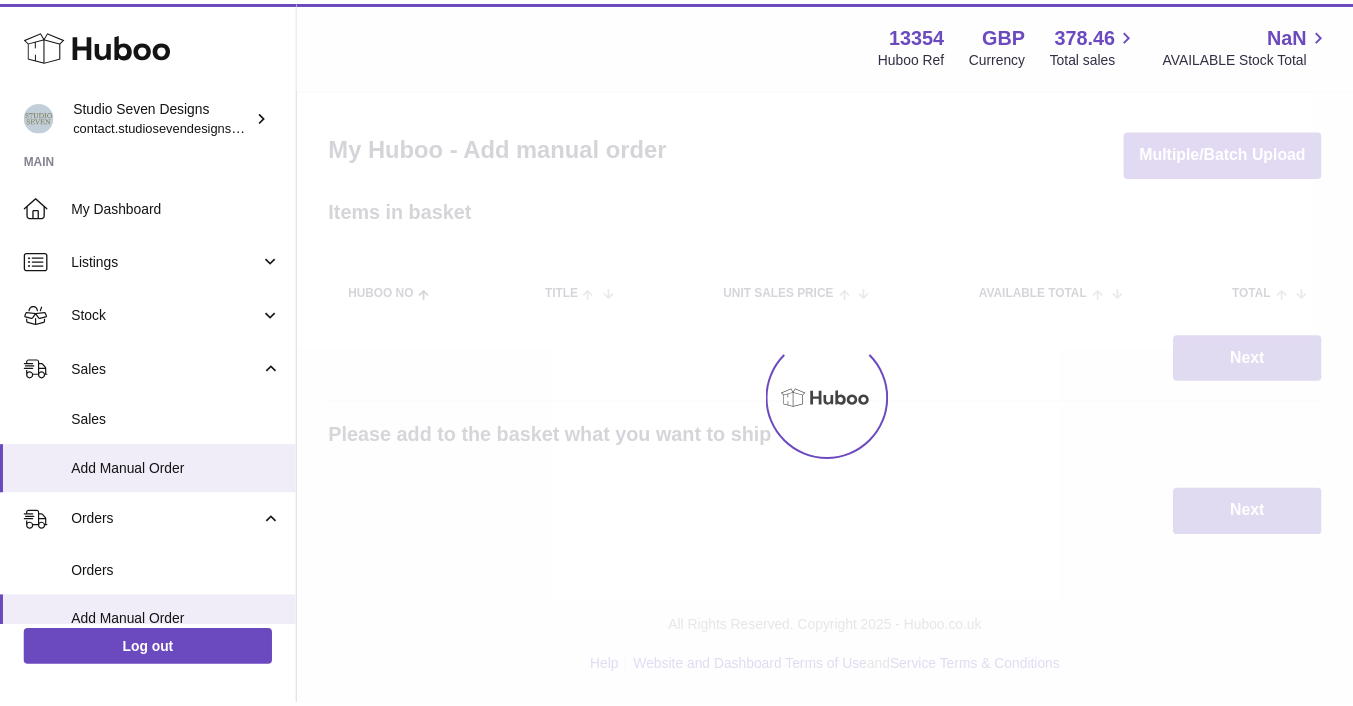 scroll, scrollTop: 0, scrollLeft: 0, axis: both 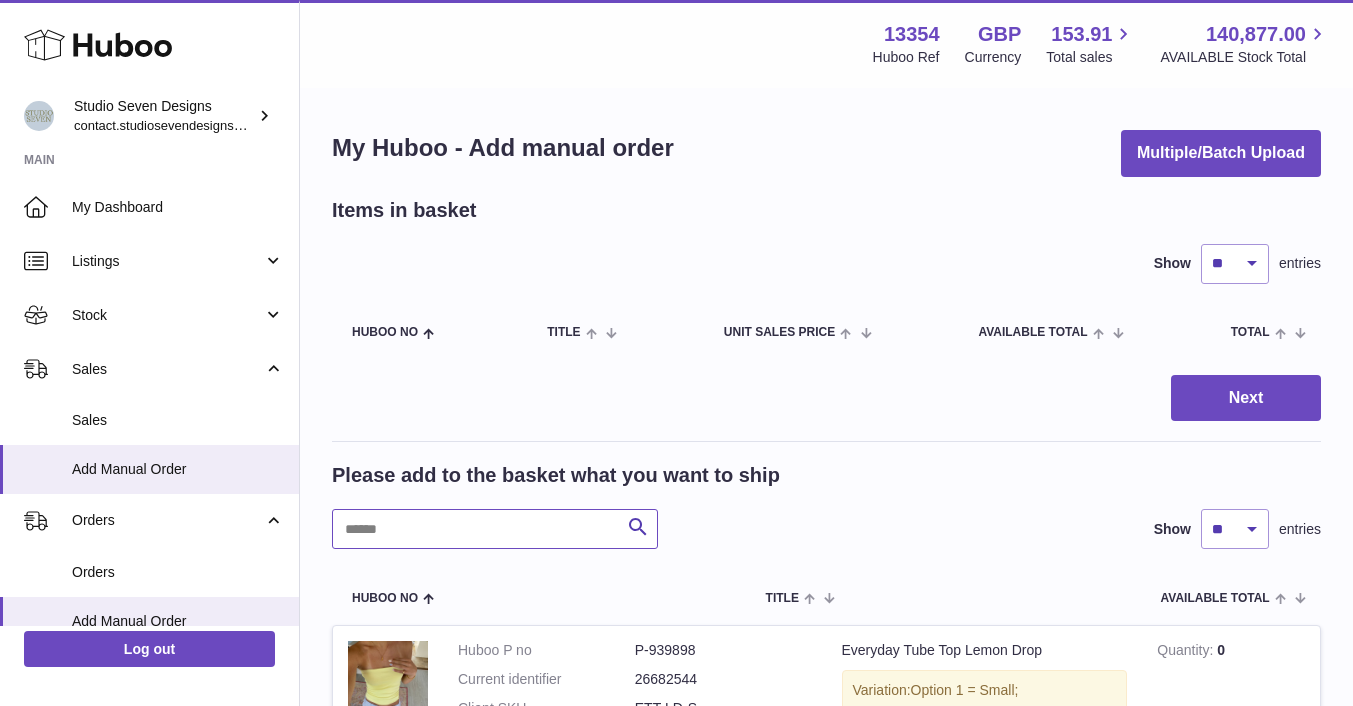 click at bounding box center [495, 529] 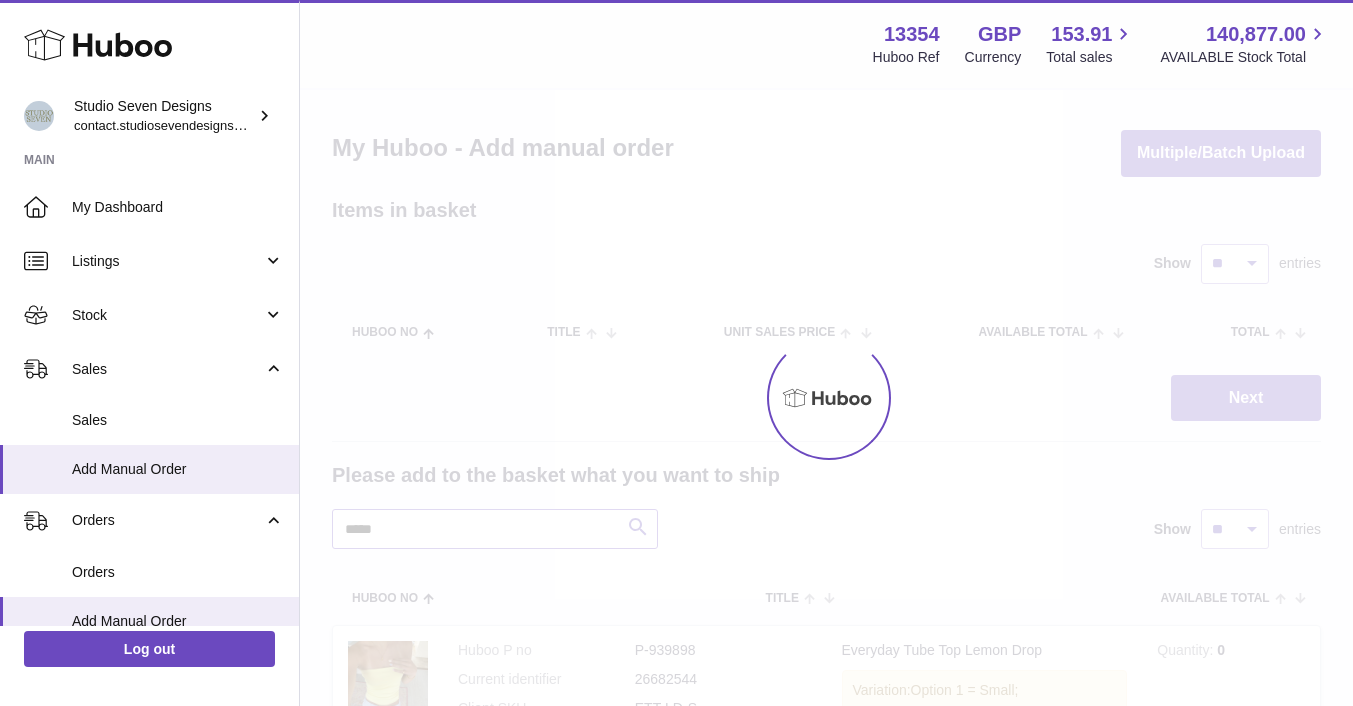 type on "*****" 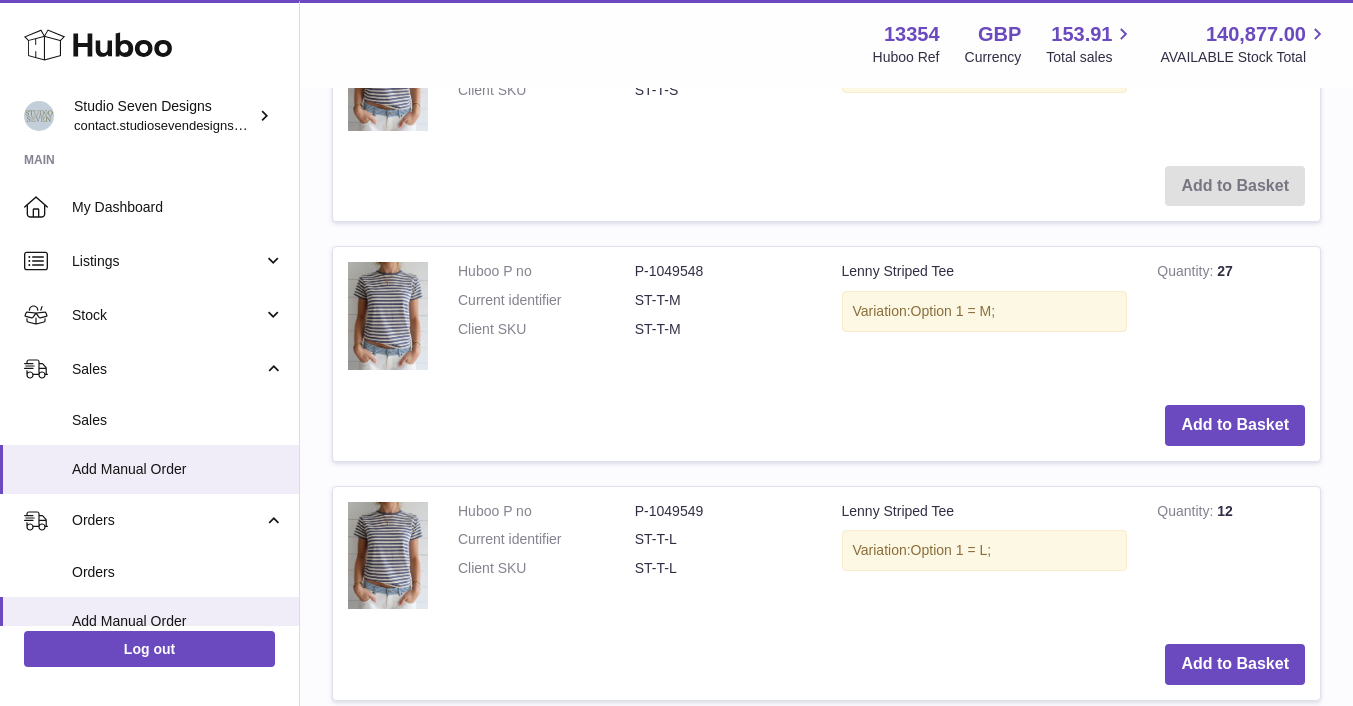 scroll, scrollTop: 935, scrollLeft: 0, axis: vertical 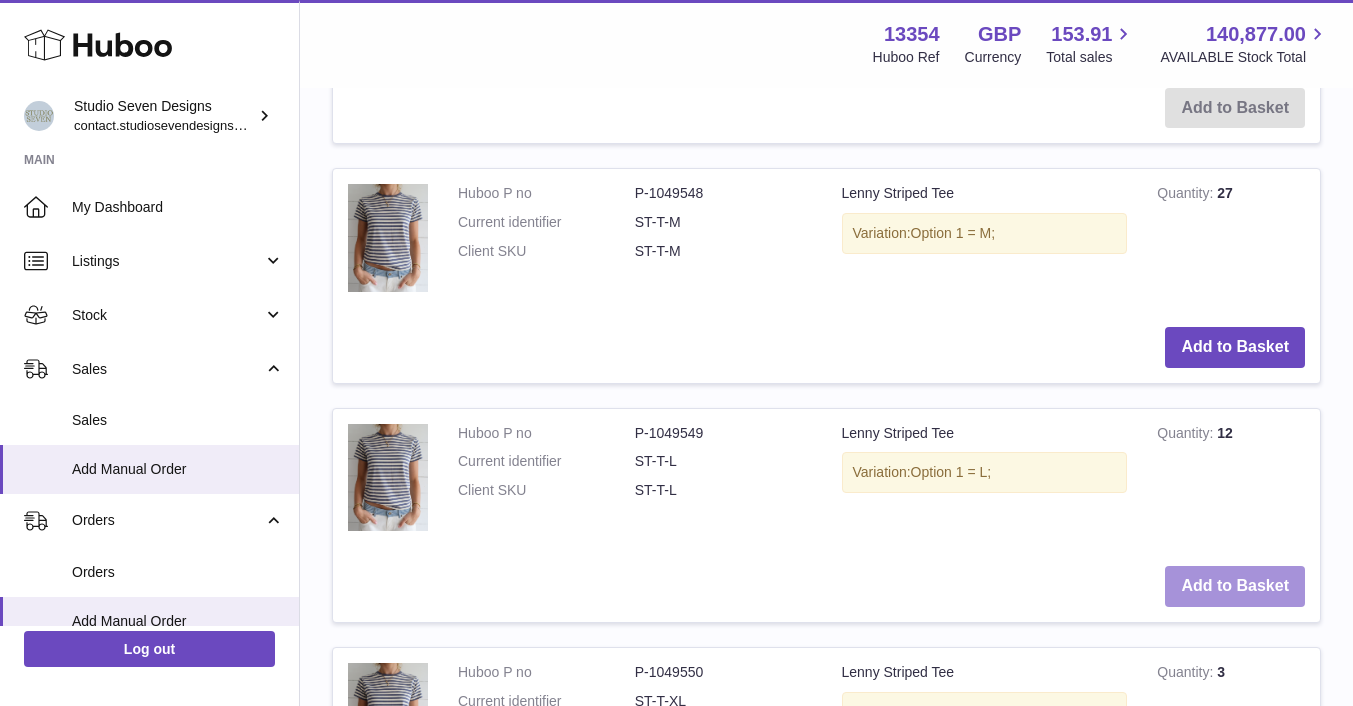 click on "Add to Basket" at bounding box center [1235, 586] 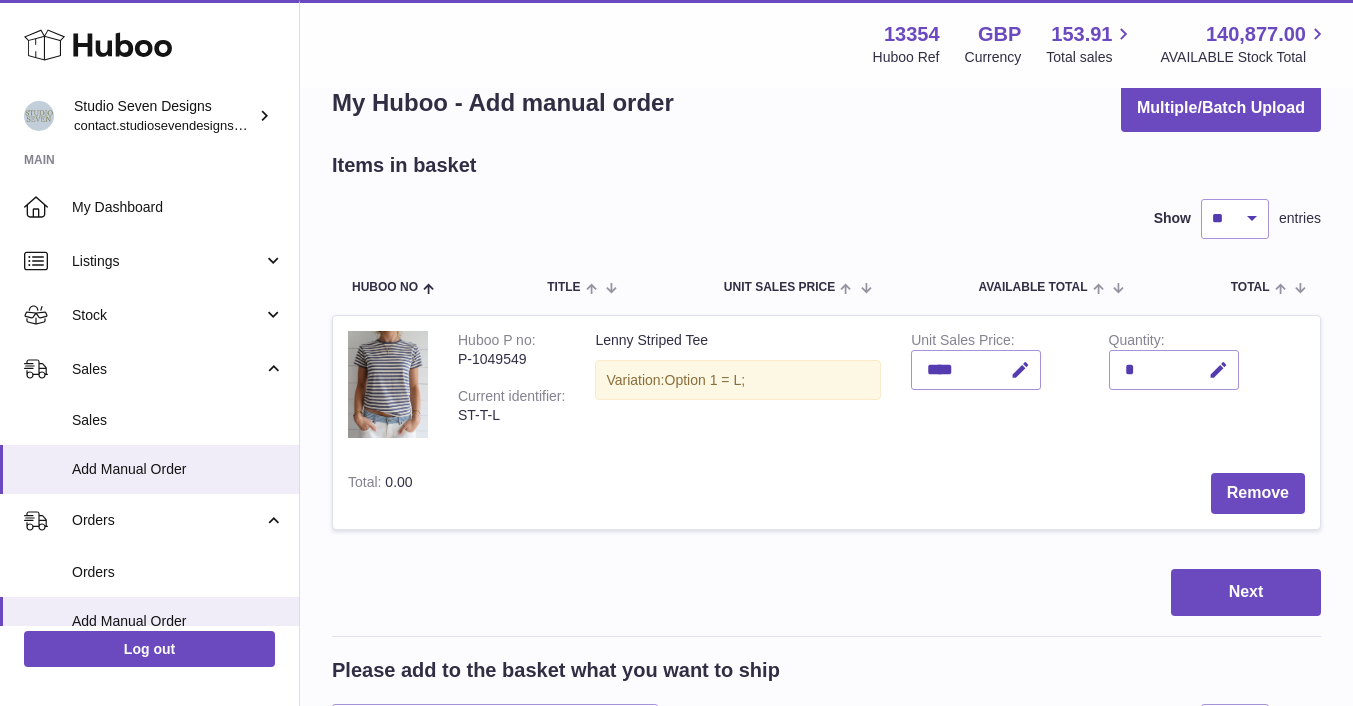 scroll, scrollTop: 0, scrollLeft: 0, axis: both 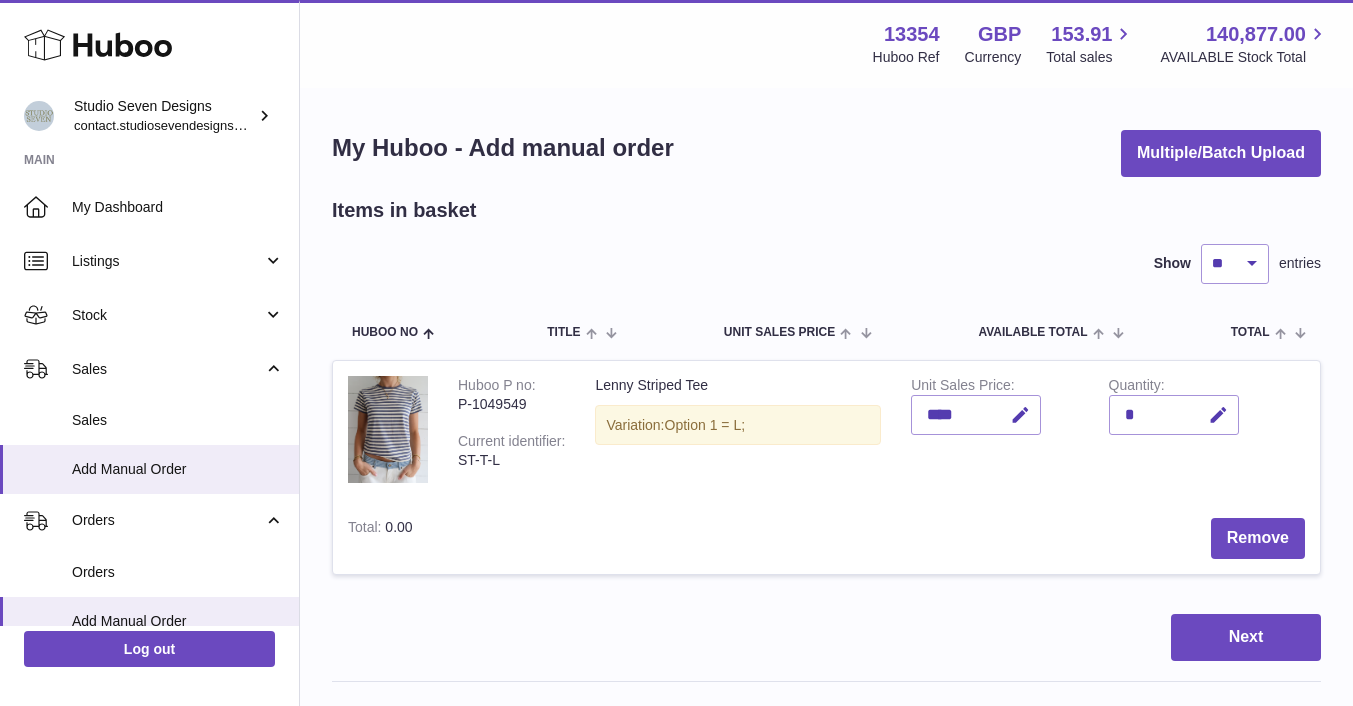 click at bounding box center (1218, 415) 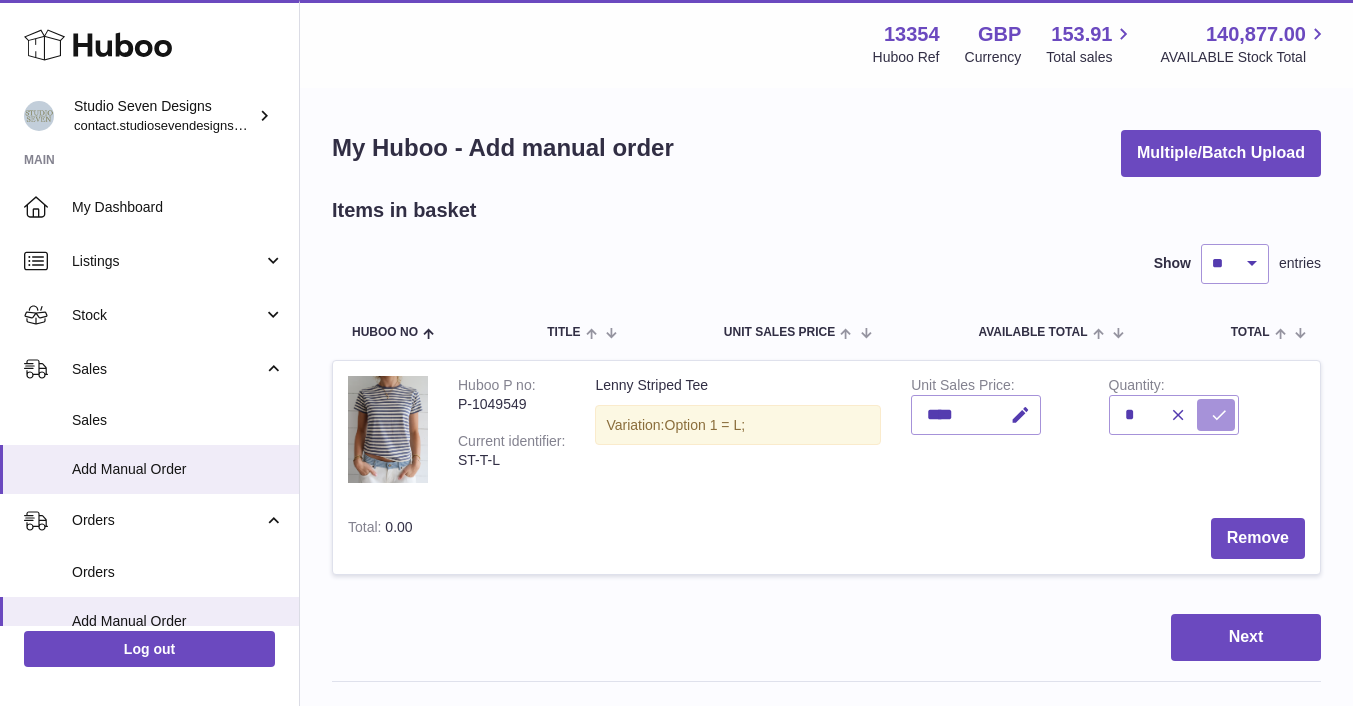 click at bounding box center [1219, 415] 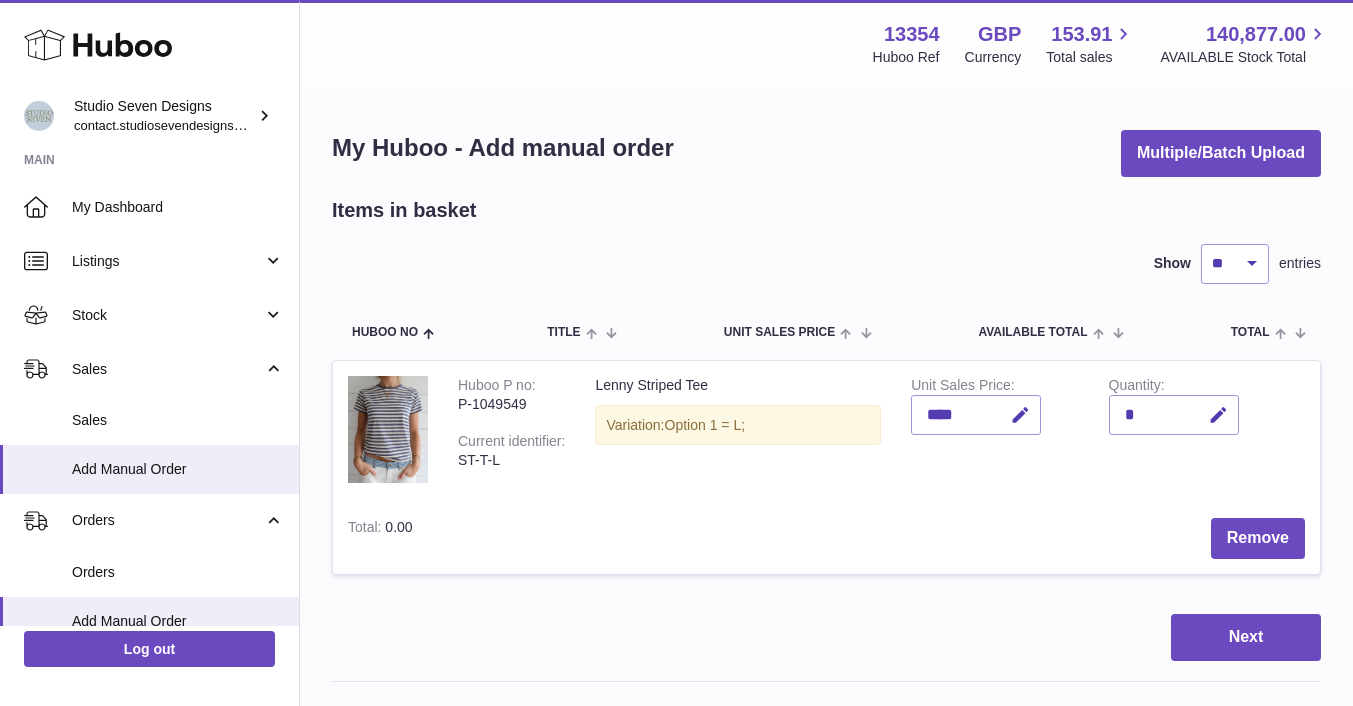 click on "*" at bounding box center (1174, 415) 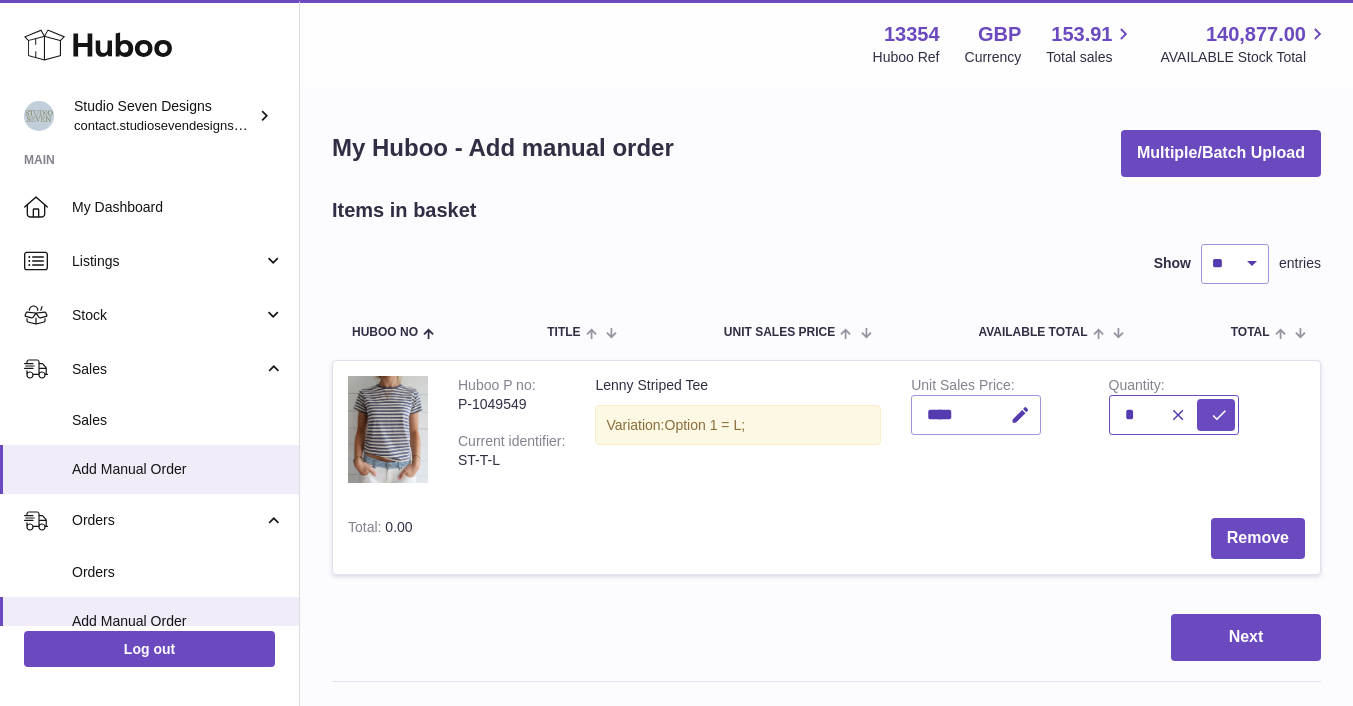 type on "*" 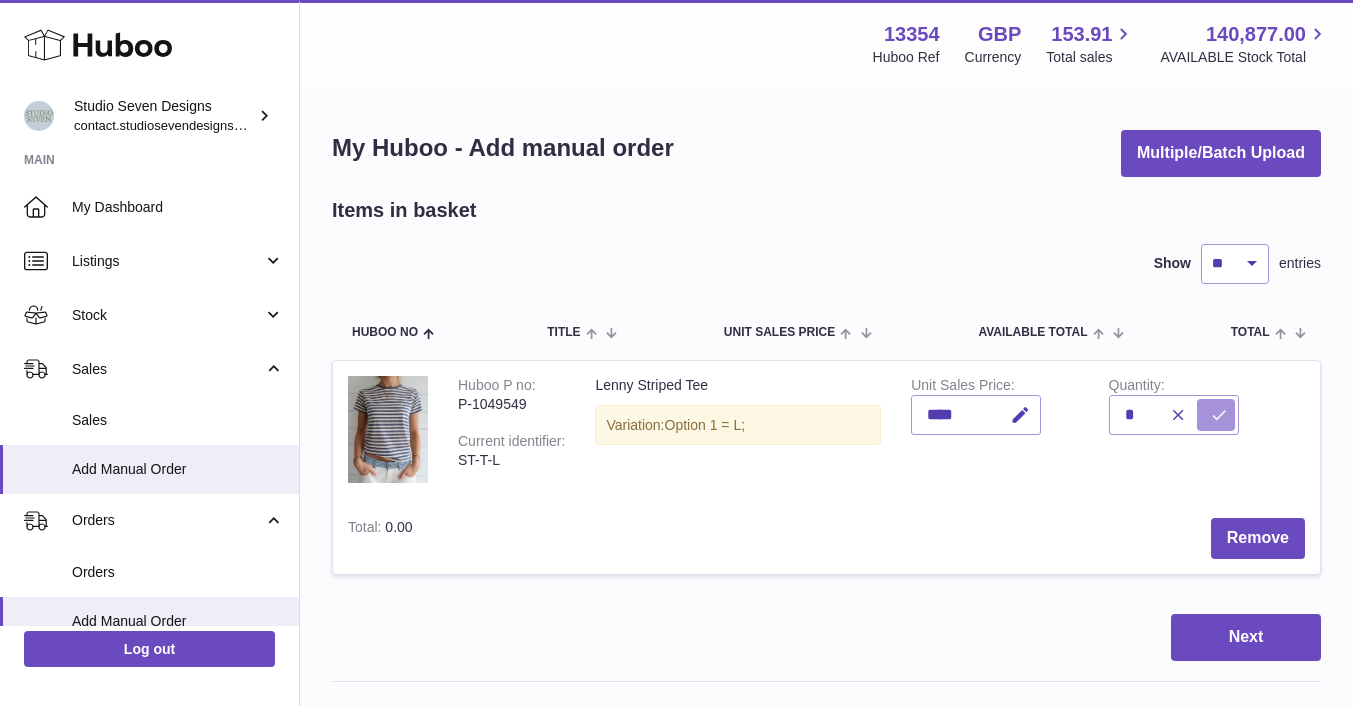 click at bounding box center [1219, 415] 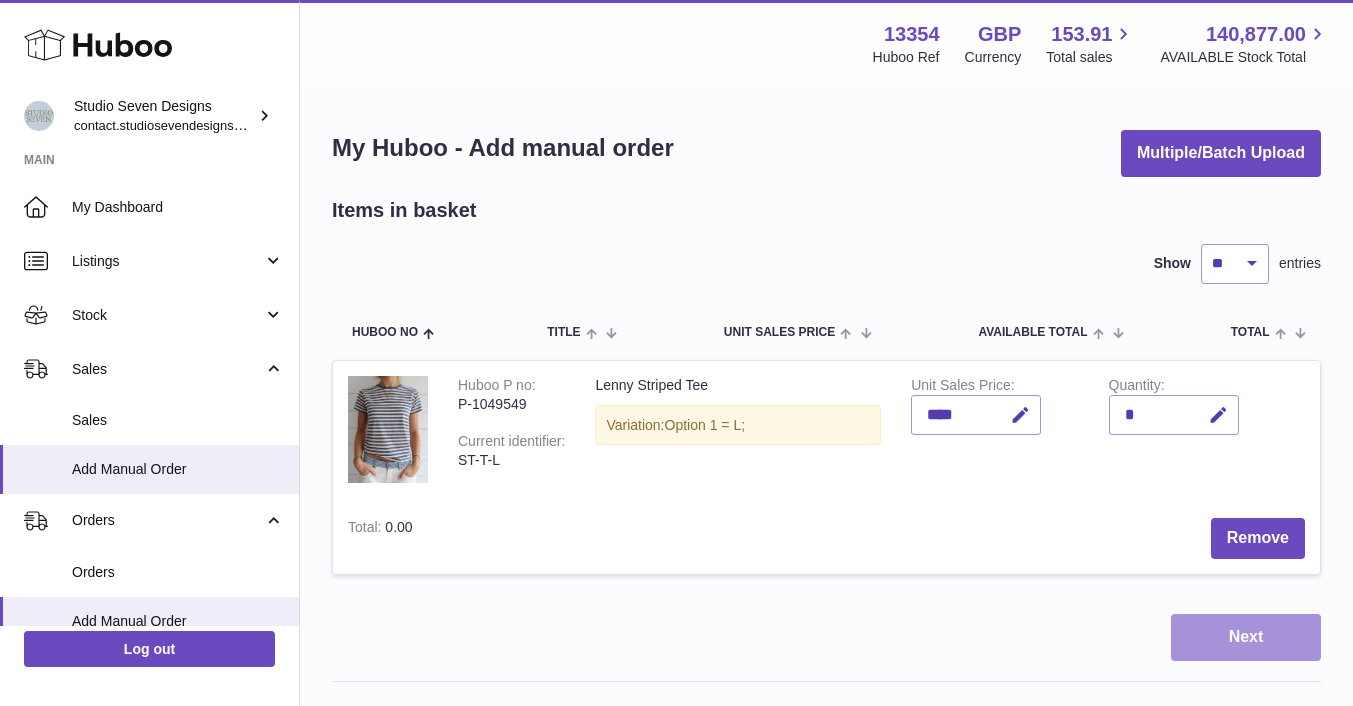 click on "Next" at bounding box center [1246, 637] 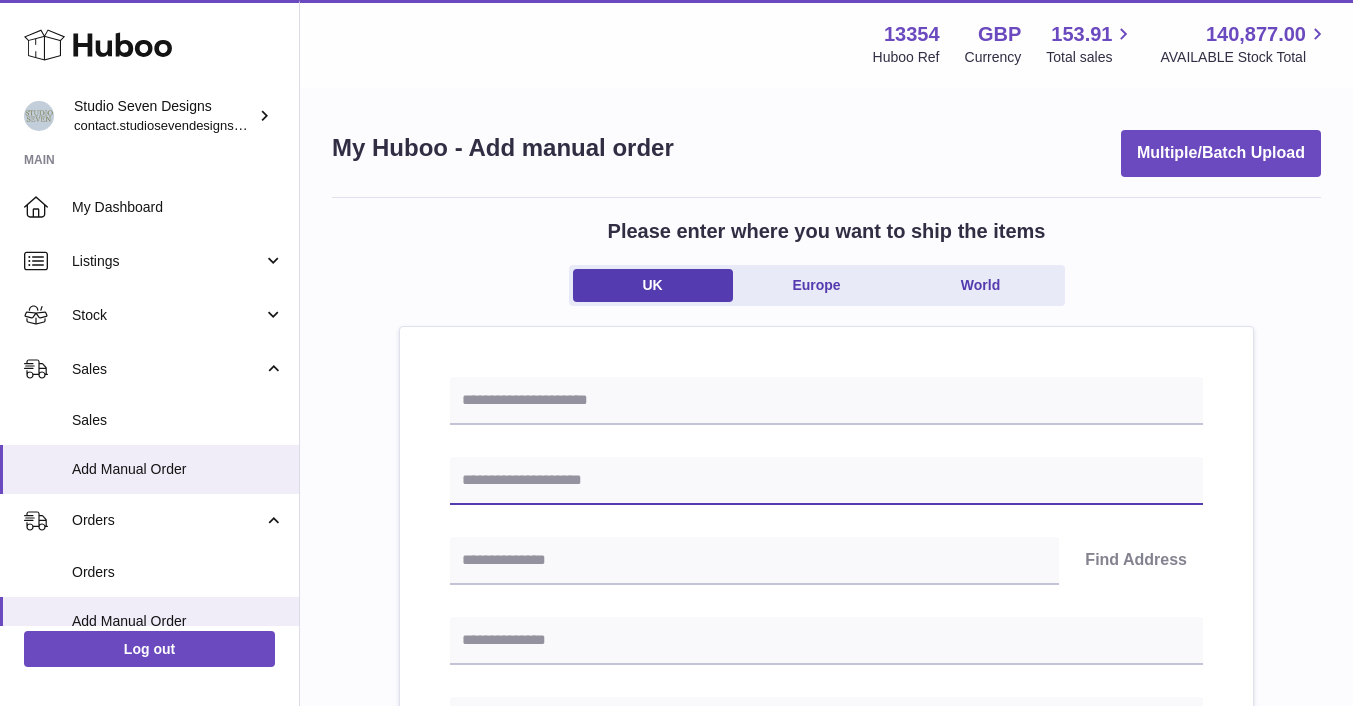 click at bounding box center (826, 481) 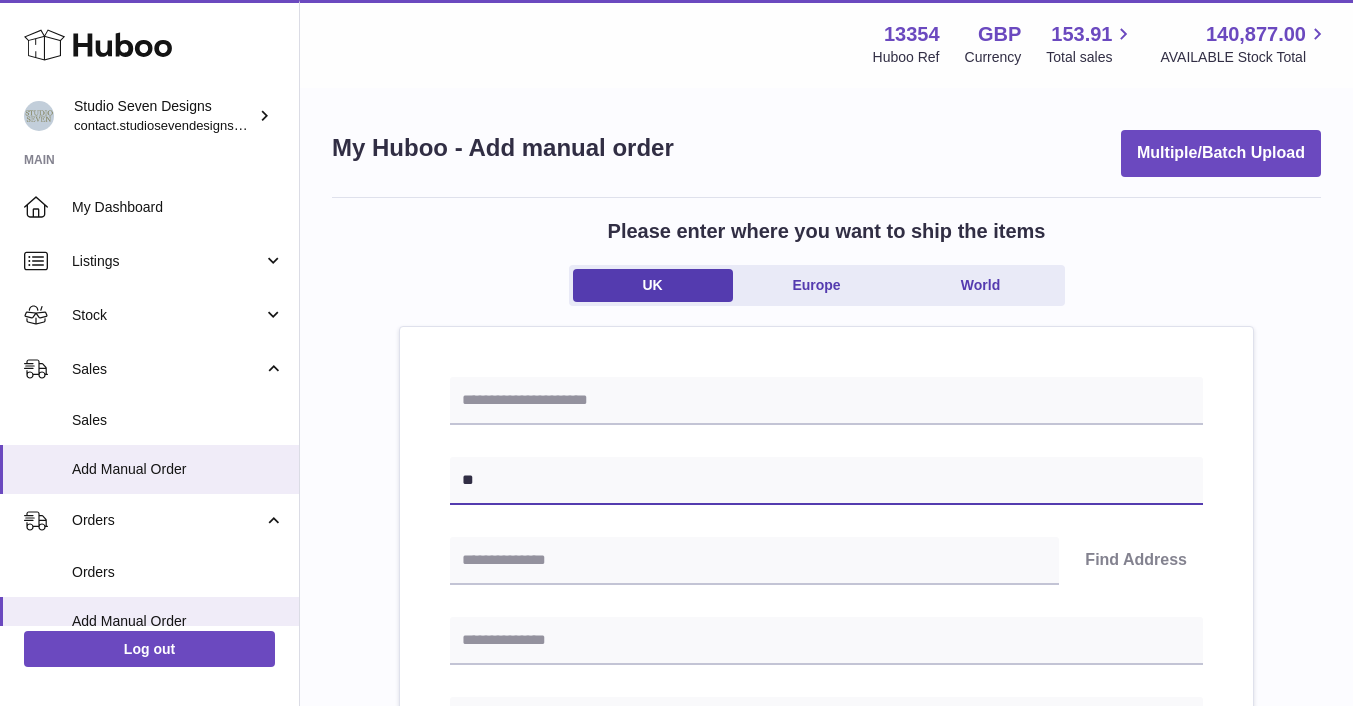 type on "*" 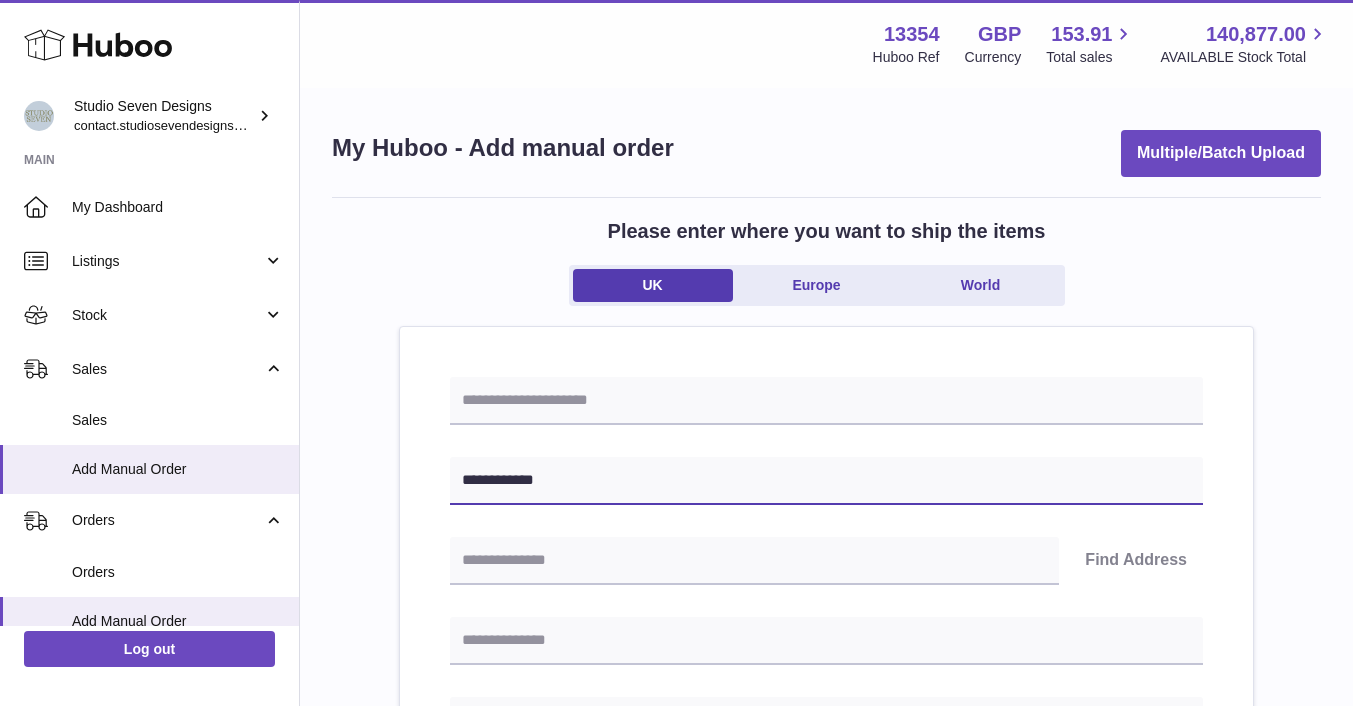 type on "**********" 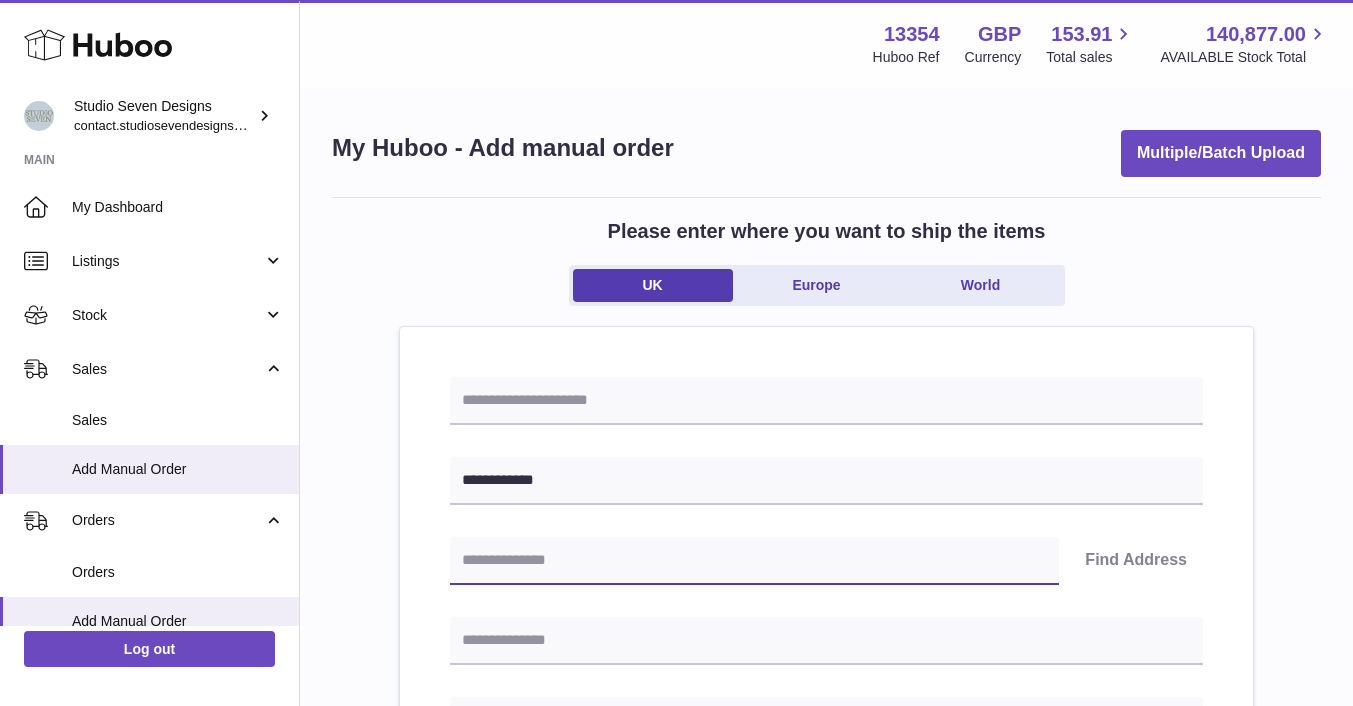 click at bounding box center (754, 561) 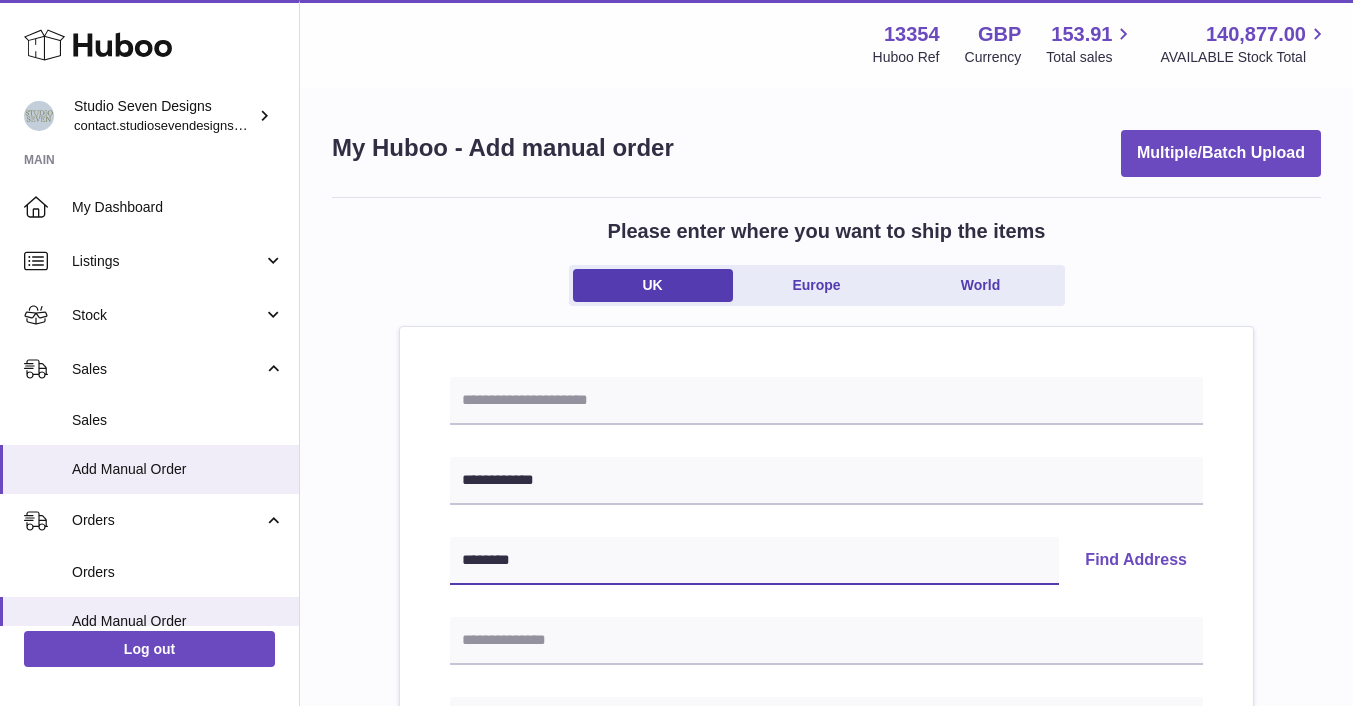 type on "********" 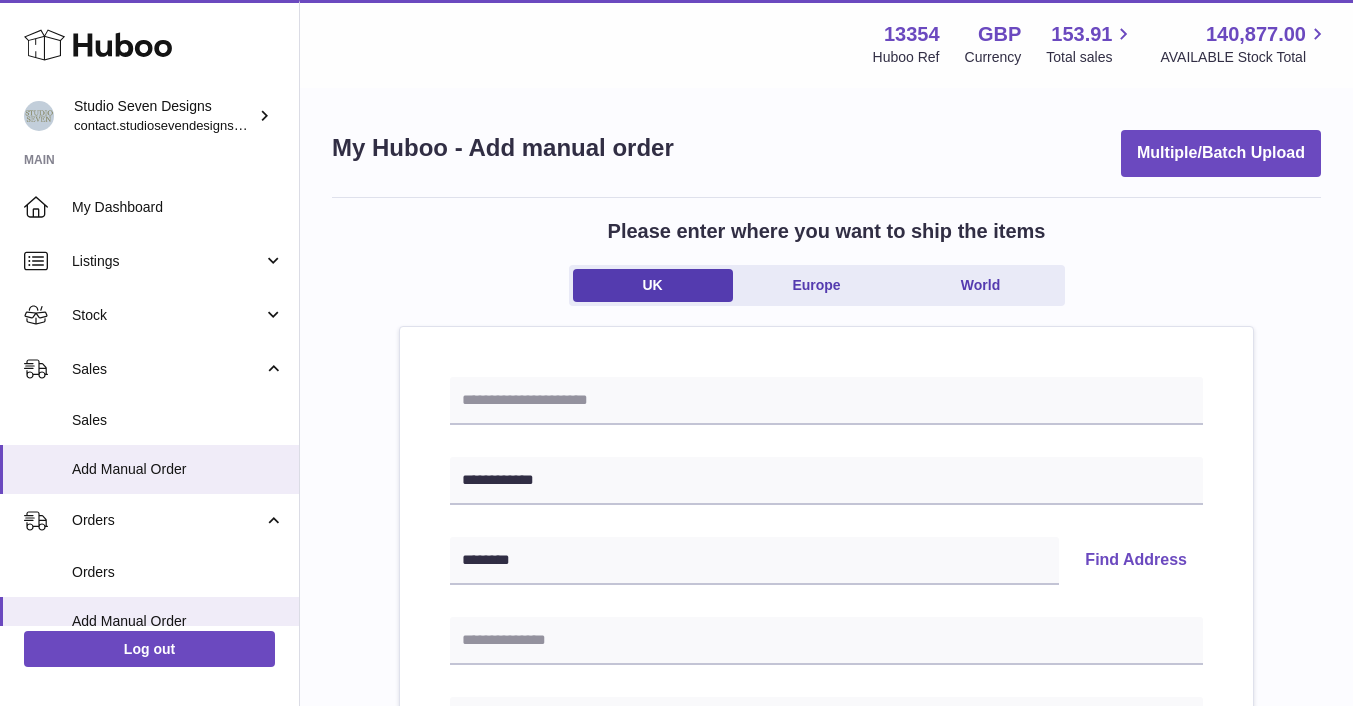 click on "Find Address" at bounding box center (1136, 561) 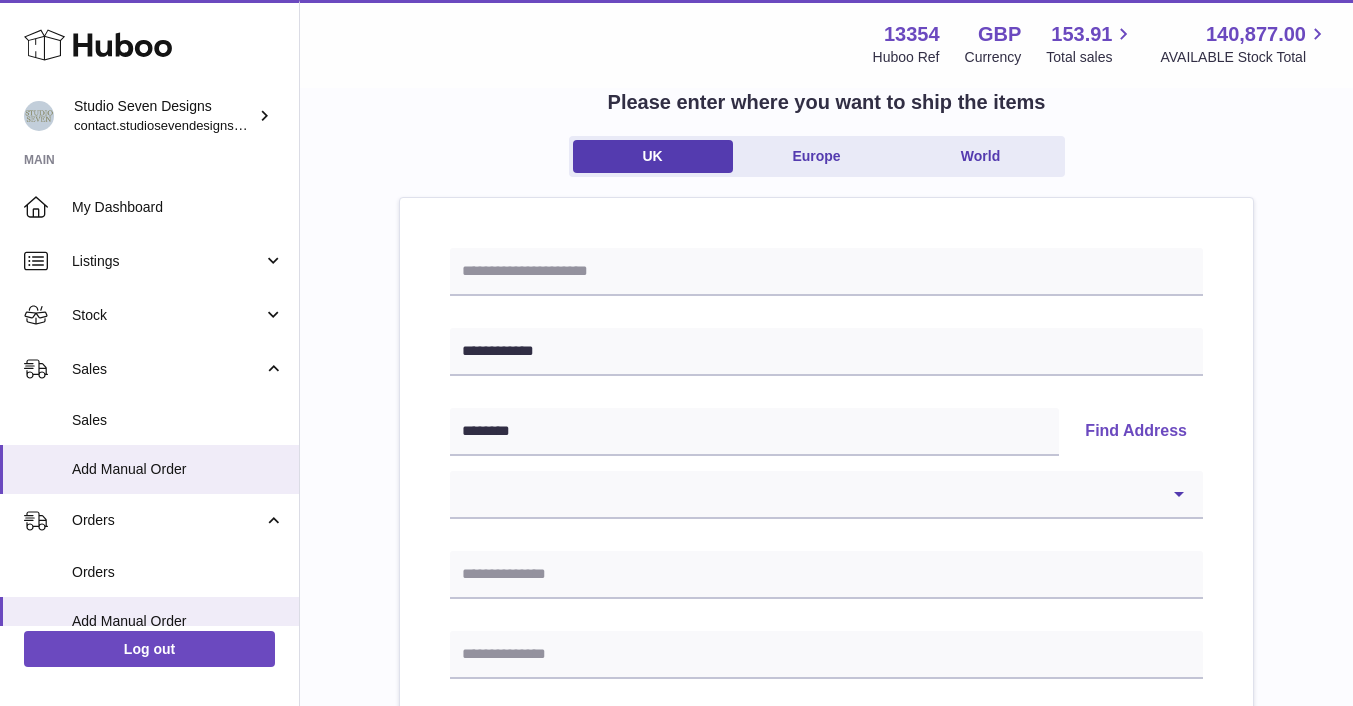 scroll, scrollTop: 135, scrollLeft: 0, axis: vertical 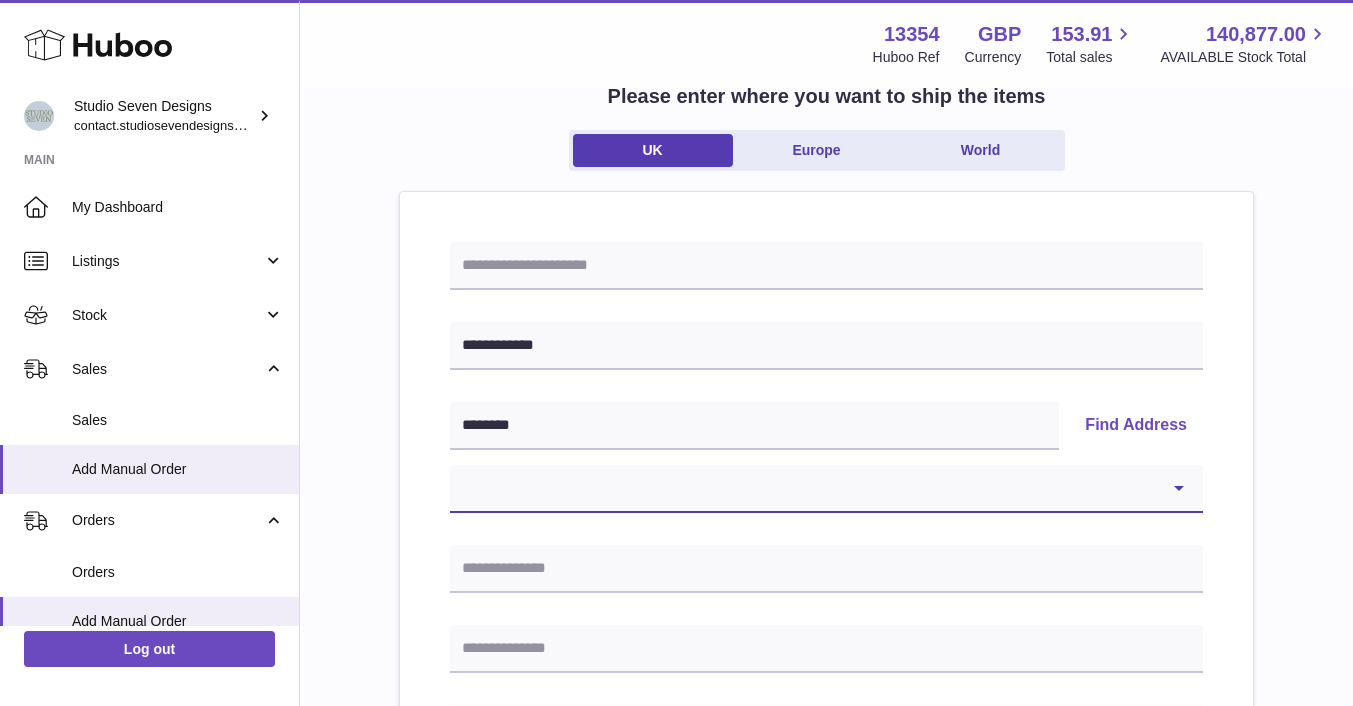 click on "**********" at bounding box center (826, 489) 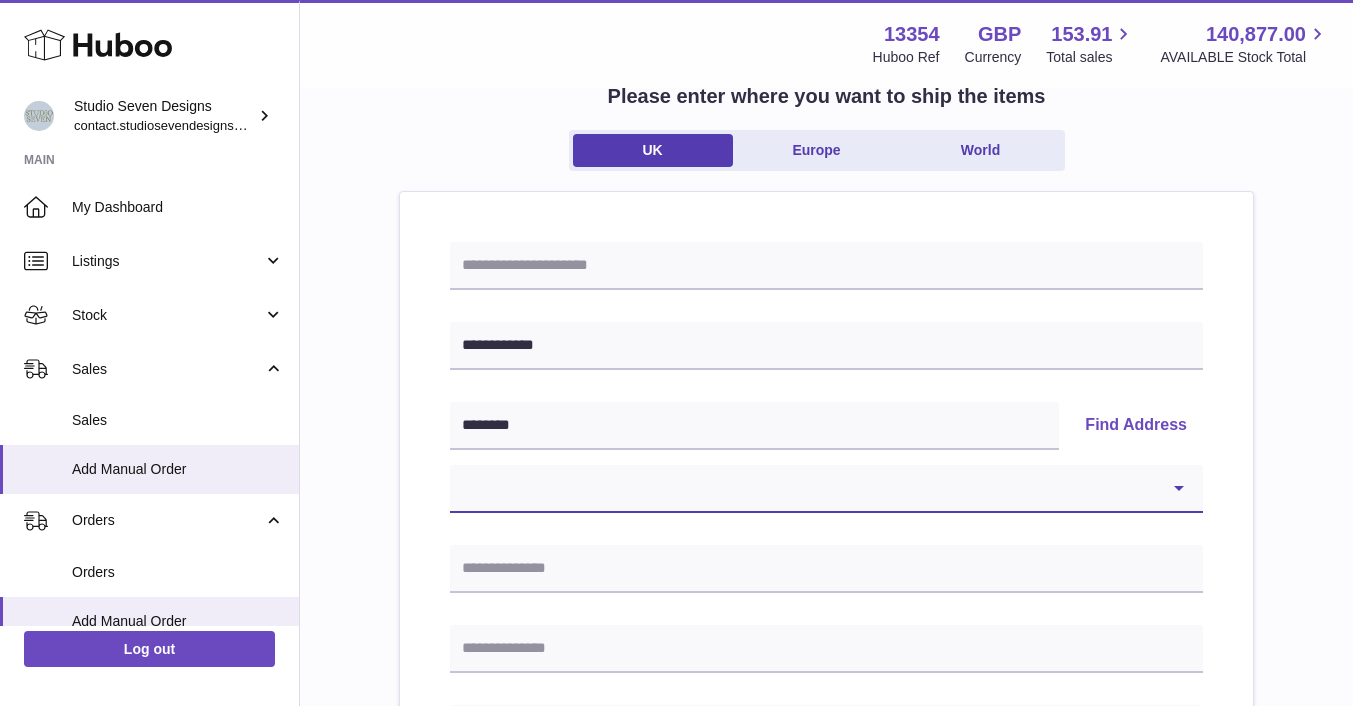 select on "**" 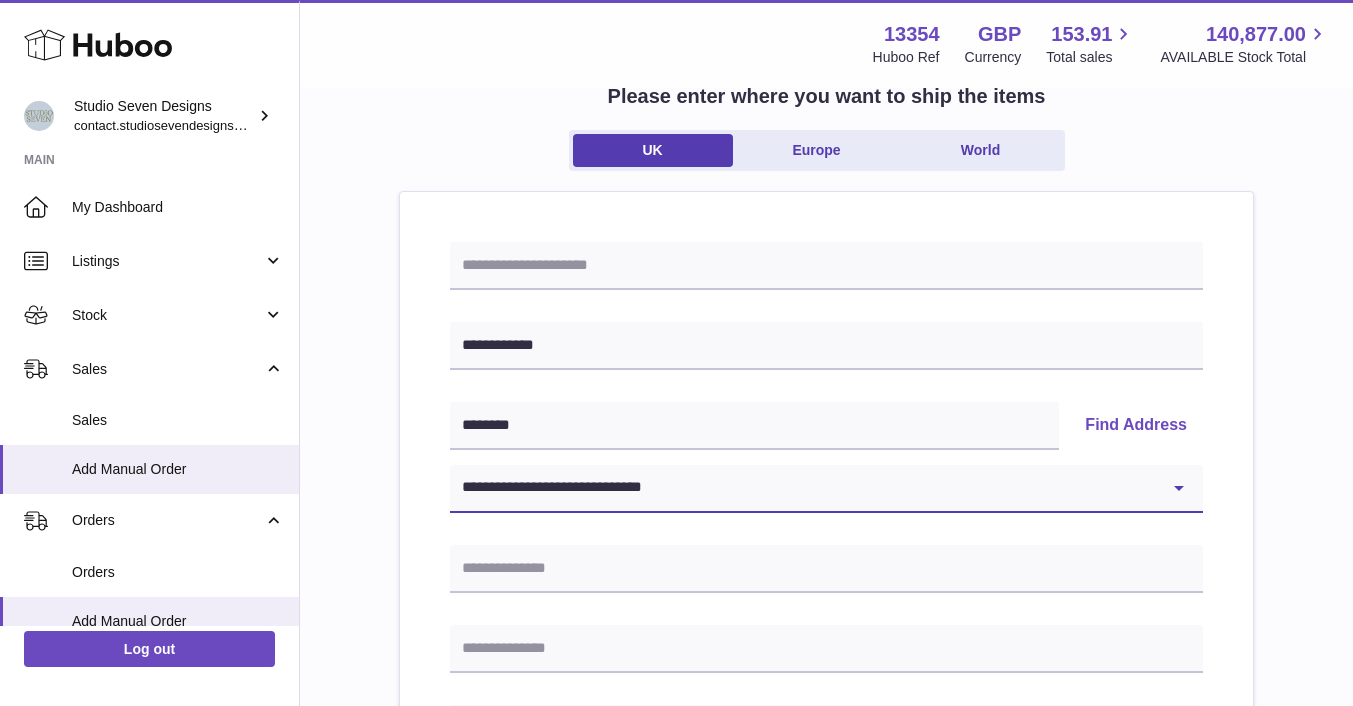 click on "**********" at bounding box center (826, 489) 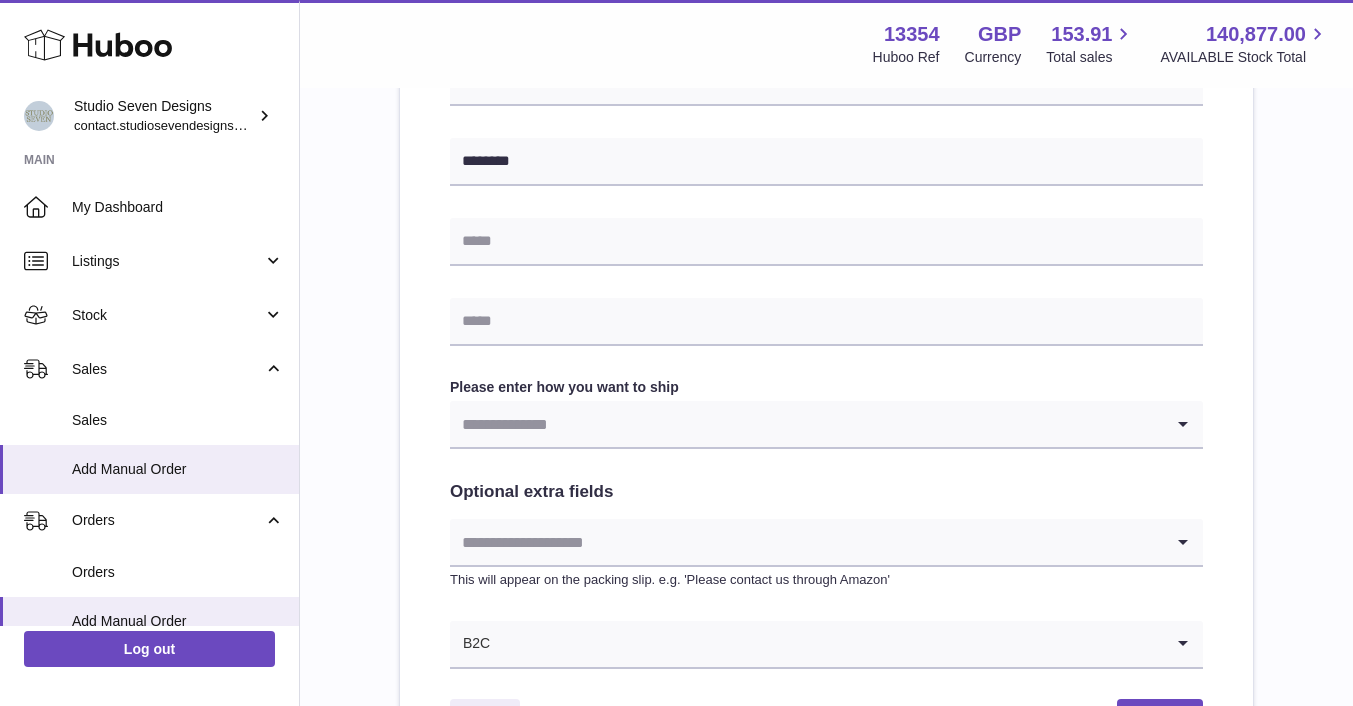 scroll, scrollTop: 863, scrollLeft: 0, axis: vertical 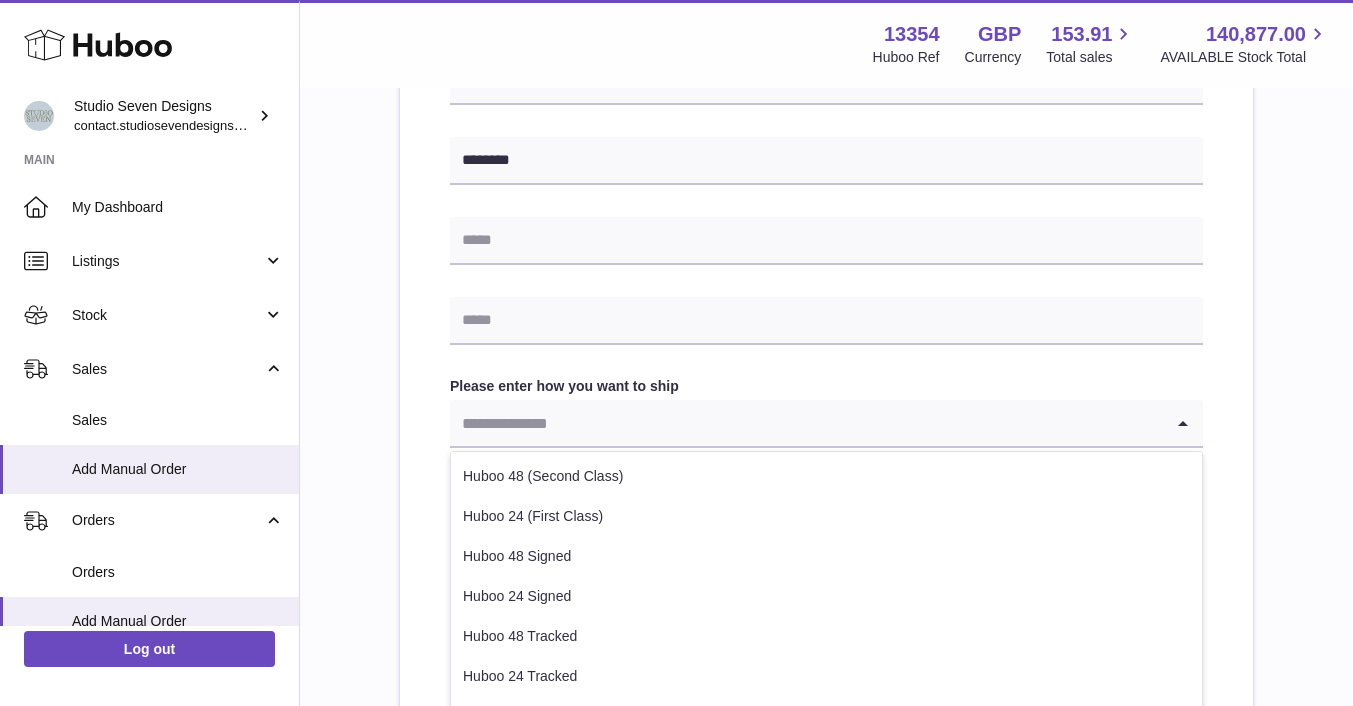 click at bounding box center (806, 423) 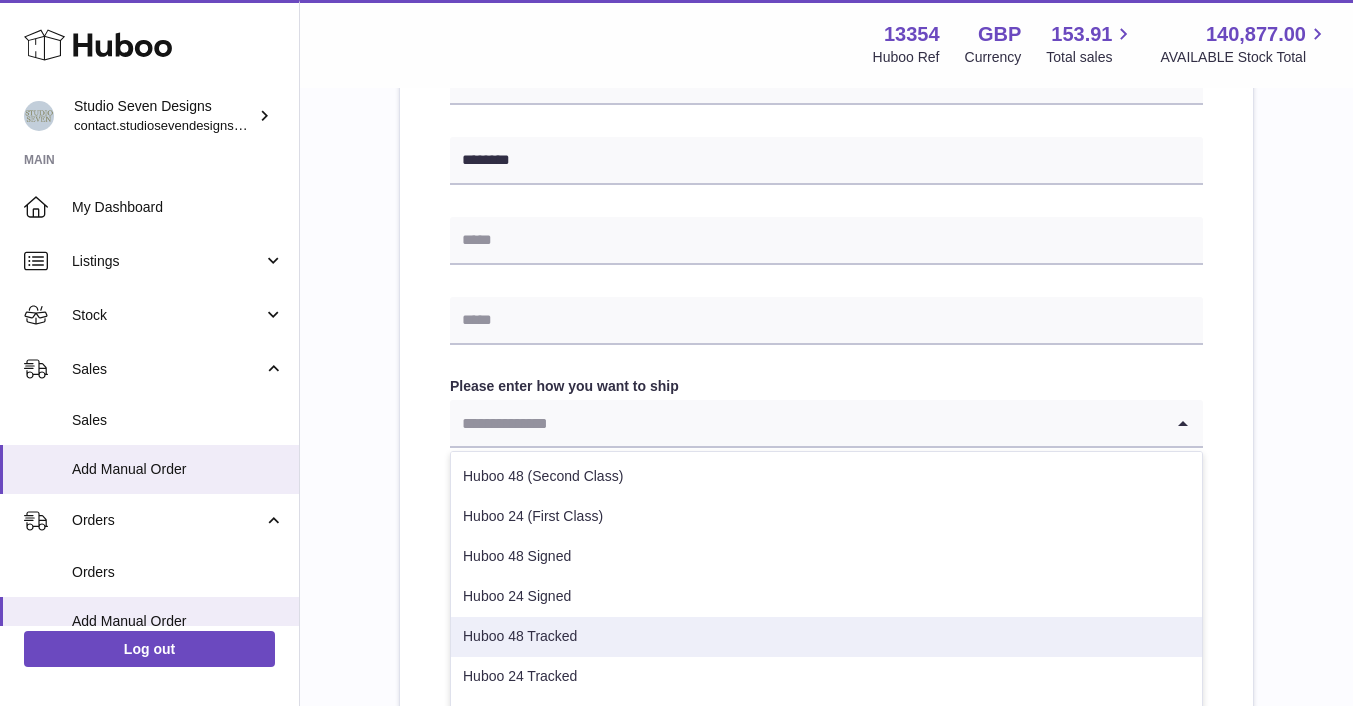 click on "Huboo 48 Tracked" at bounding box center [826, 637] 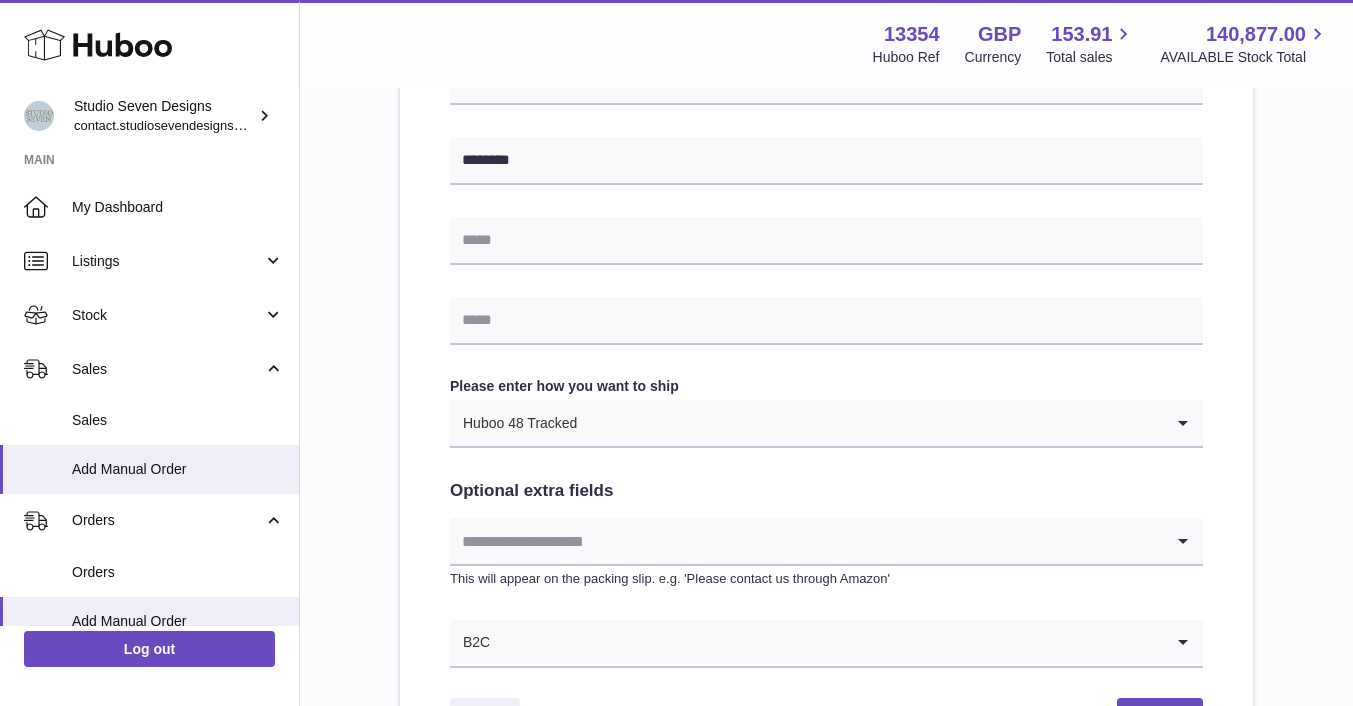 click on "Sales" at bounding box center [167, 369] 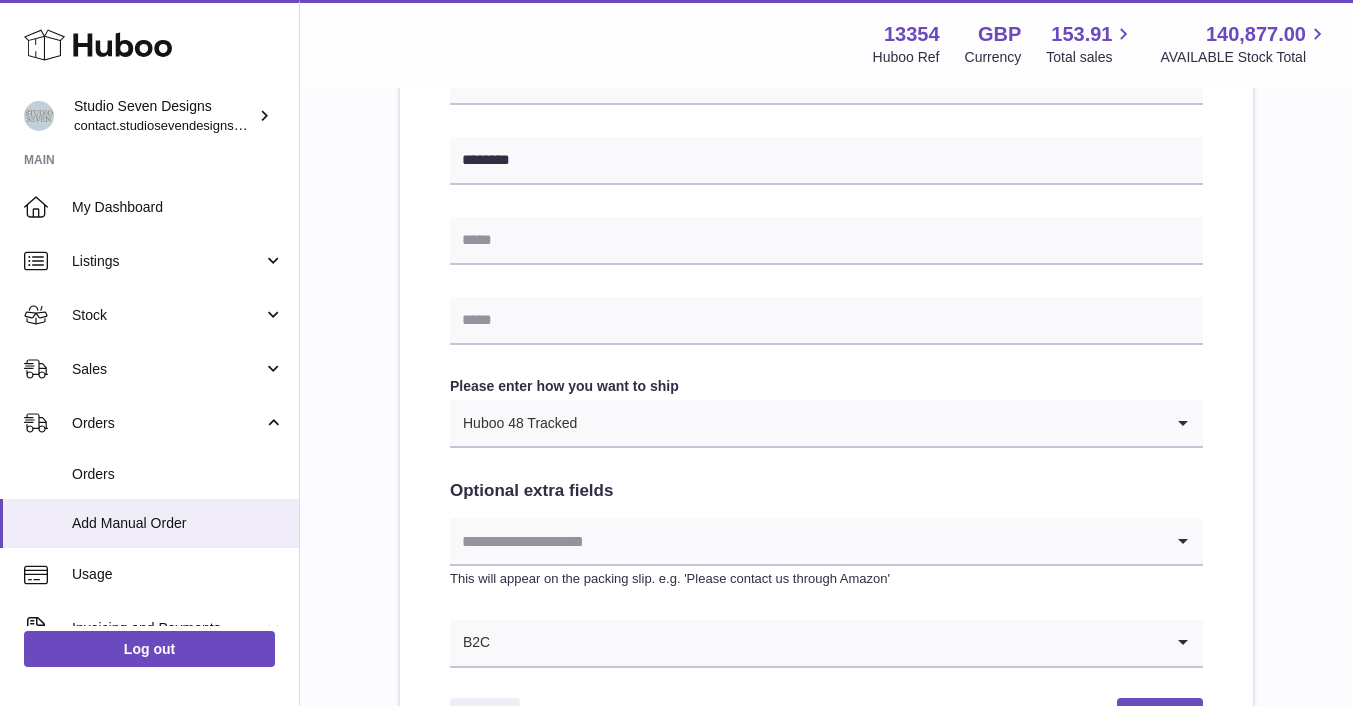 click on "Sales" at bounding box center (167, 369) 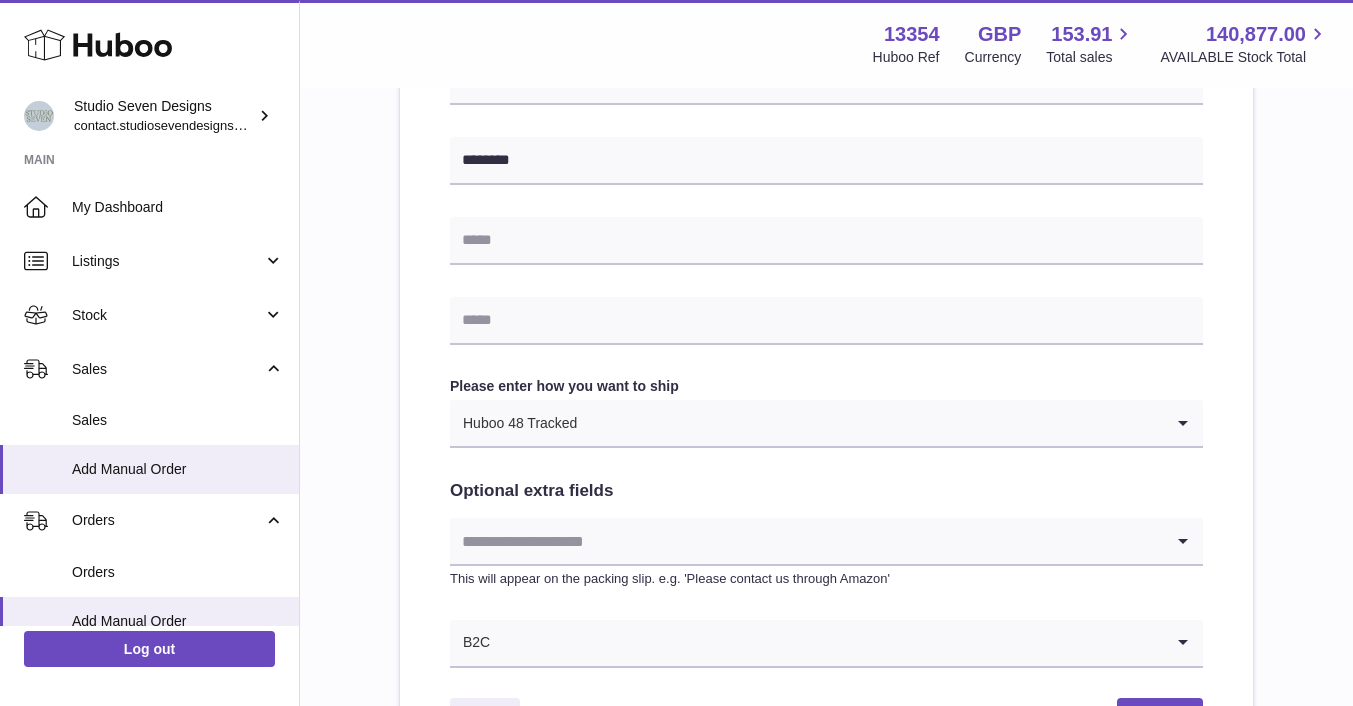 click on "Sales" at bounding box center [178, 420] 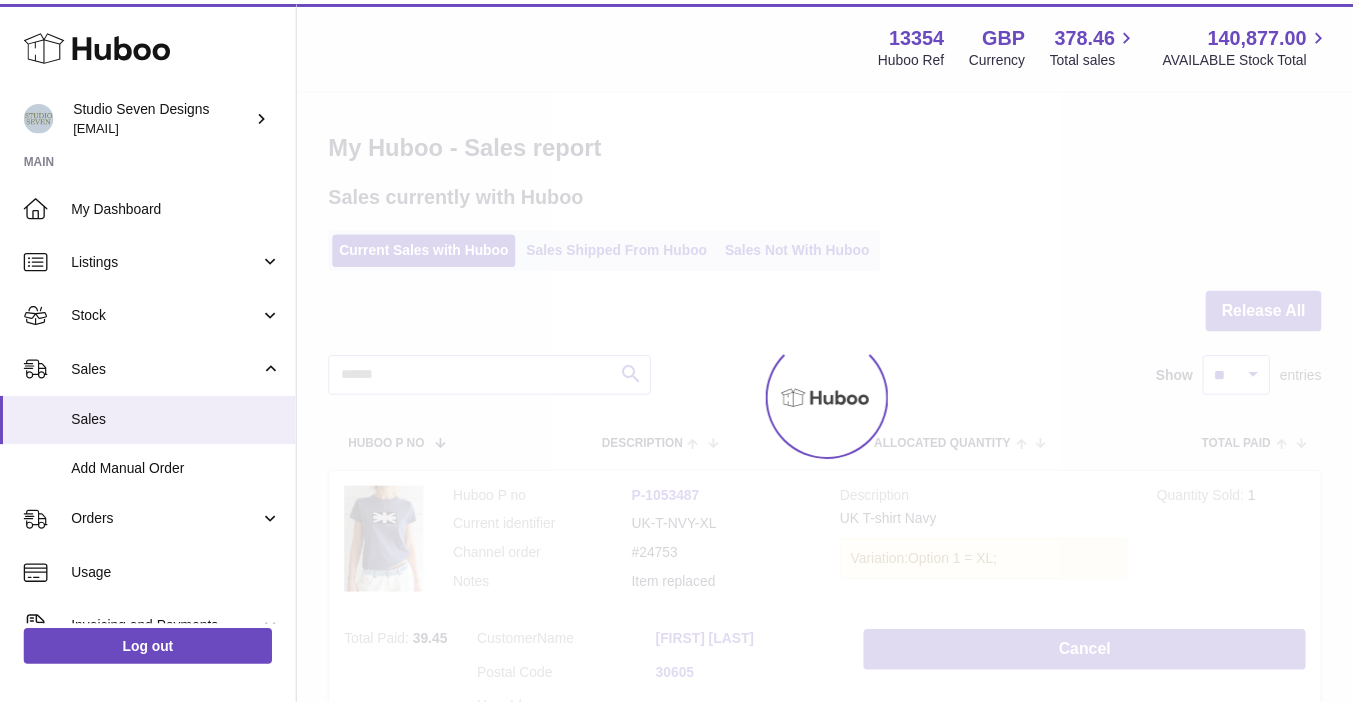 scroll, scrollTop: 0, scrollLeft: 0, axis: both 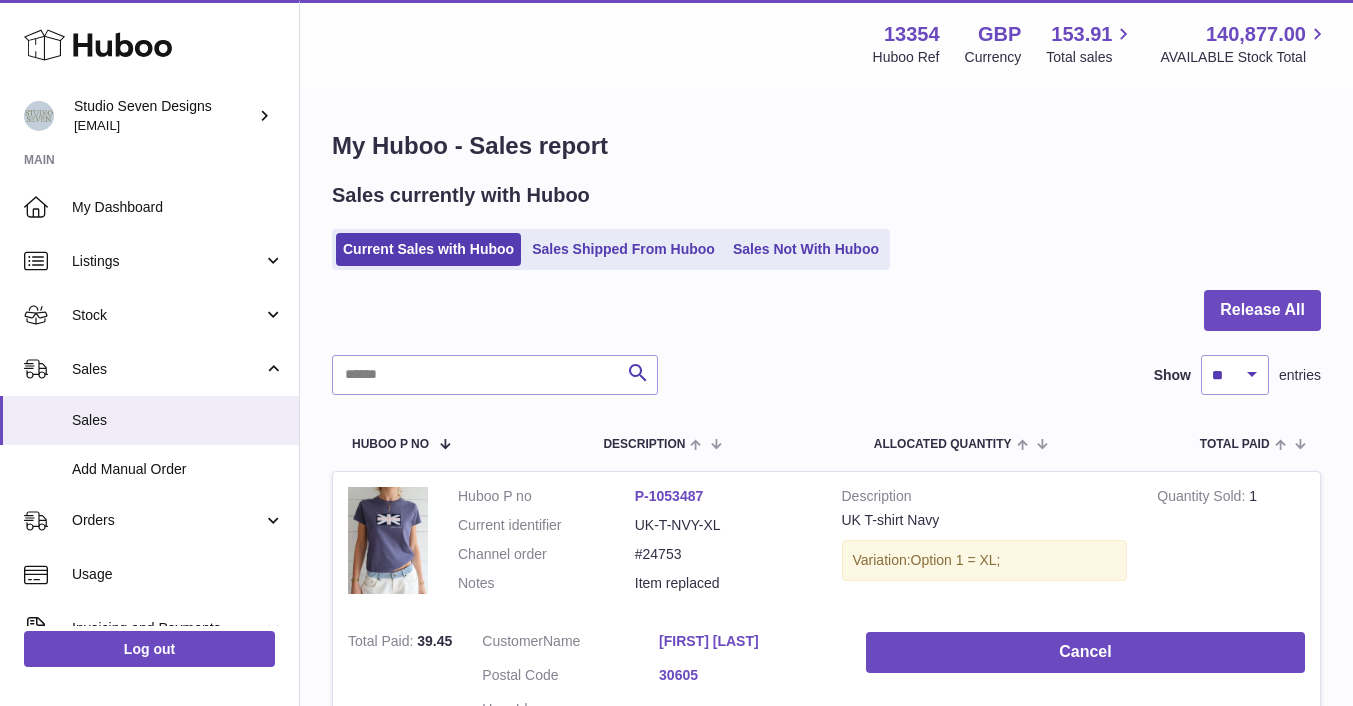 click on "Sales Shipped From Huboo" at bounding box center (623, 249) 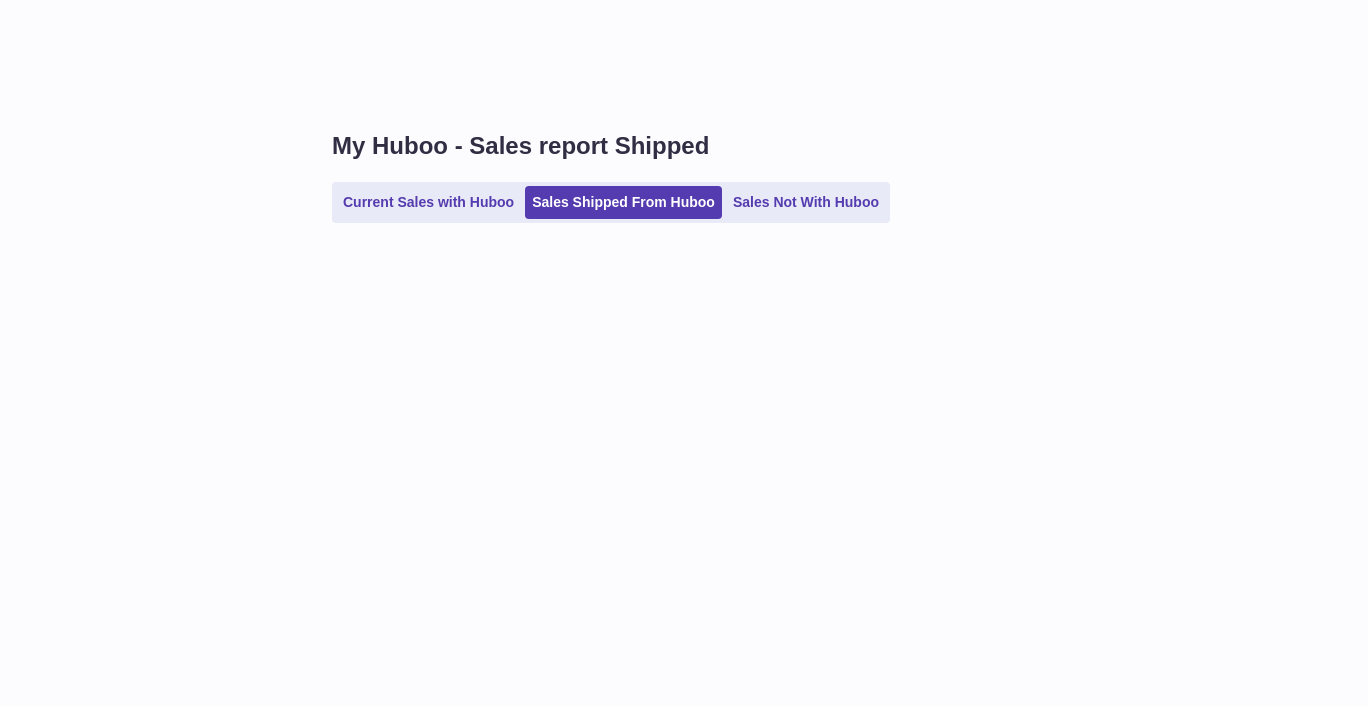 scroll, scrollTop: 0, scrollLeft: 0, axis: both 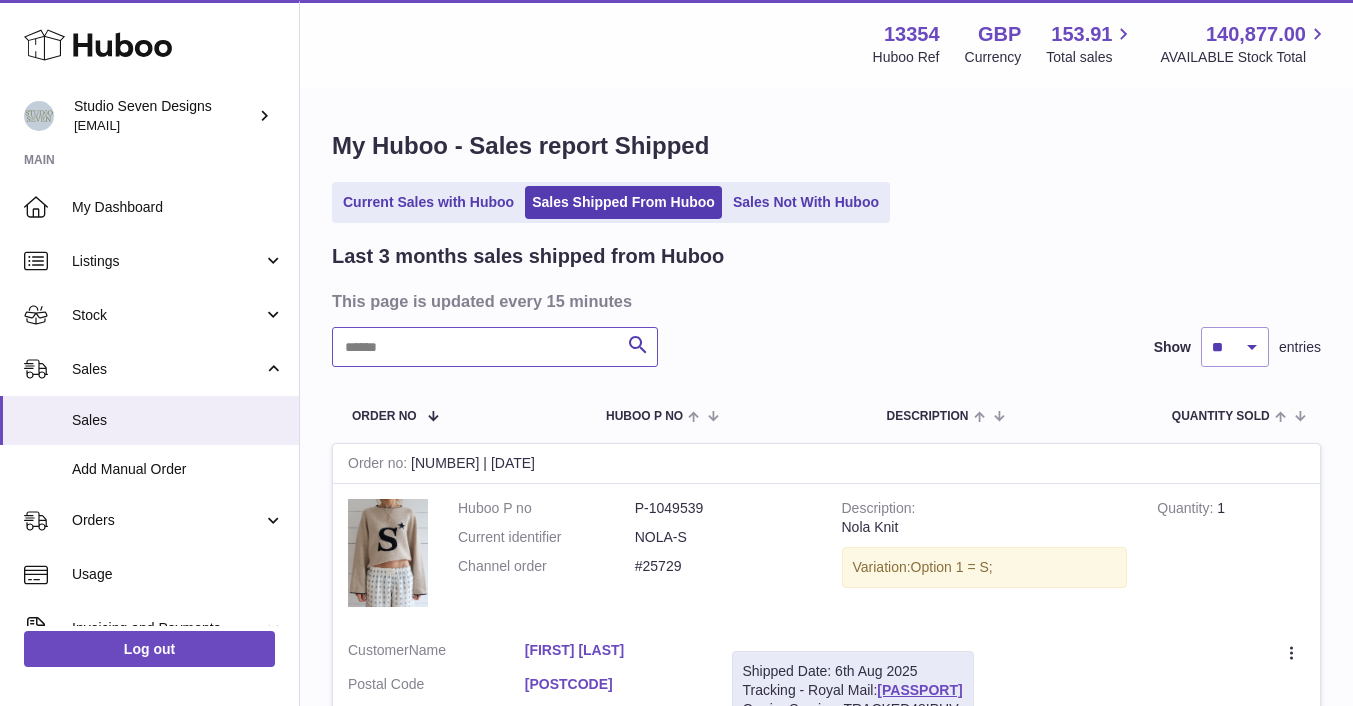 click at bounding box center (495, 347) 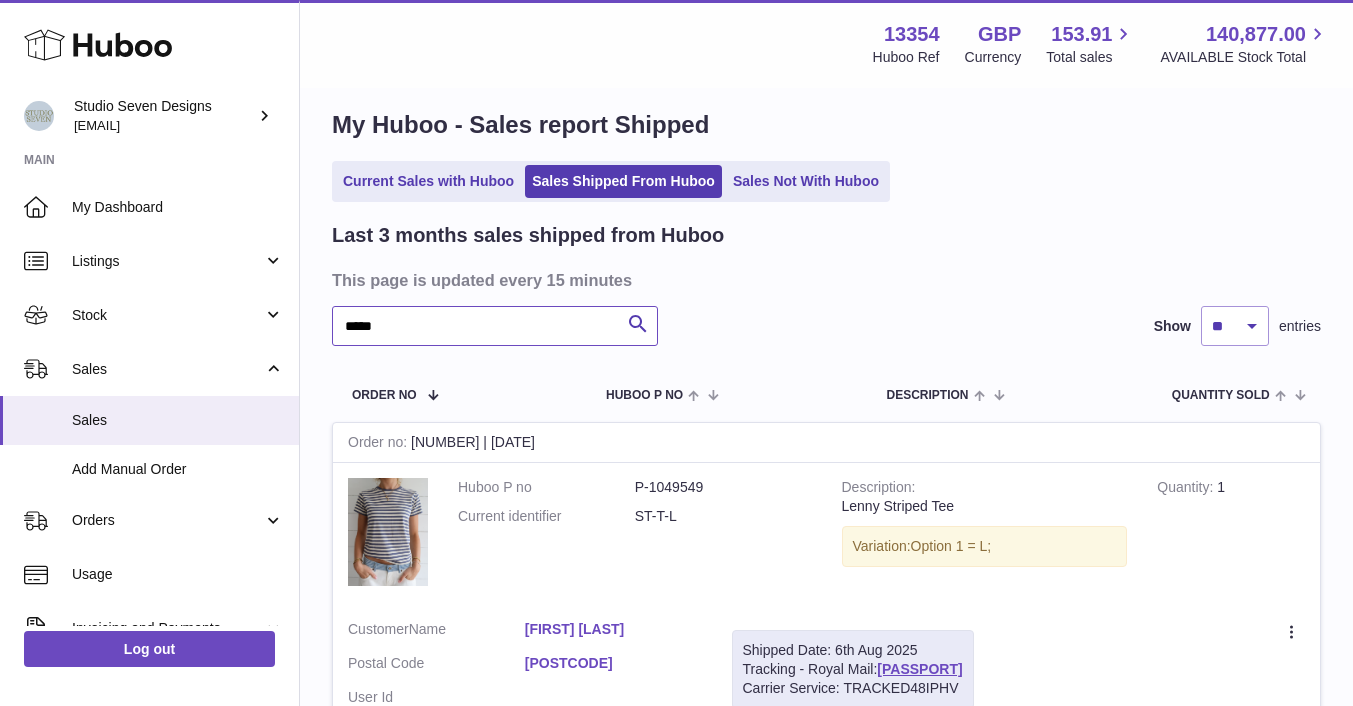 scroll, scrollTop: 0, scrollLeft: 0, axis: both 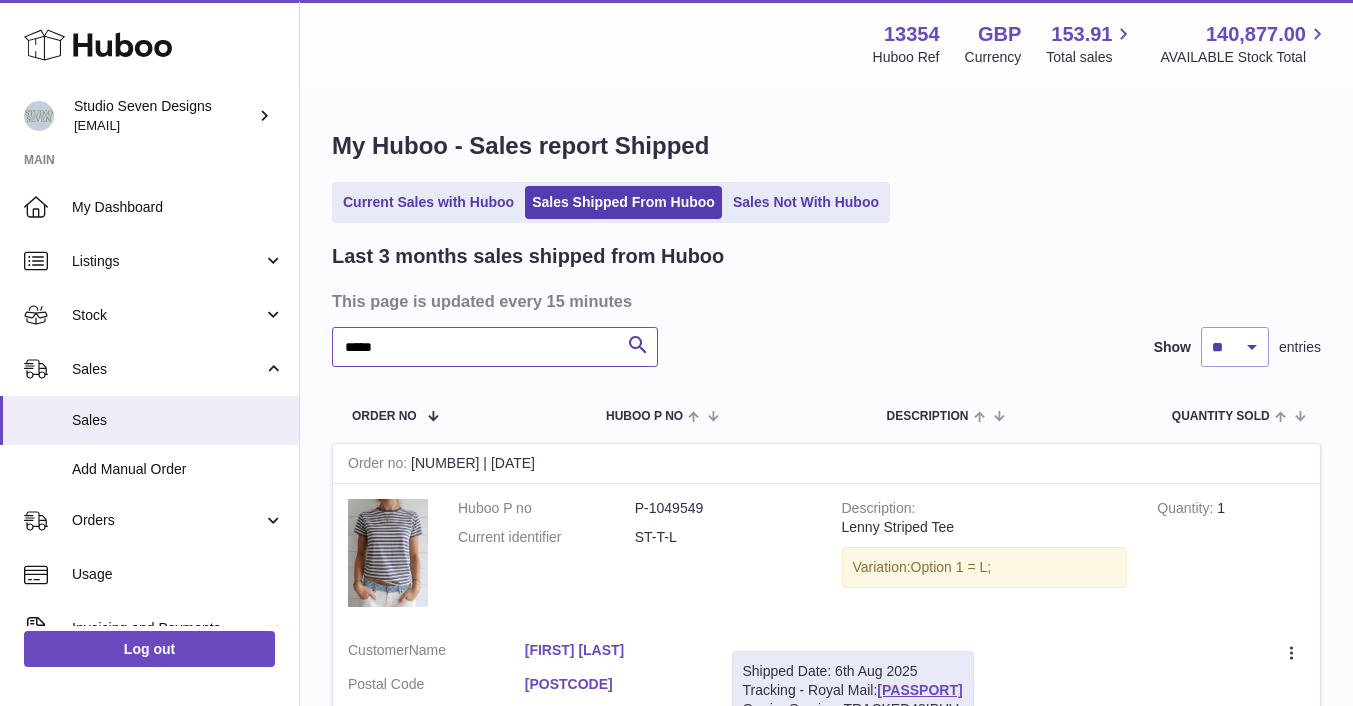 type on "****" 